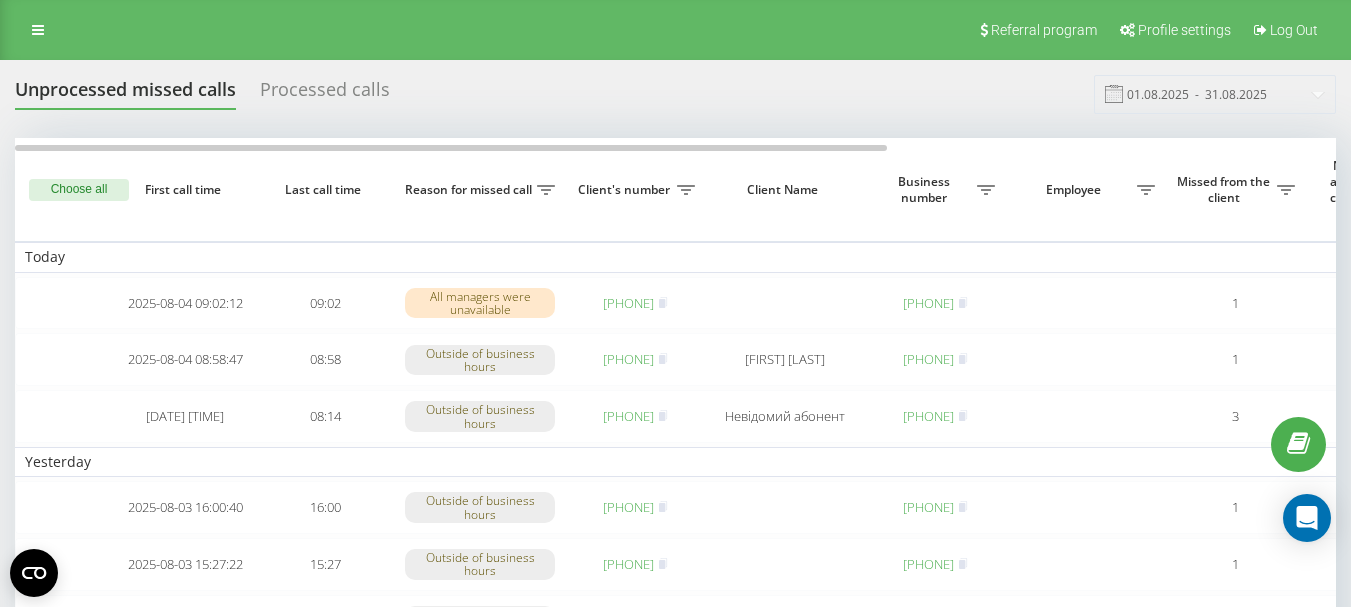 scroll, scrollTop: 0, scrollLeft: 0, axis: both 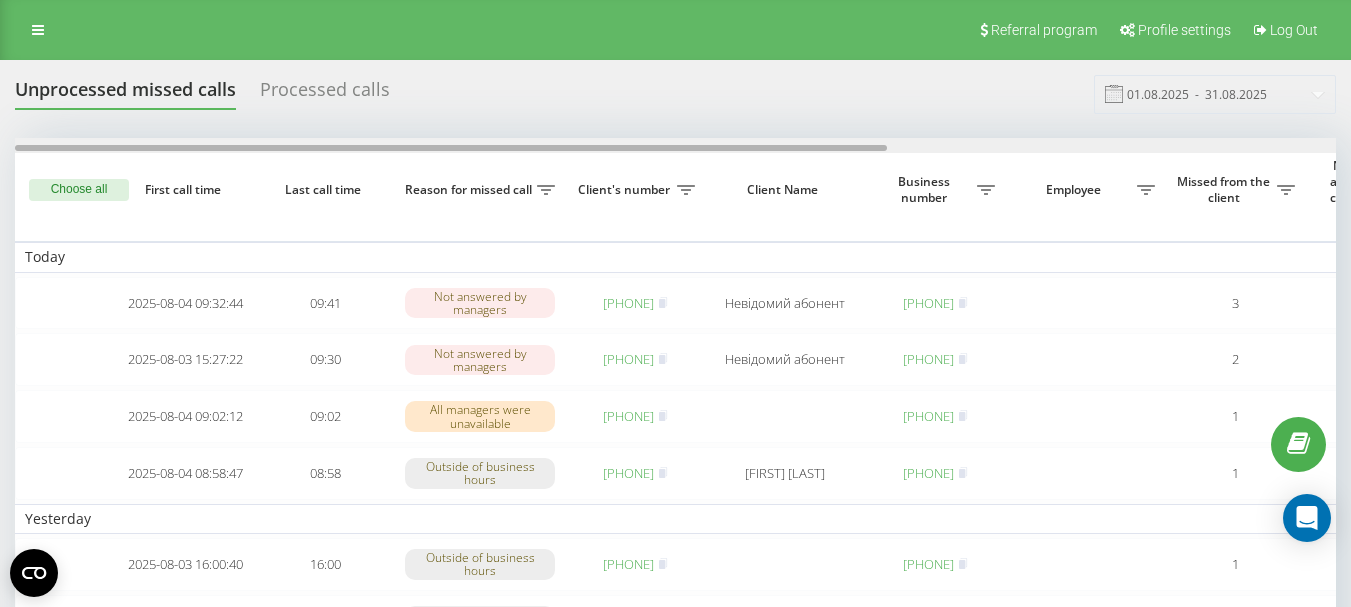 drag, startPoint x: 855, startPoint y: 149, endPoint x: 730, endPoint y: 153, distance: 125.06398 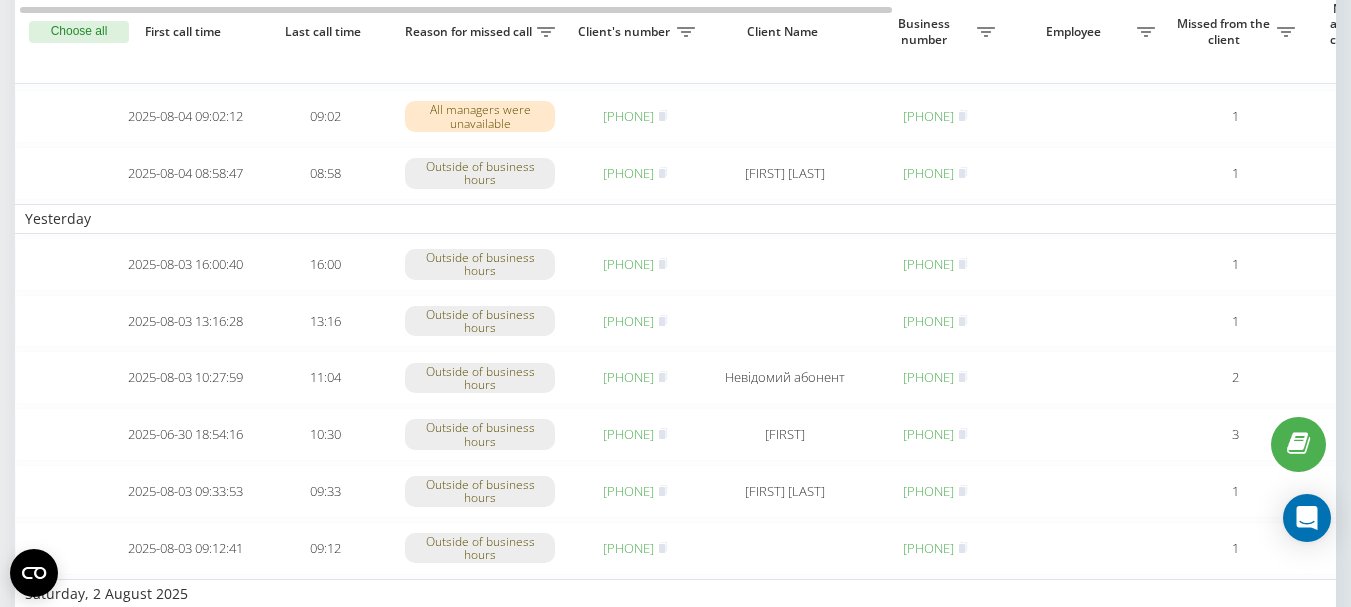 scroll, scrollTop: 0, scrollLeft: 0, axis: both 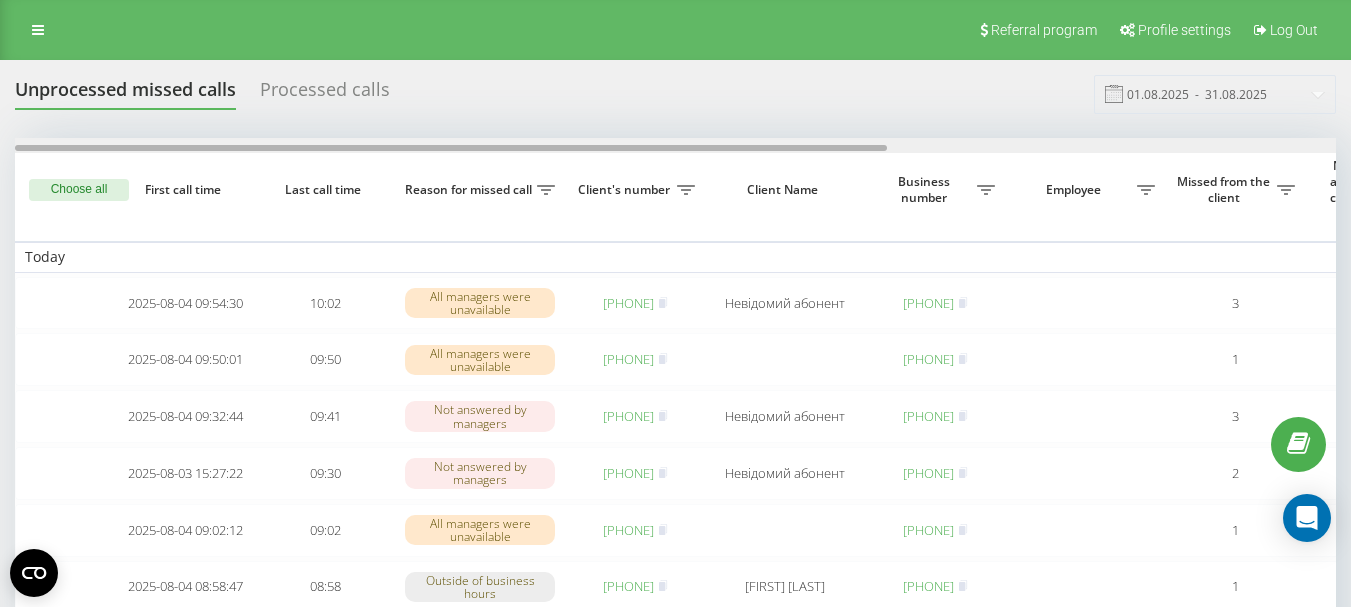click at bounding box center [675, 145] 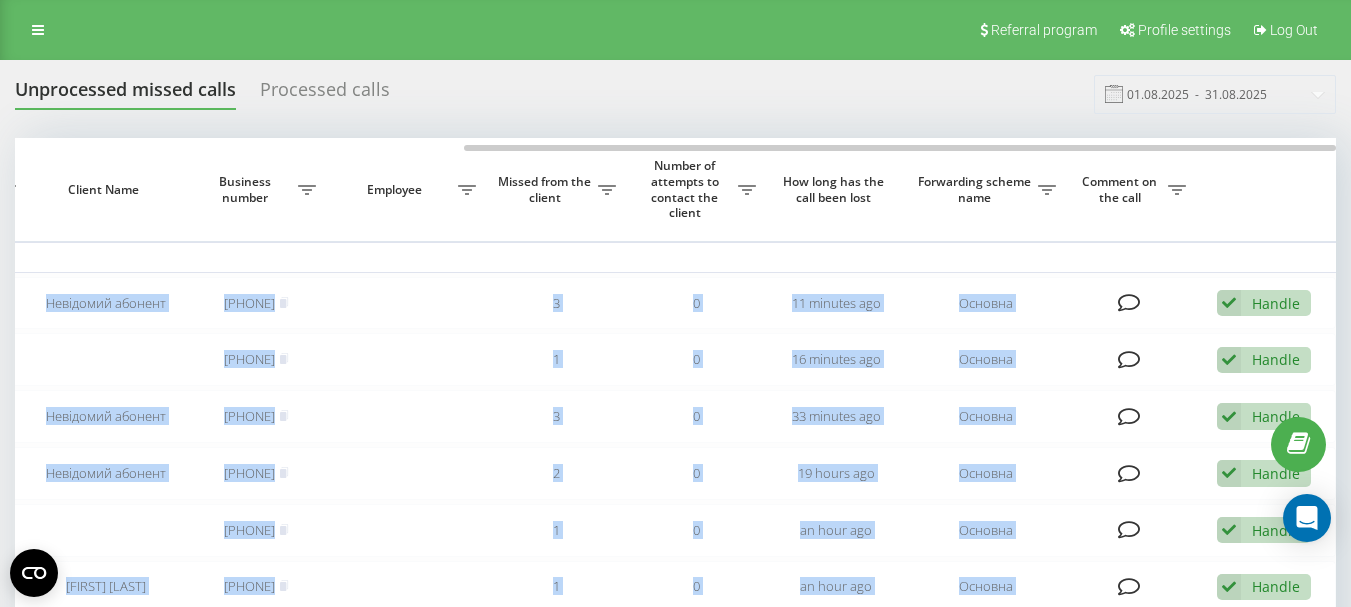 drag, startPoint x: 903, startPoint y: 144, endPoint x: 516, endPoint y: 127, distance: 387.3732 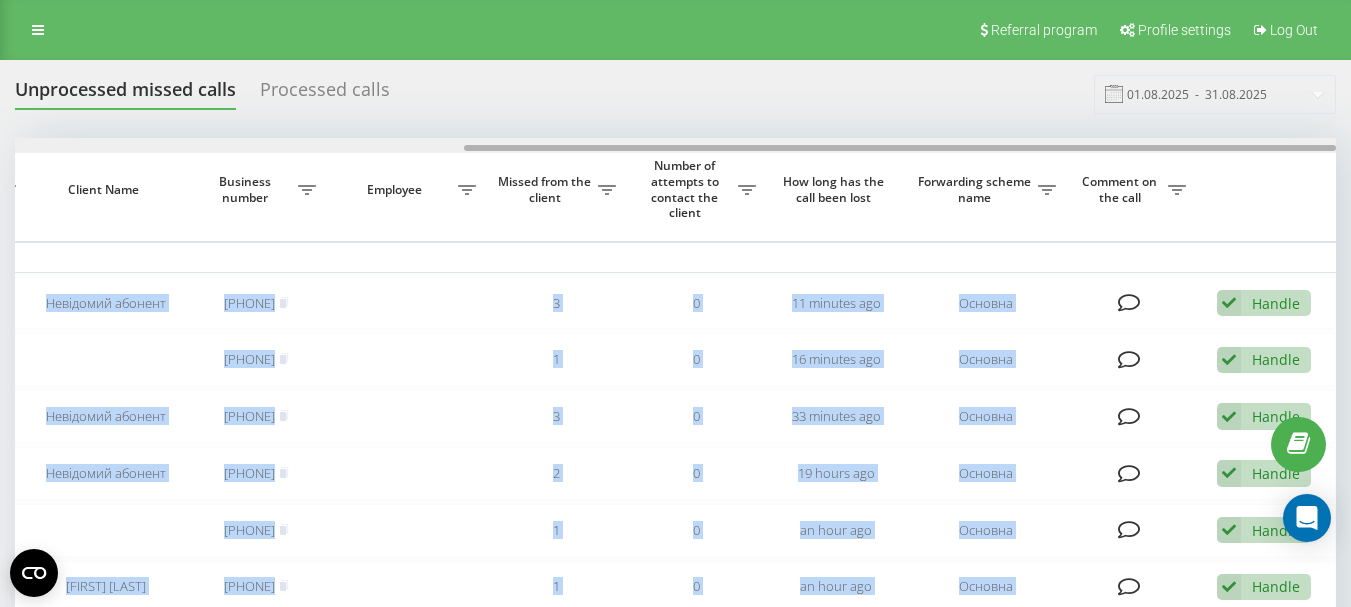 click at bounding box center (675, 145) 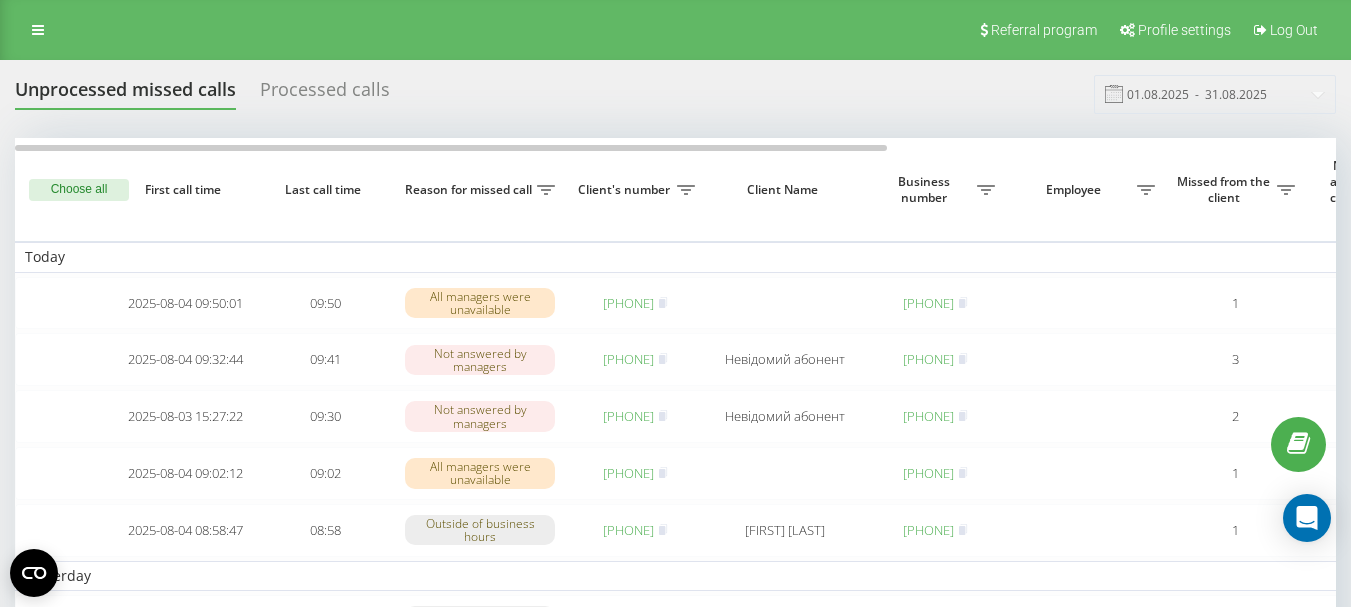 scroll, scrollTop: 0, scrollLeft: 0, axis: both 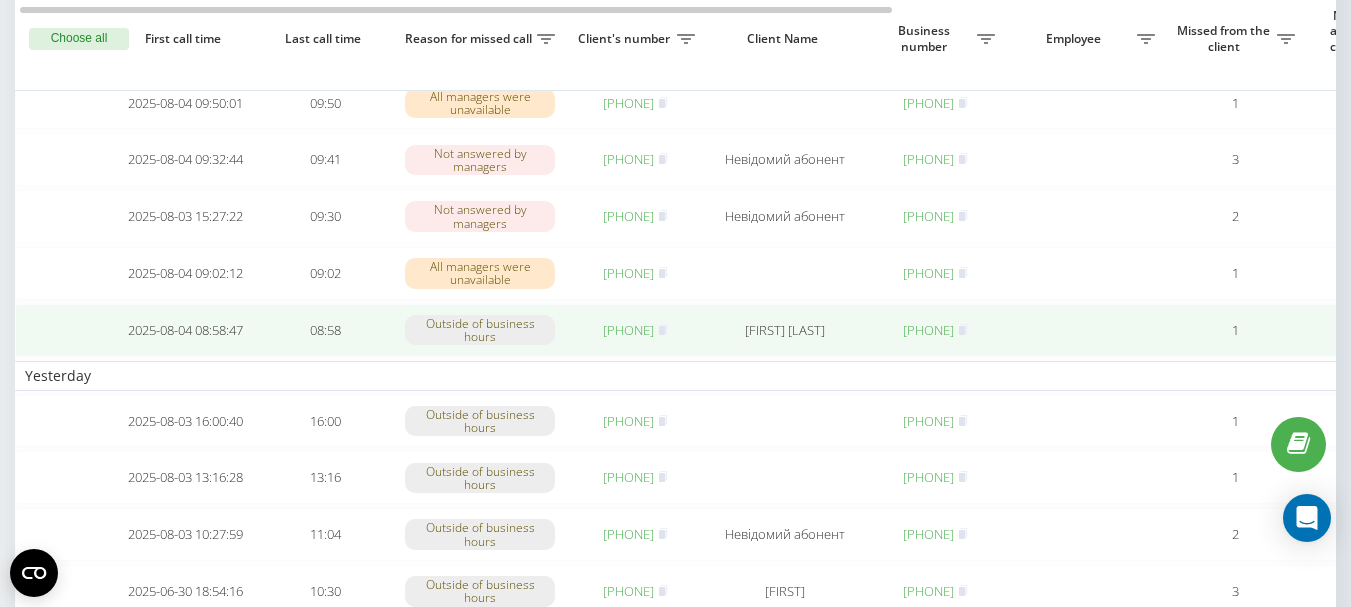 click on "380966839270" at bounding box center (628, 330) 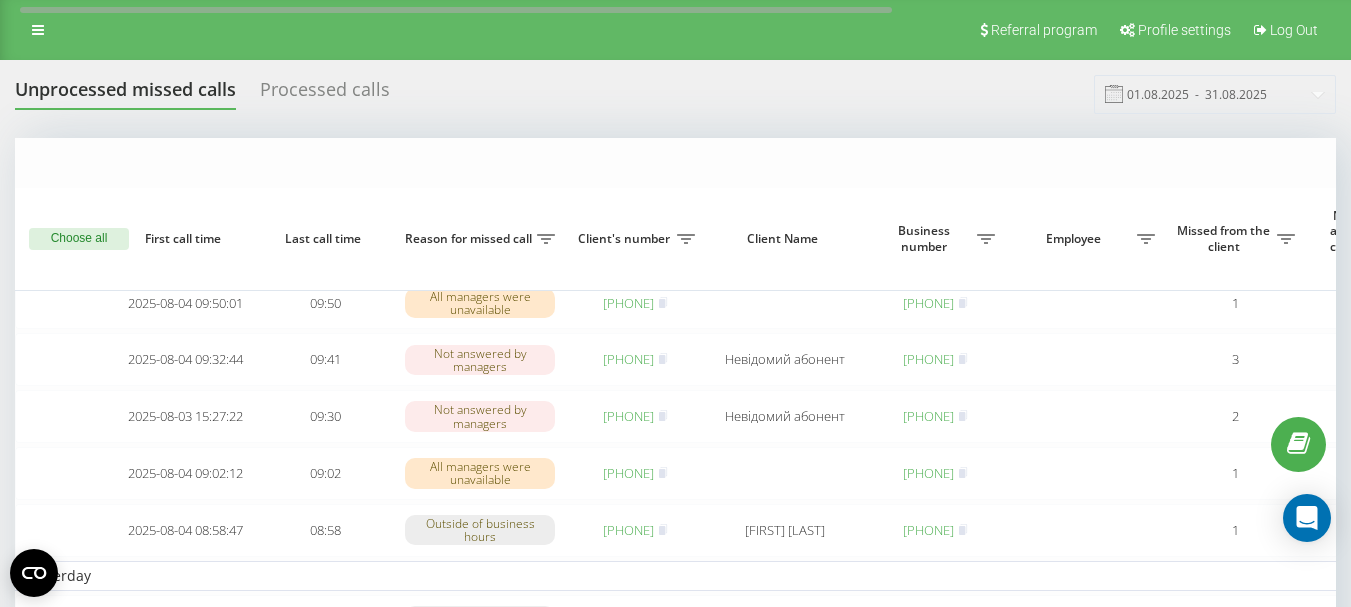 scroll, scrollTop: 200, scrollLeft: 0, axis: vertical 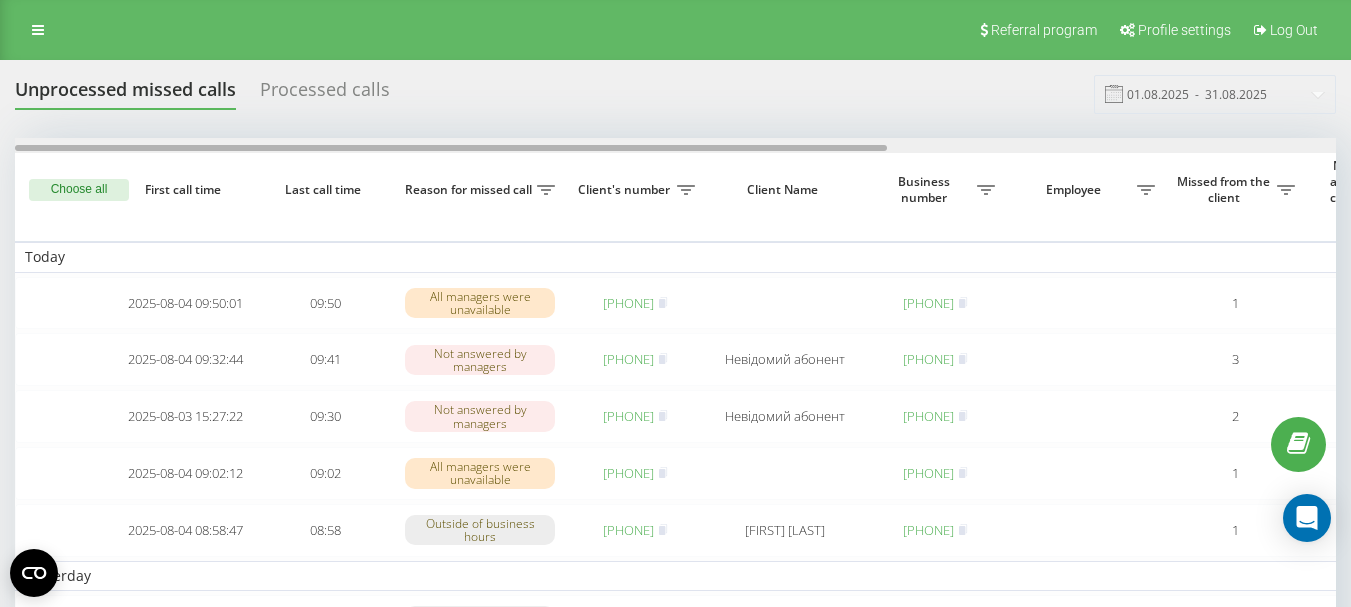 click at bounding box center (675, 145) 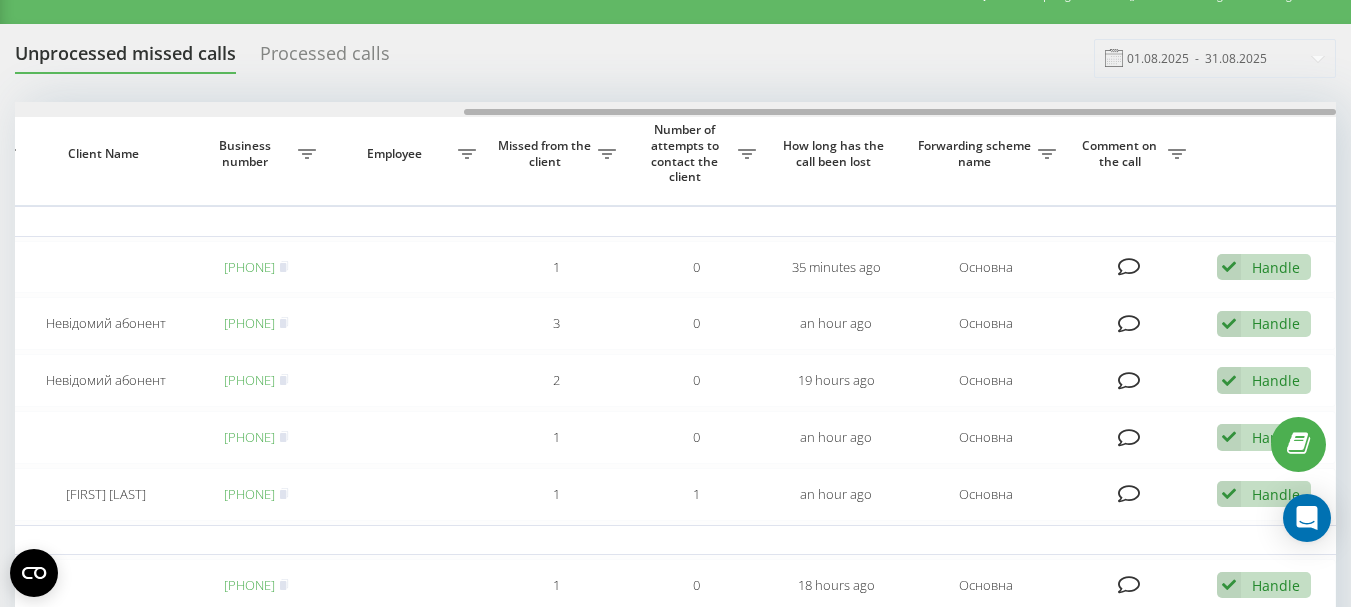 scroll, scrollTop: 0, scrollLeft: 0, axis: both 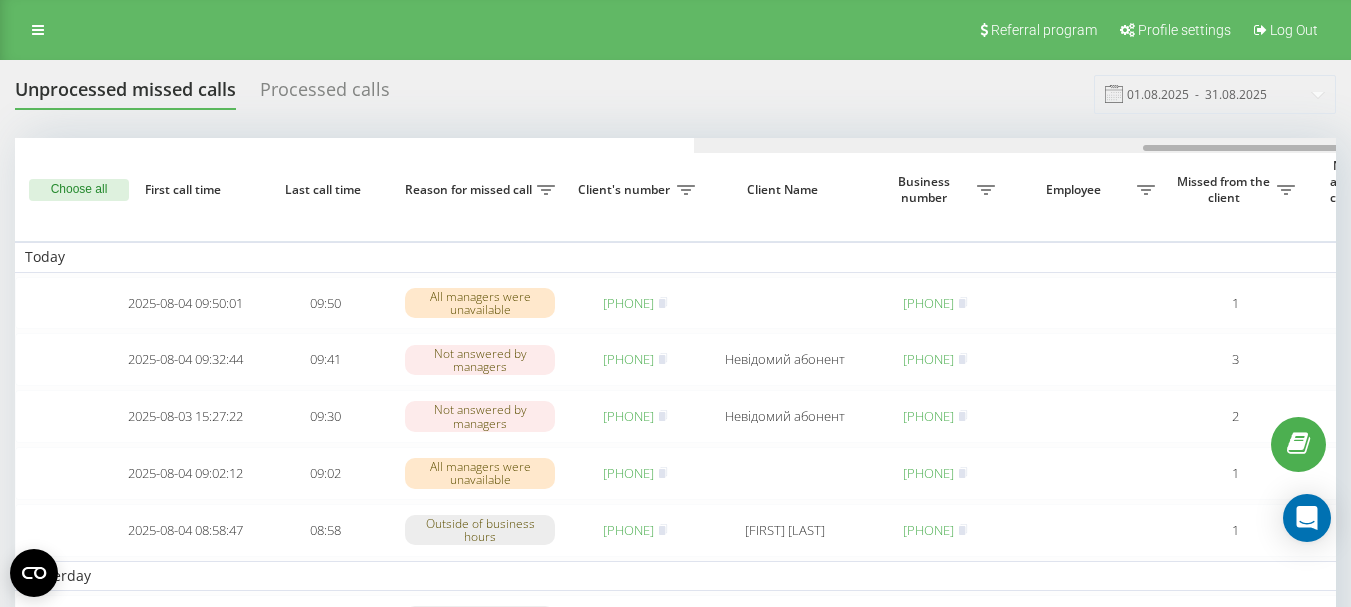 click at bounding box center [1354, 145] 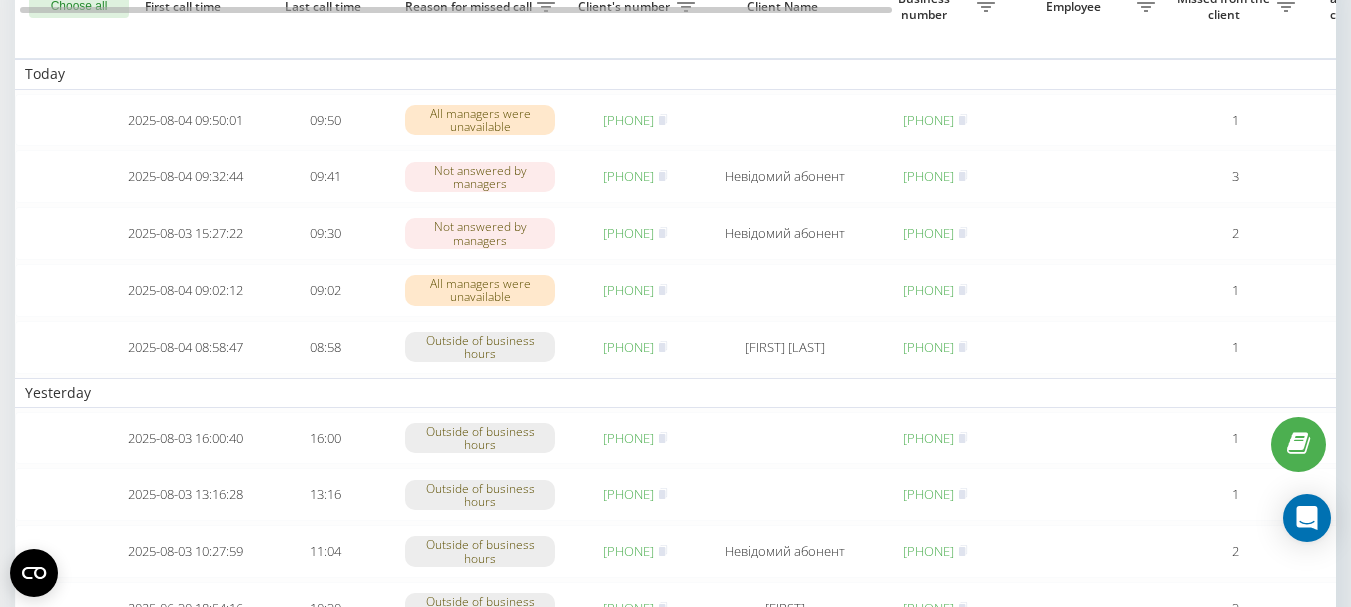 scroll, scrollTop: 200, scrollLeft: 0, axis: vertical 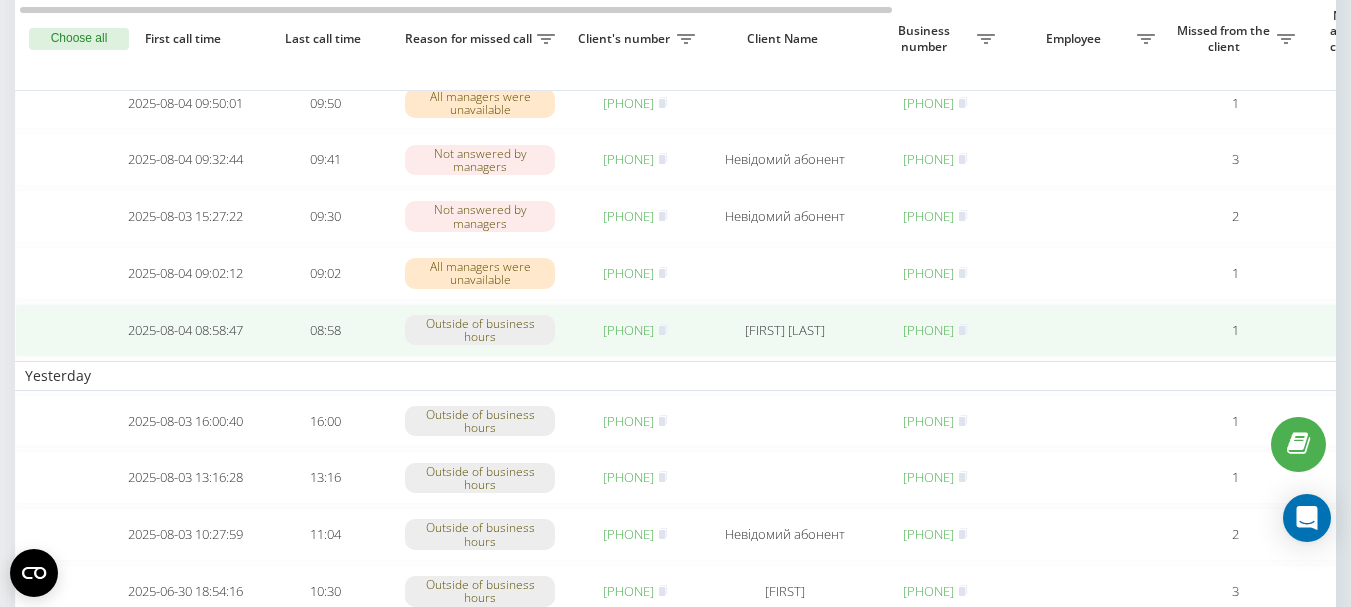 click on "380966839270" at bounding box center [628, 330] 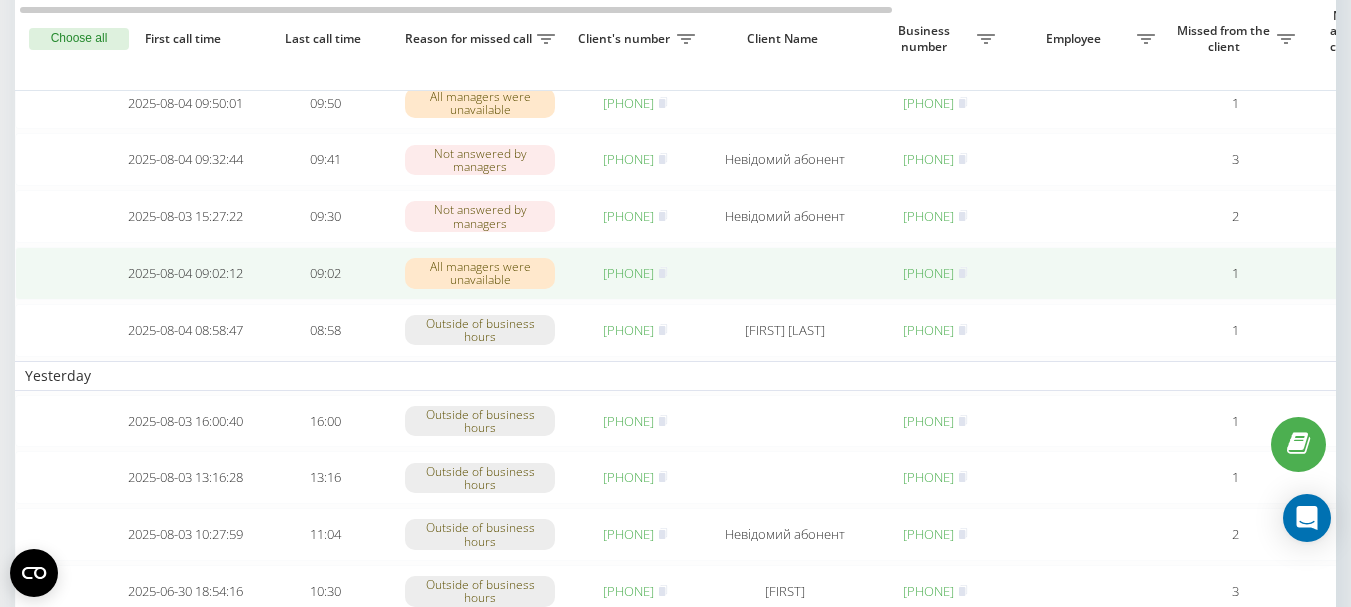 click on "380672806812" at bounding box center [628, 273] 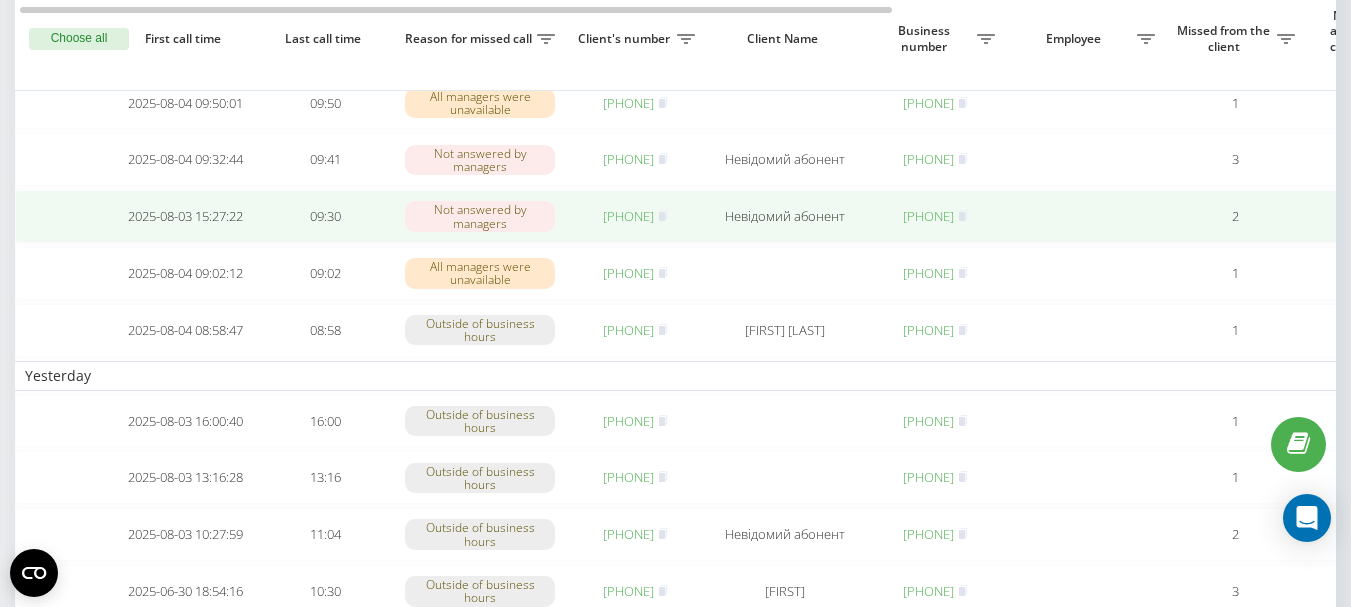 click on "380680271498" at bounding box center (628, 216) 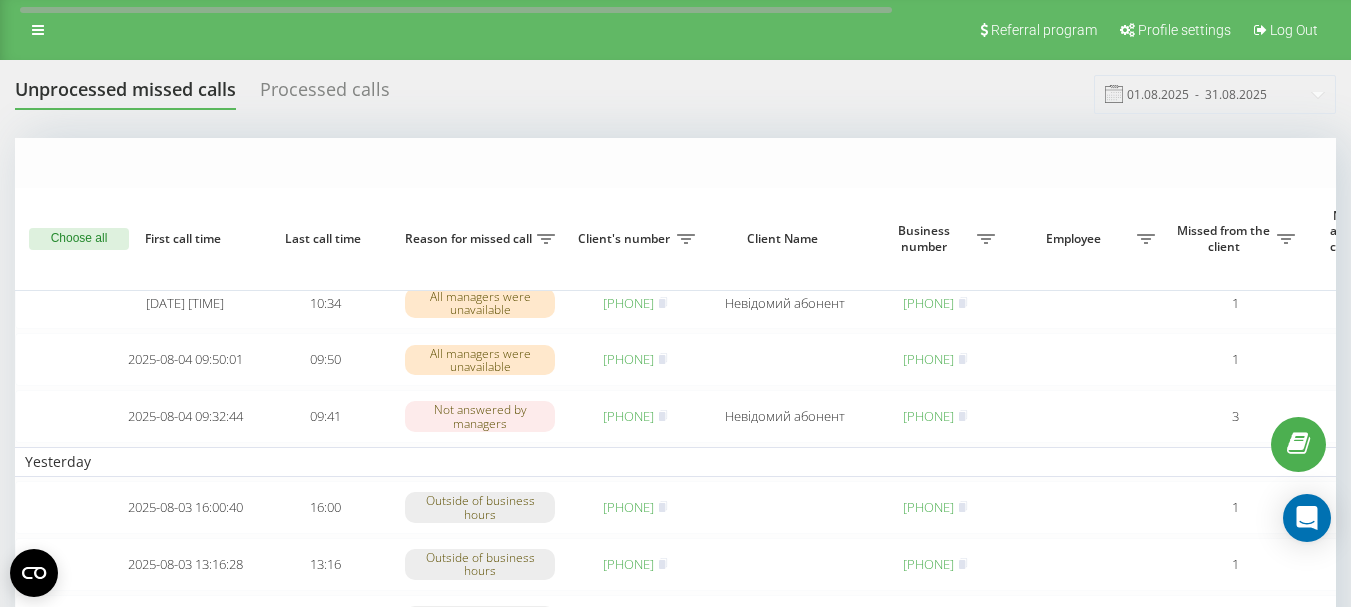 scroll, scrollTop: 200, scrollLeft: 0, axis: vertical 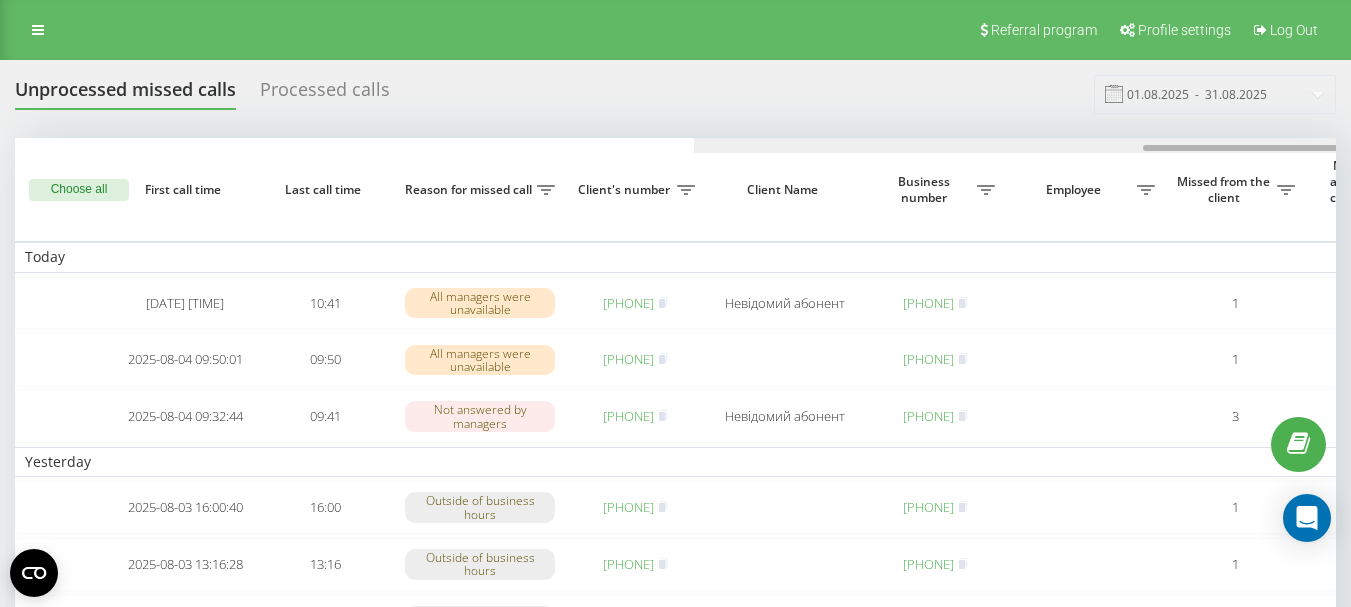 click at bounding box center (1354, 145) 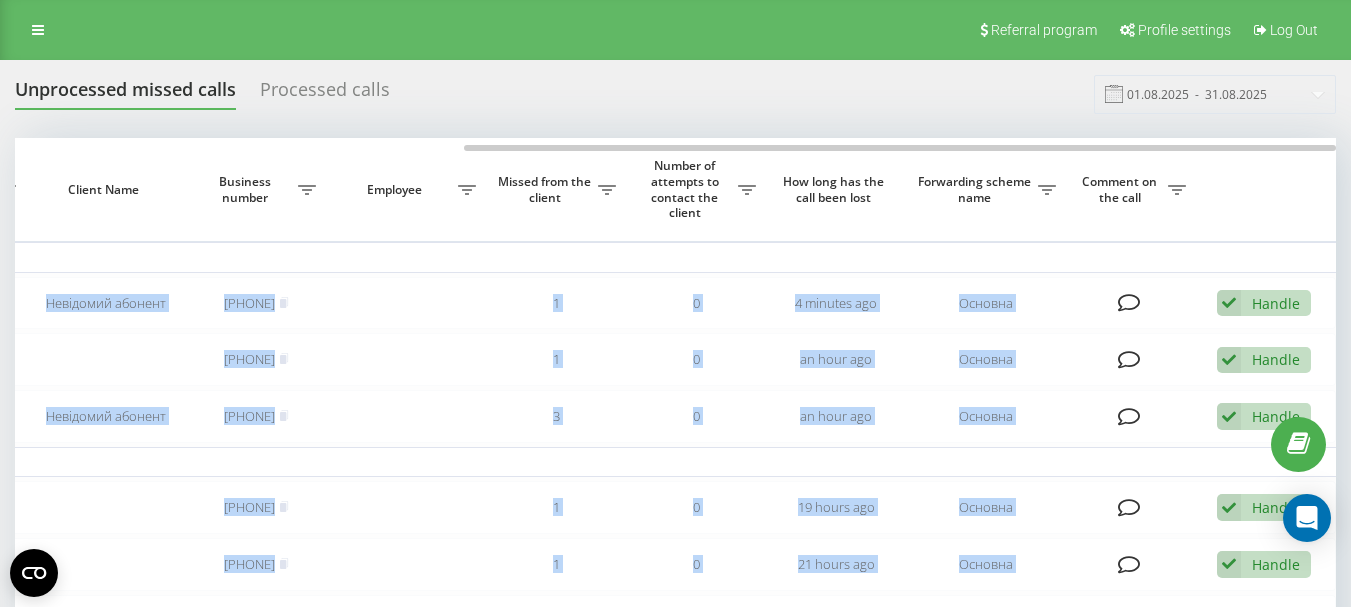 drag, startPoint x: 945, startPoint y: 143, endPoint x: 549, endPoint y: 124, distance: 396.45554 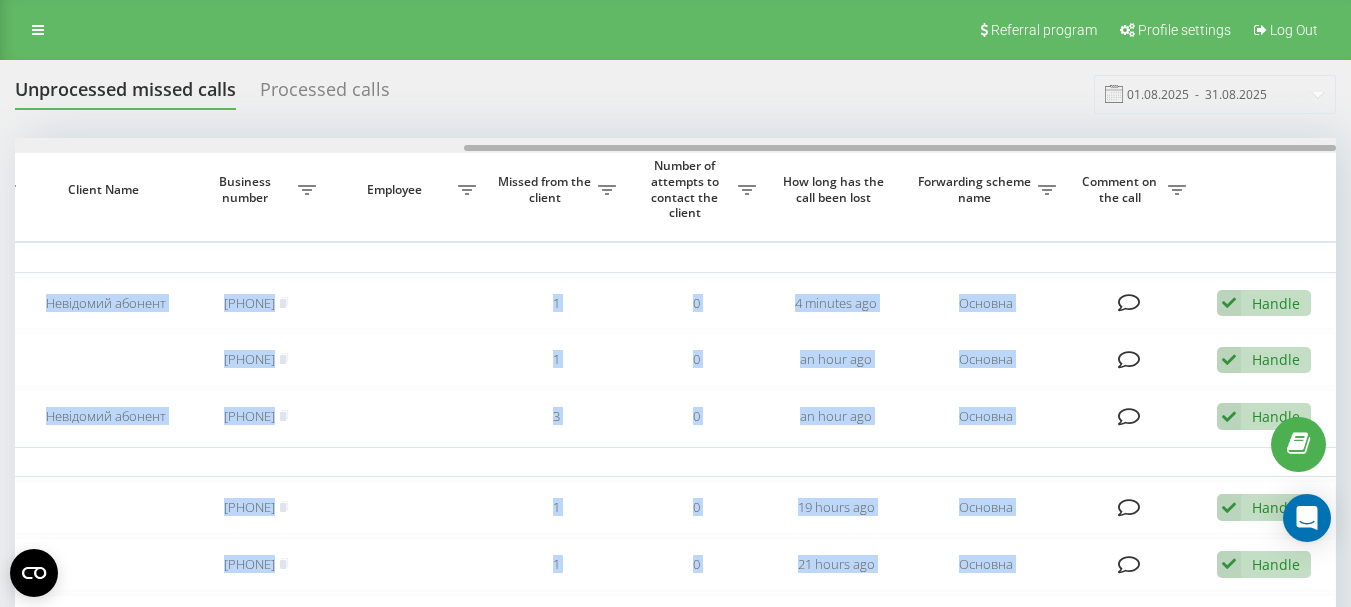 click at bounding box center (675, 145) 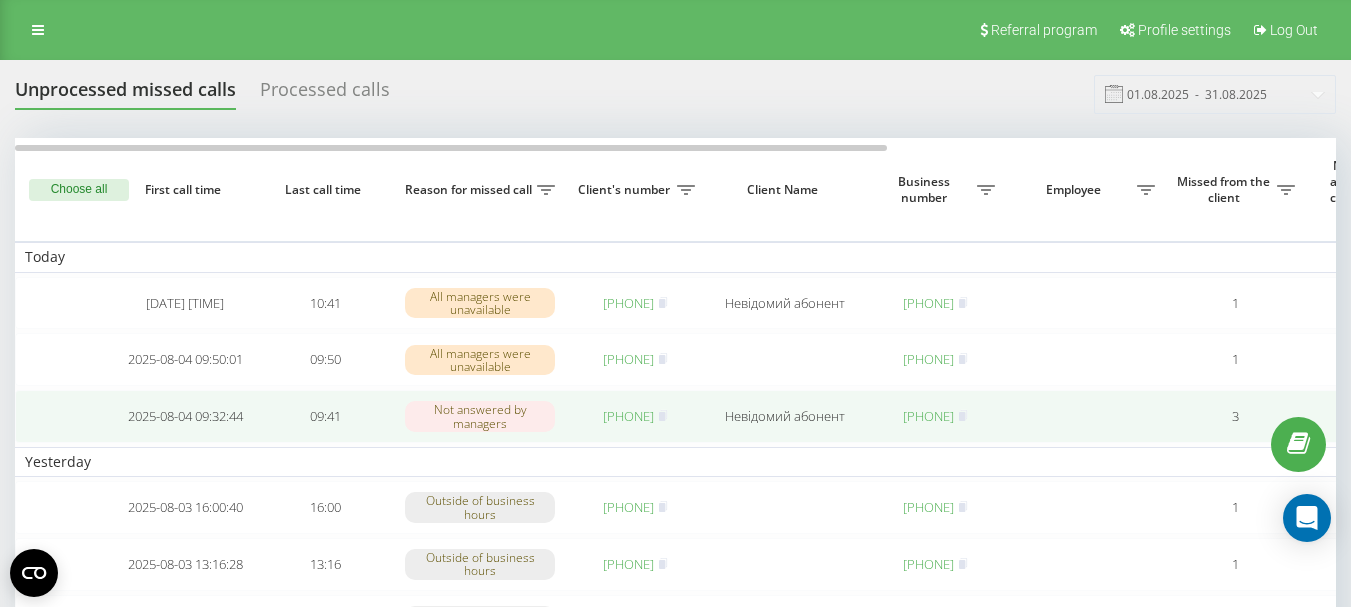 click on "[PHONE]" at bounding box center (628, 416) 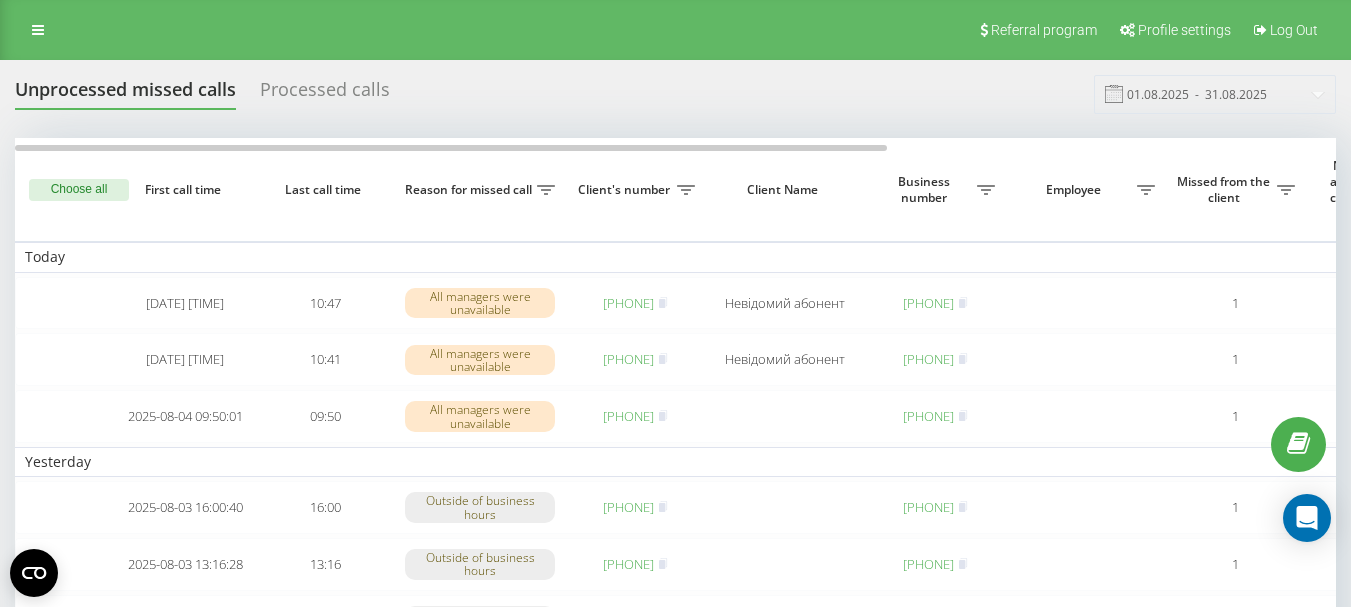 scroll, scrollTop: 0, scrollLeft: 0, axis: both 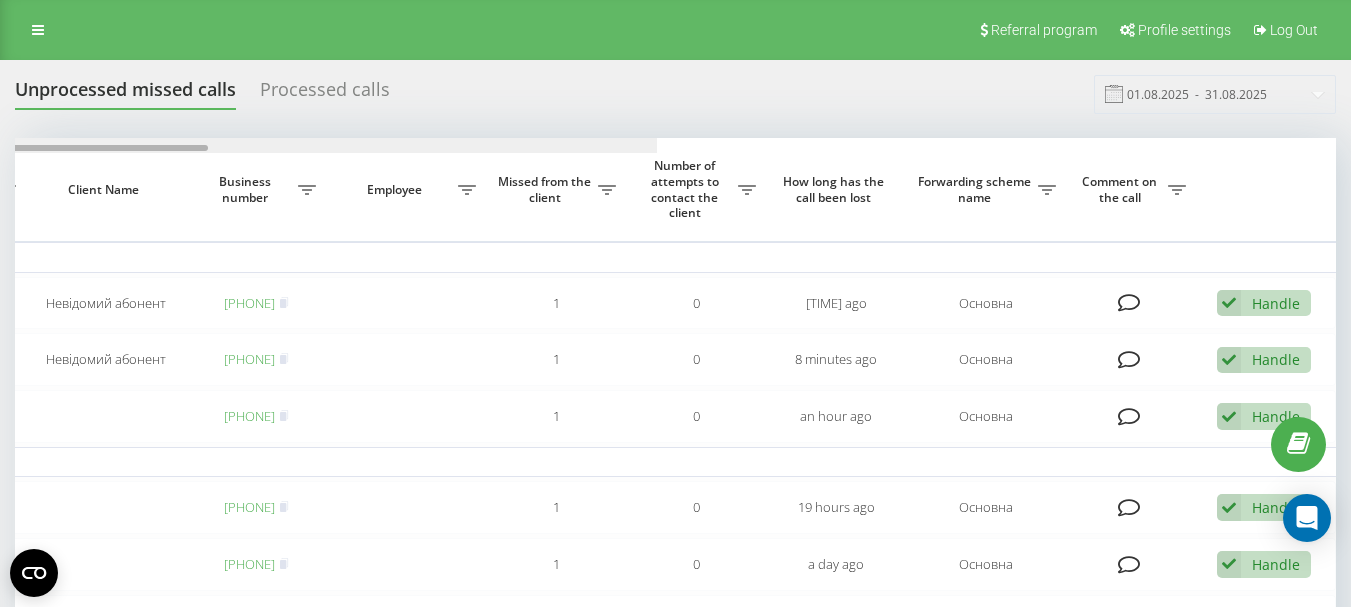 click at bounding box center (-4, 145) 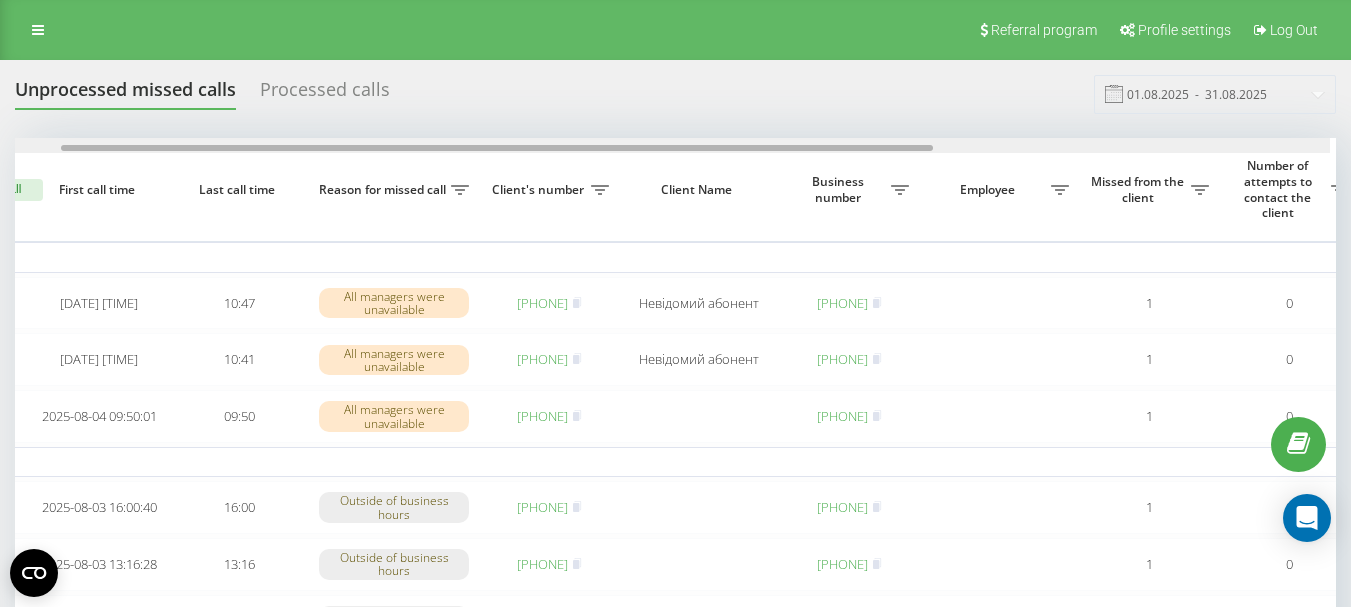 scroll, scrollTop: 0, scrollLeft: 56, axis: horizontal 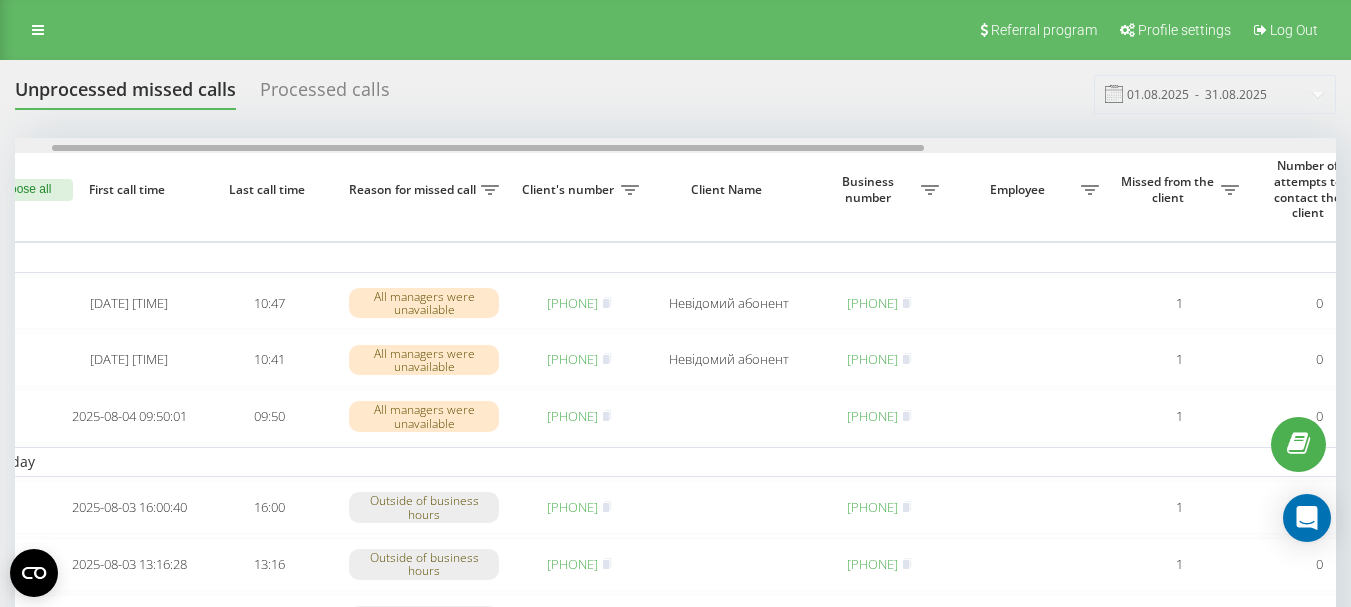 drag, startPoint x: 998, startPoint y: 146, endPoint x: 586, endPoint y: 144, distance: 412.00485 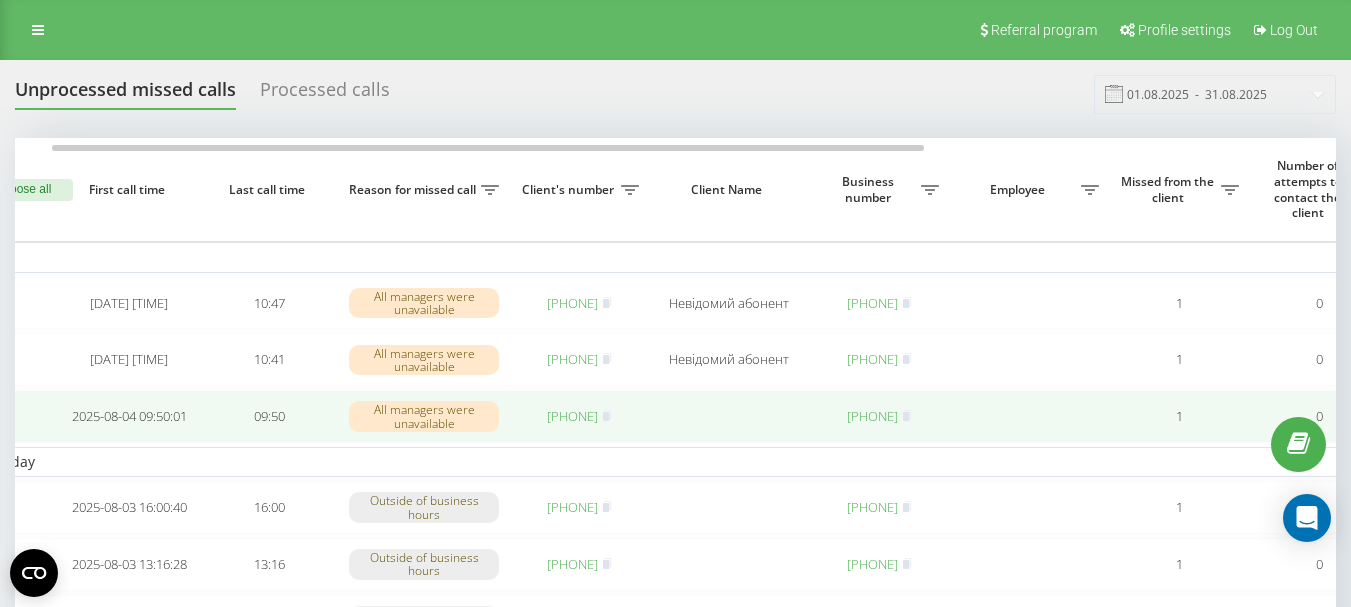 click on "[PHONE]" at bounding box center [572, 416] 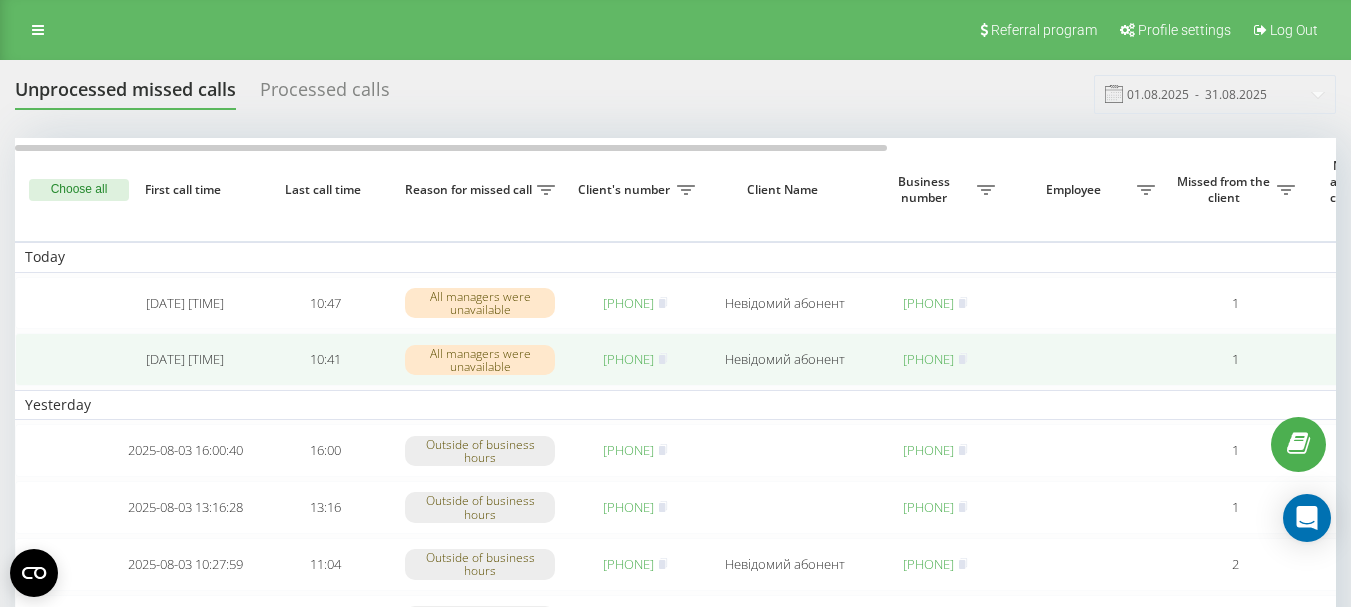 scroll, scrollTop: 0, scrollLeft: 0, axis: both 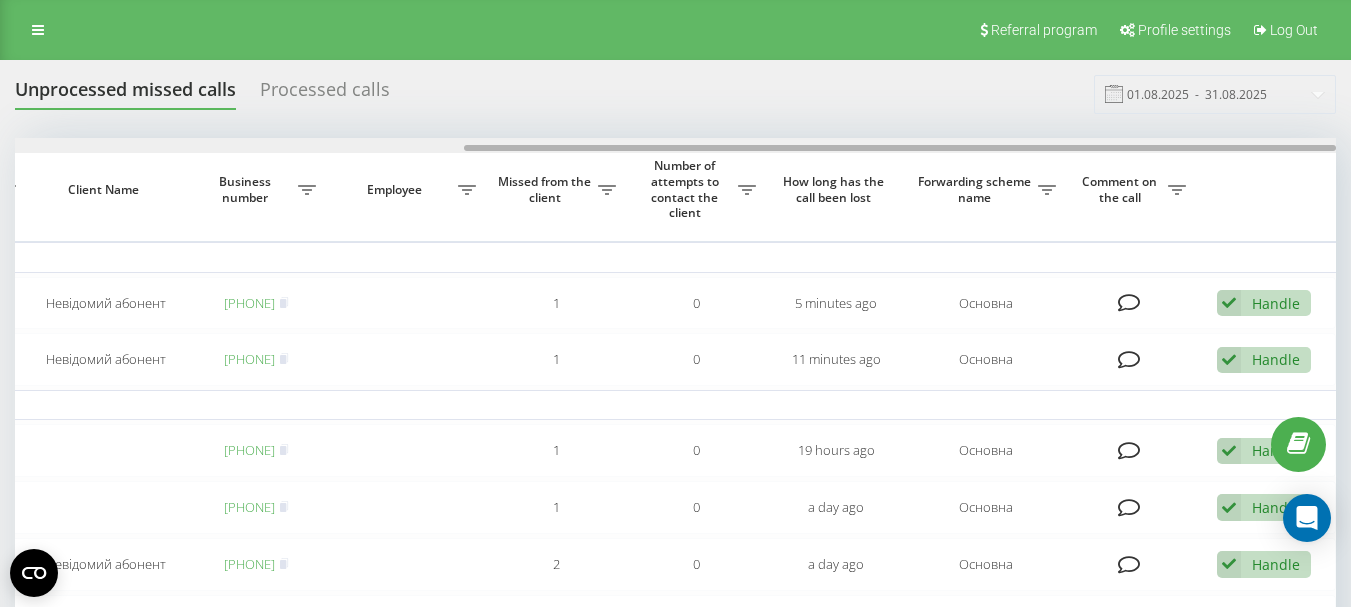 click at bounding box center [675, 145] 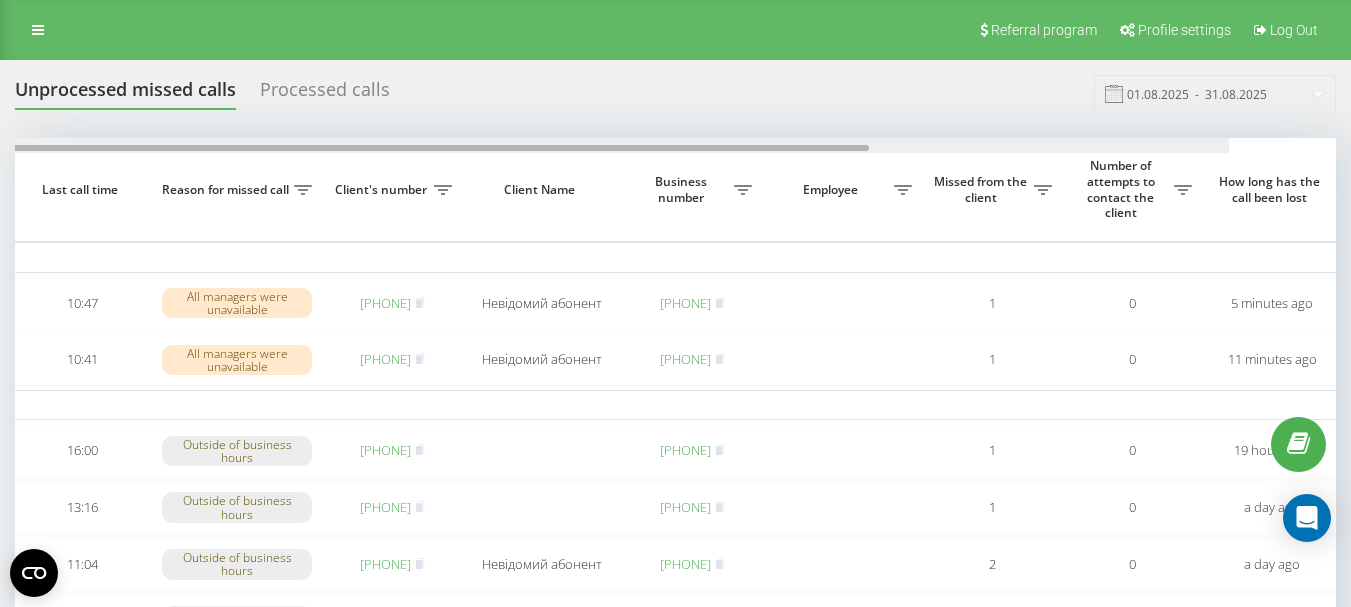 scroll, scrollTop: 0, scrollLeft: 130, axis: horizontal 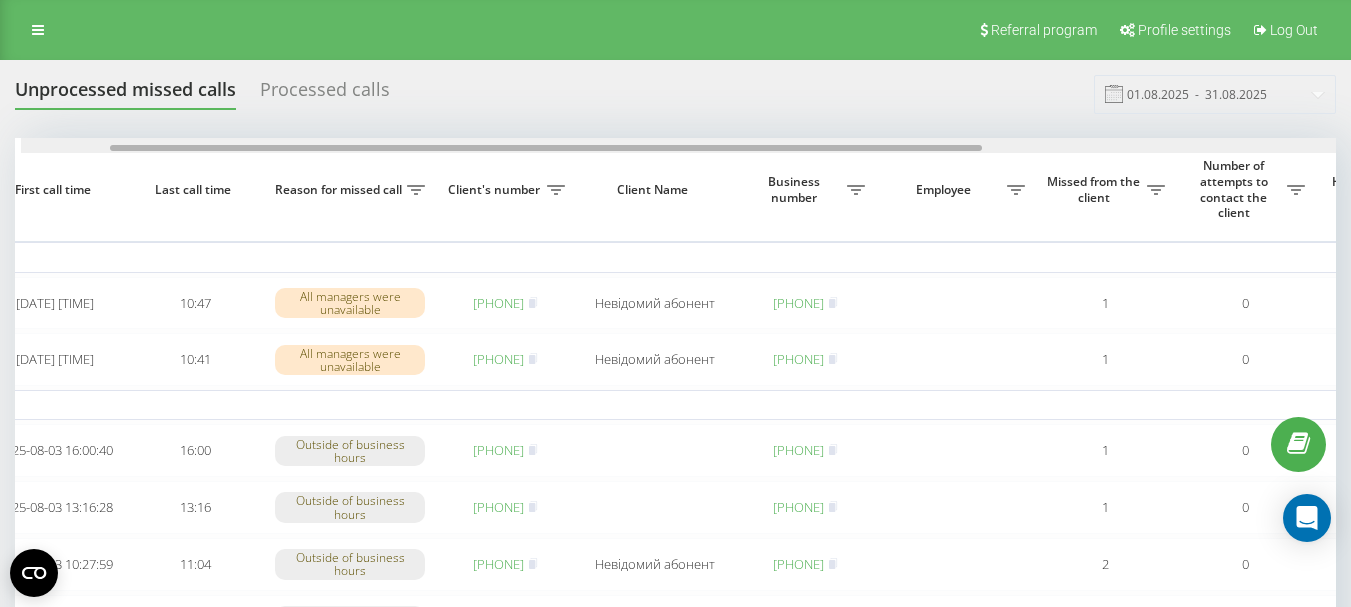 drag, startPoint x: 907, startPoint y: 148, endPoint x: 556, endPoint y: 159, distance: 351.17233 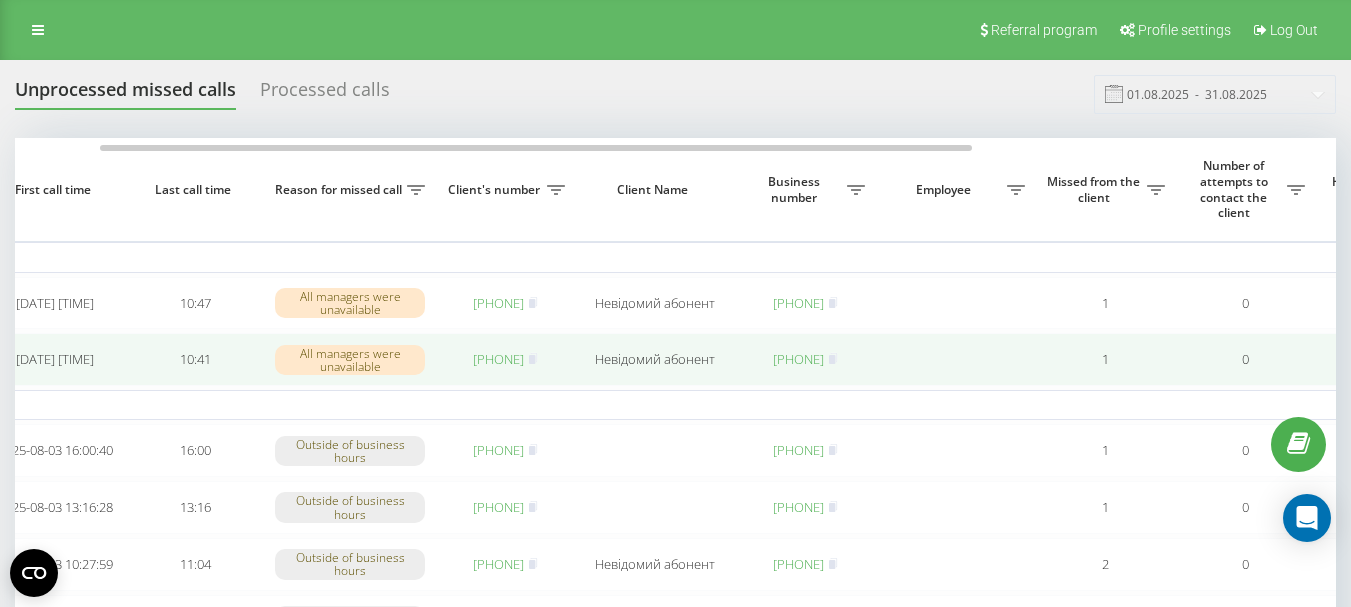 click on "[PHONE]" at bounding box center (498, 359) 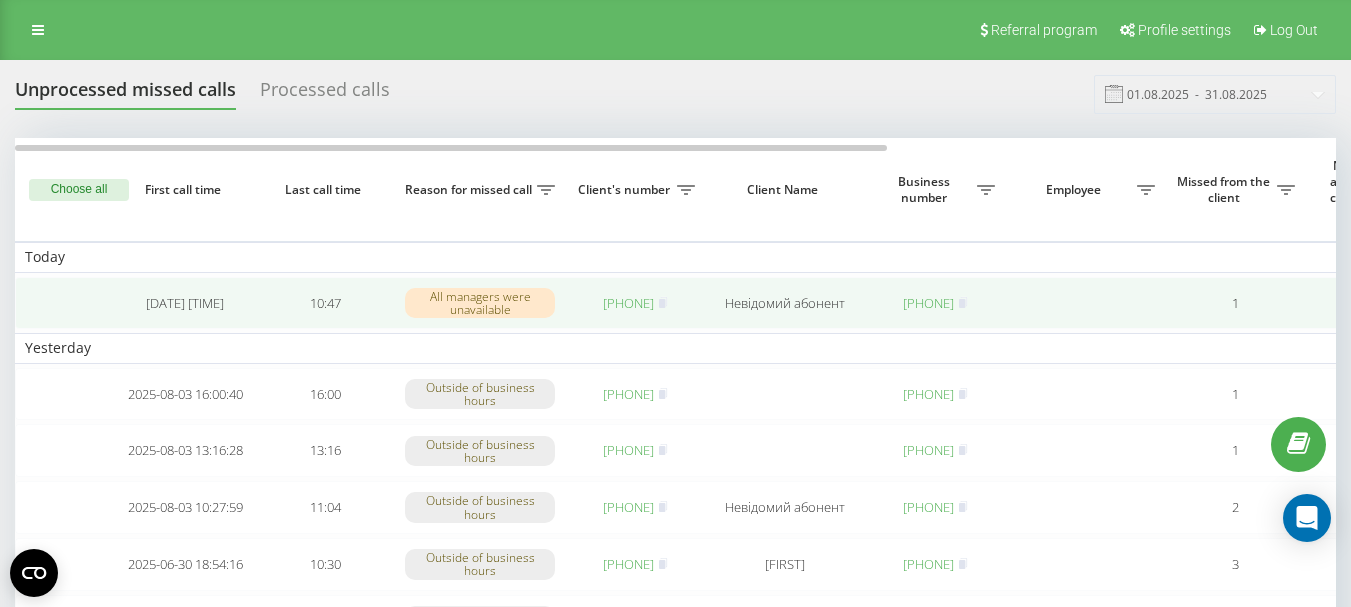 click on "[PHONE]" at bounding box center (628, 303) 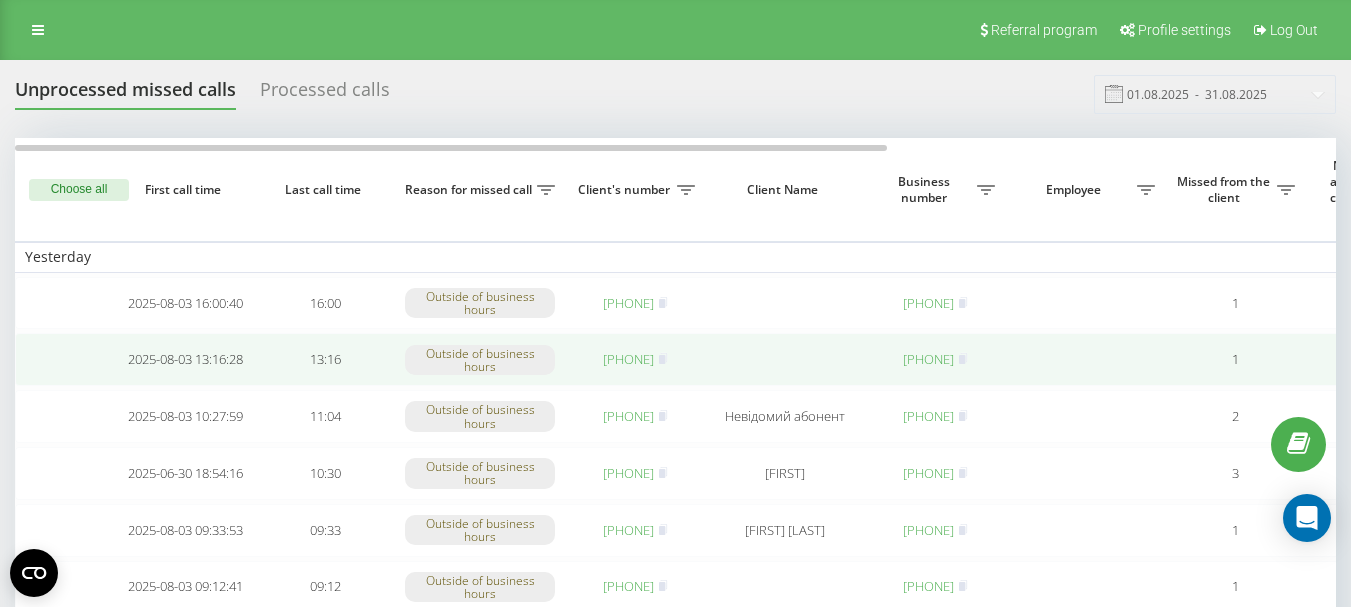 scroll, scrollTop: 0, scrollLeft: 0, axis: both 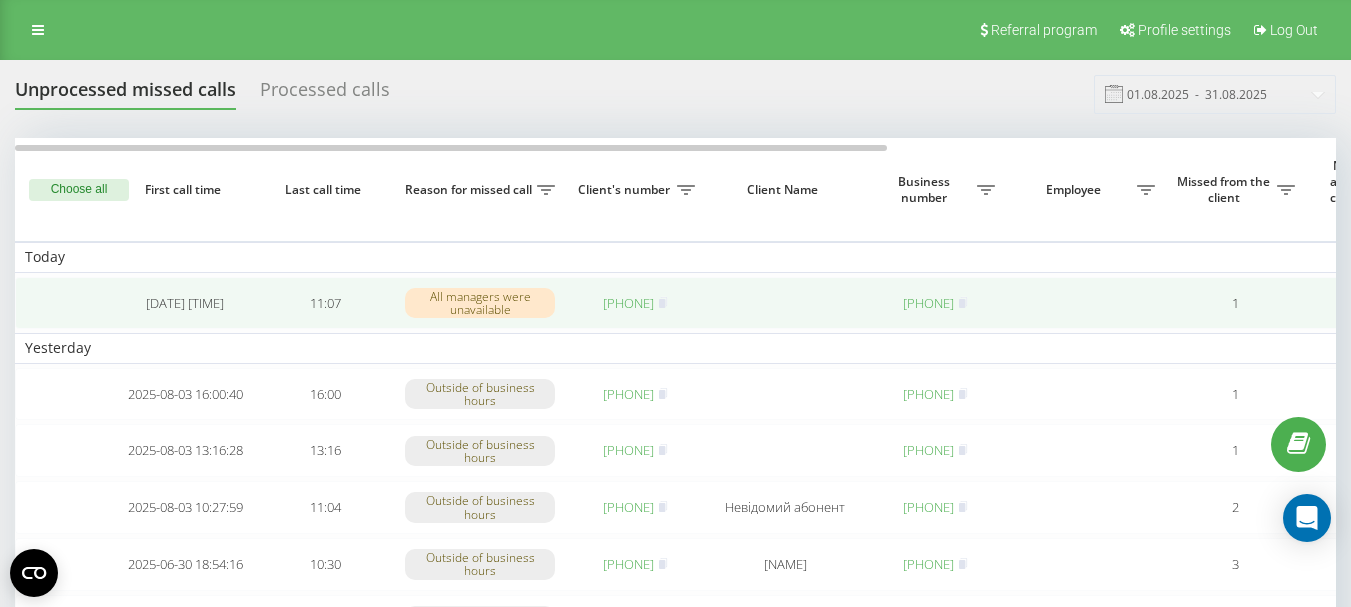 drag, startPoint x: 0, startPoint y: 0, endPoint x: 611, endPoint y: 302, distance: 681.5607 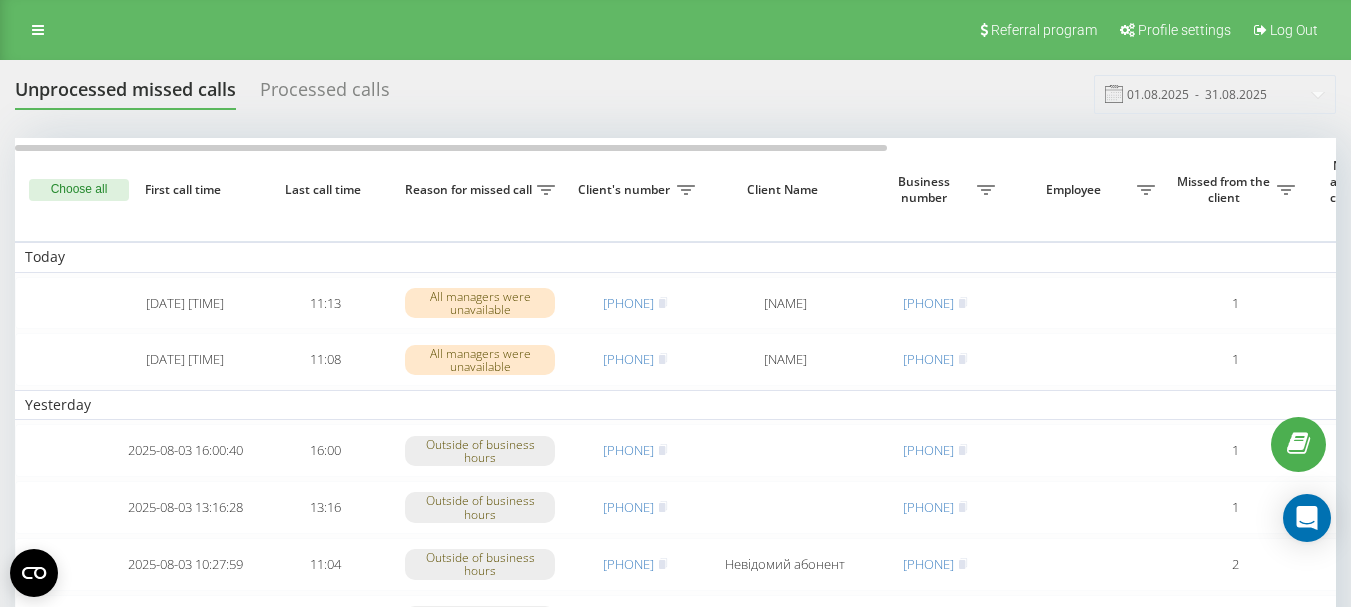 scroll, scrollTop: 0, scrollLeft: 0, axis: both 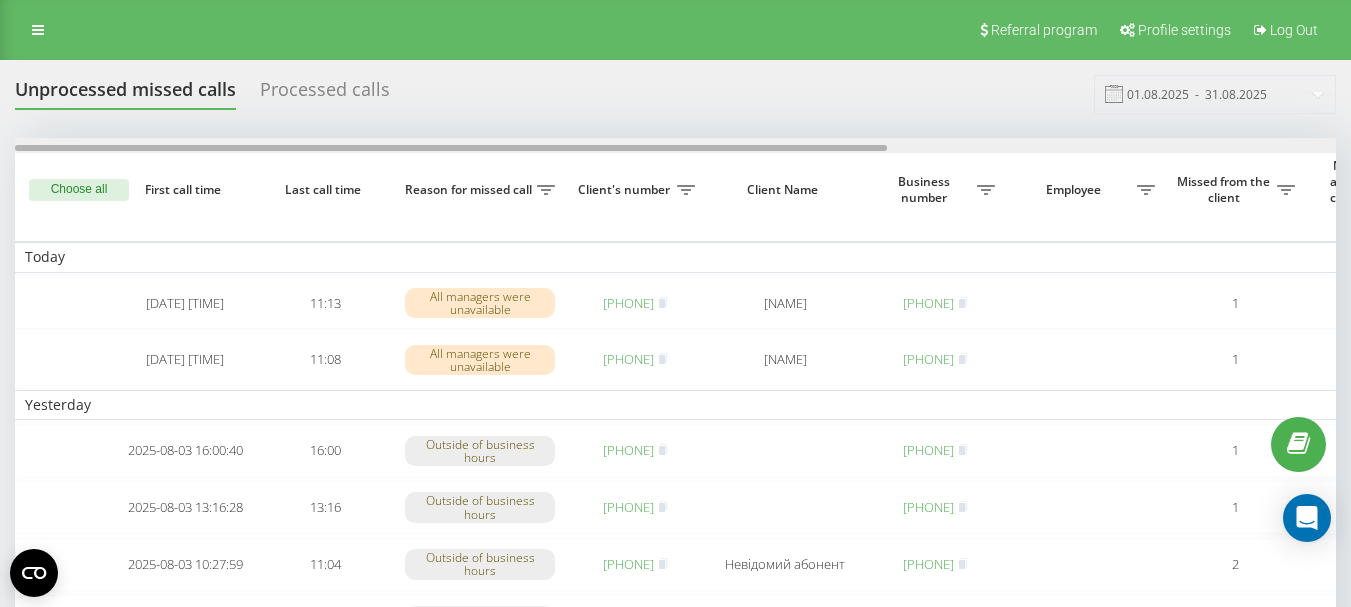 click at bounding box center (675, 145) 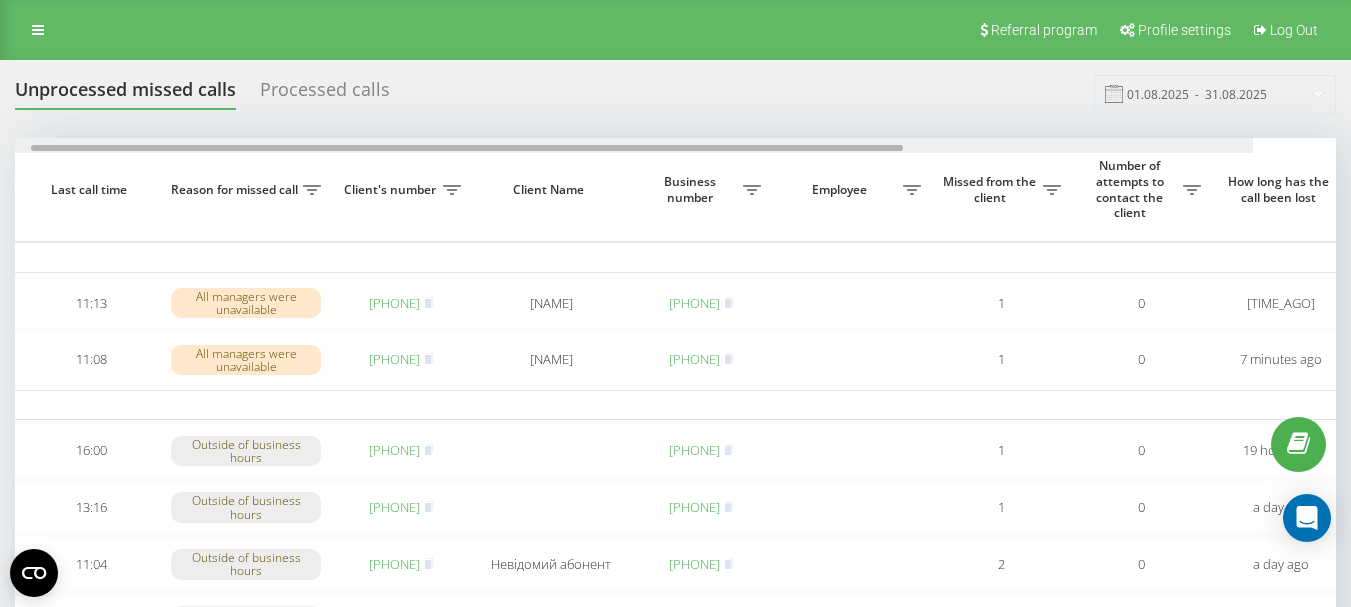 scroll, scrollTop: 0, scrollLeft: 141, axis: horizontal 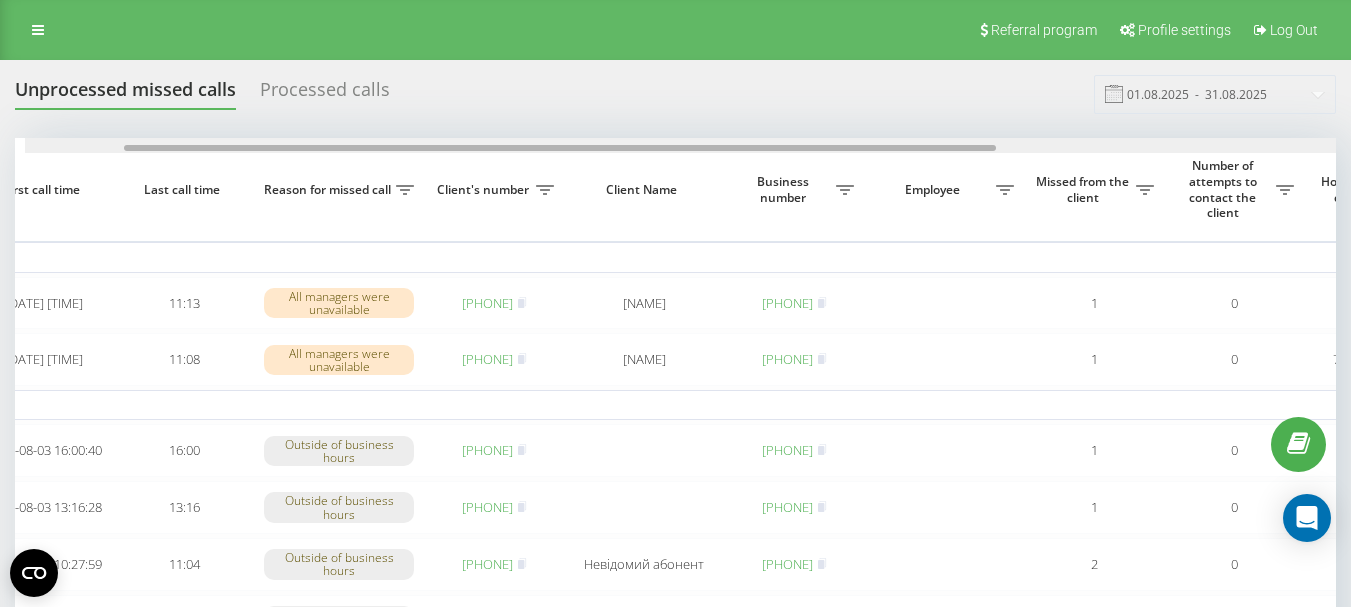 drag, startPoint x: 913, startPoint y: 148, endPoint x: 580, endPoint y: 246, distance: 347.121 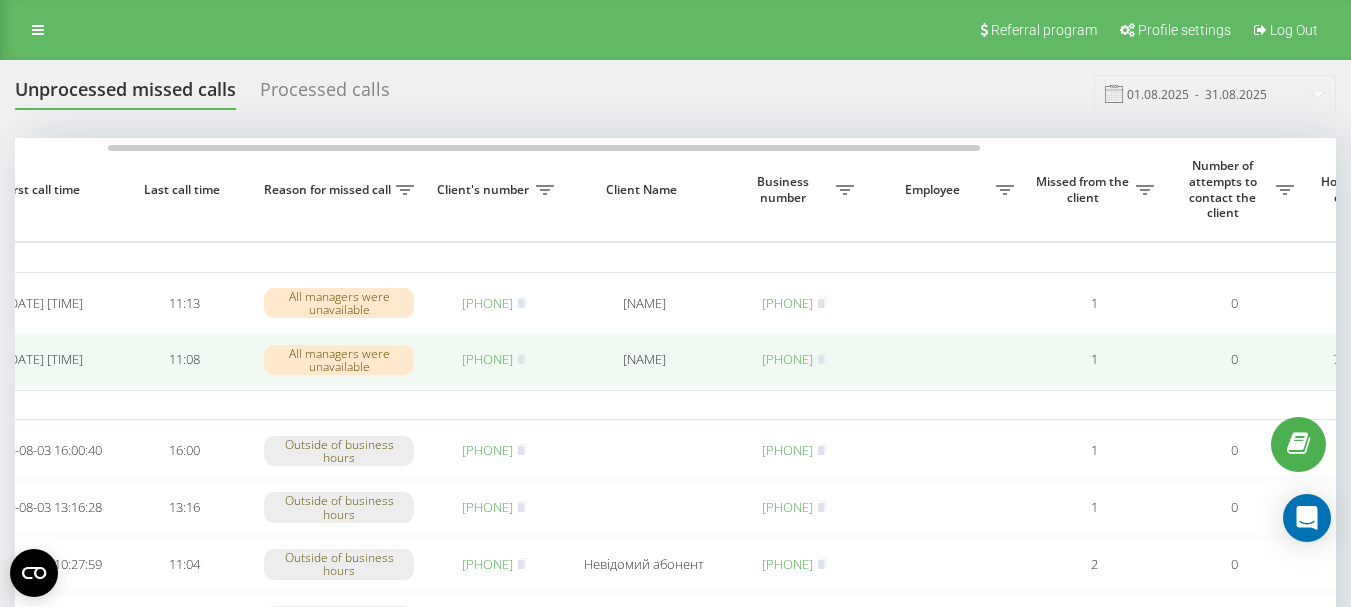 click on "380972923076" at bounding box center [487, 359] 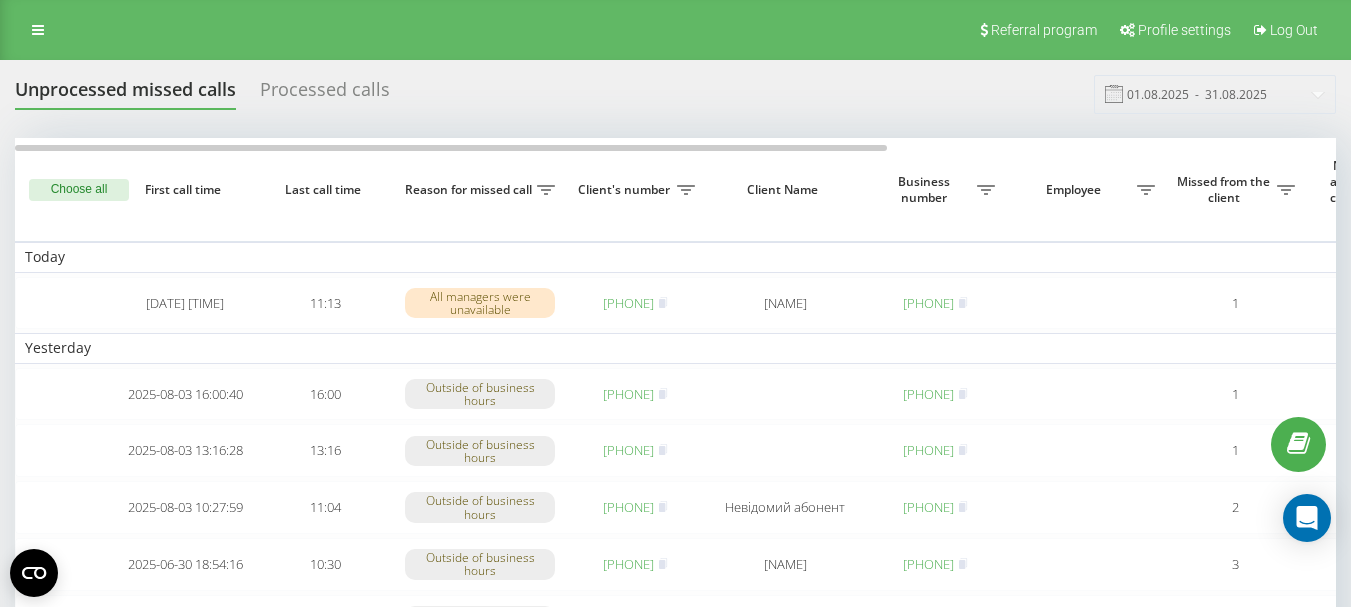 scroll, scrollTop: 0, scrollLeft: 0, axis: both 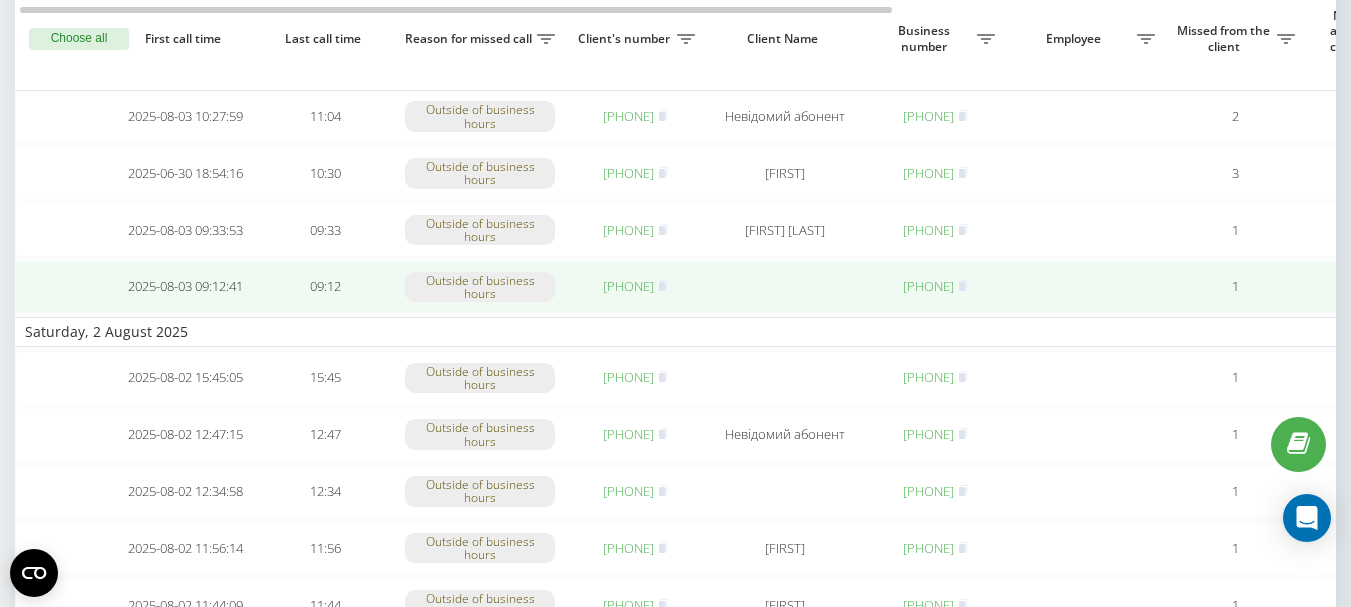 click on "380970990474" at bounding box center [628, 286] 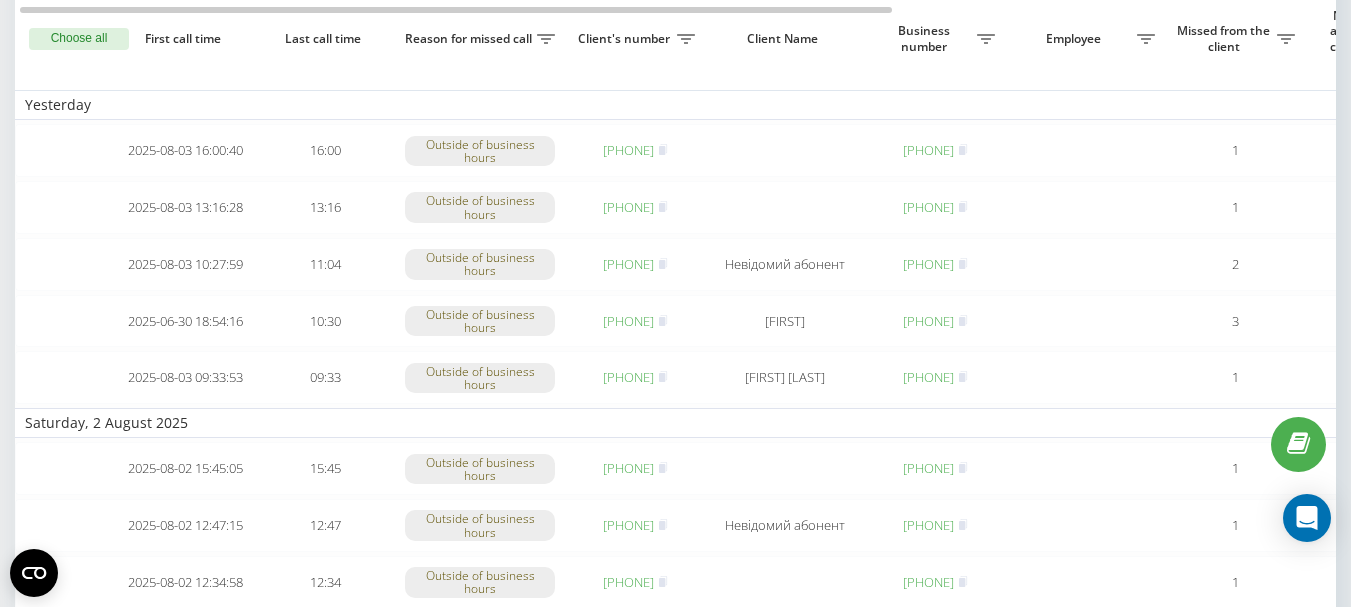 scroll, scrollTop: 0, scrollLeft: 0, axis: both 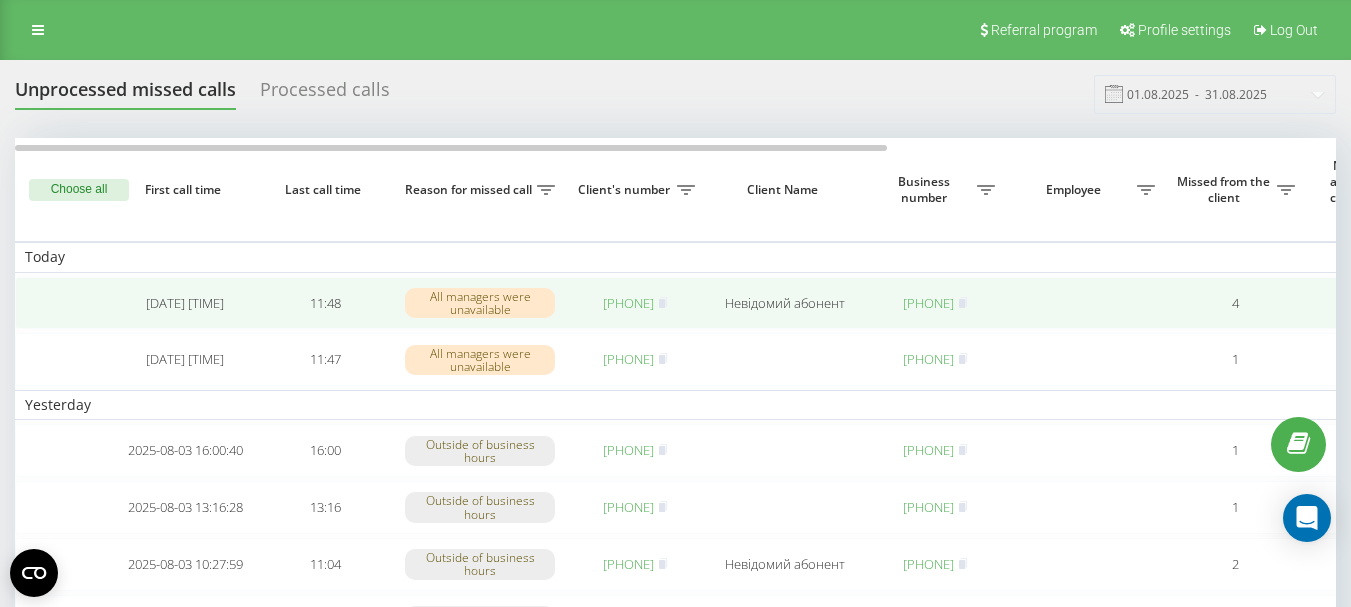 click on "[PHONE]" at bounding box center (628, 303) 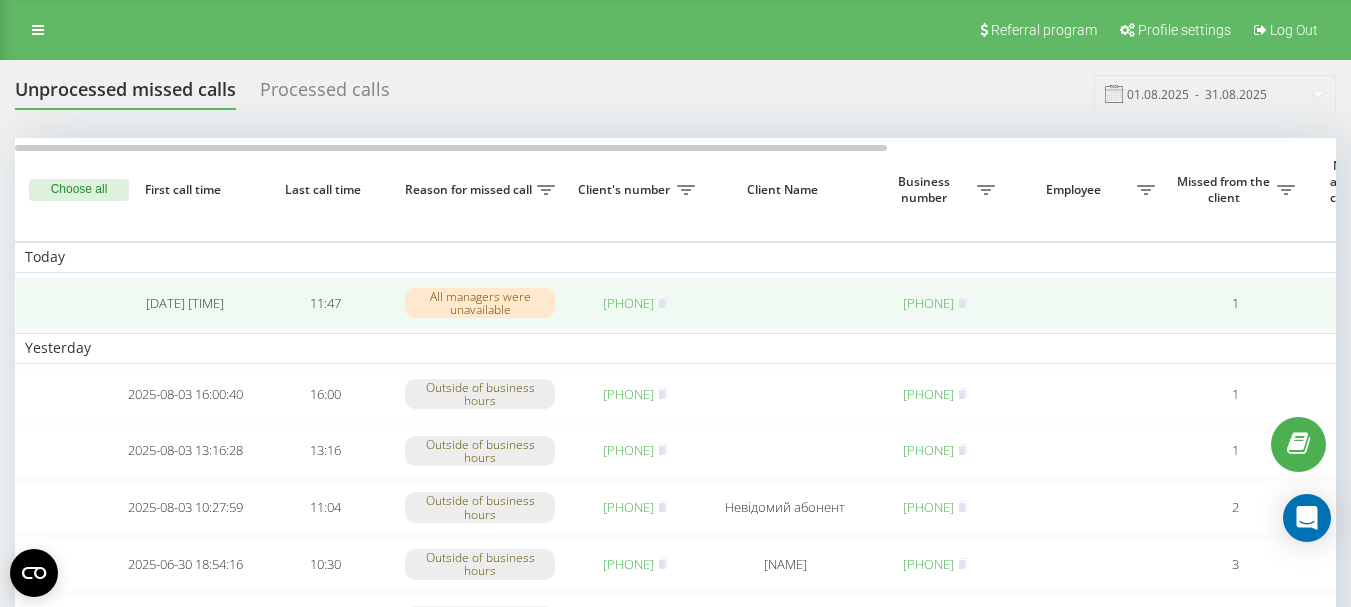 drag, startPoint x: 0, startPoint y: 0, endPoint x: 631, endPoint y: 306, distance: 701.2824 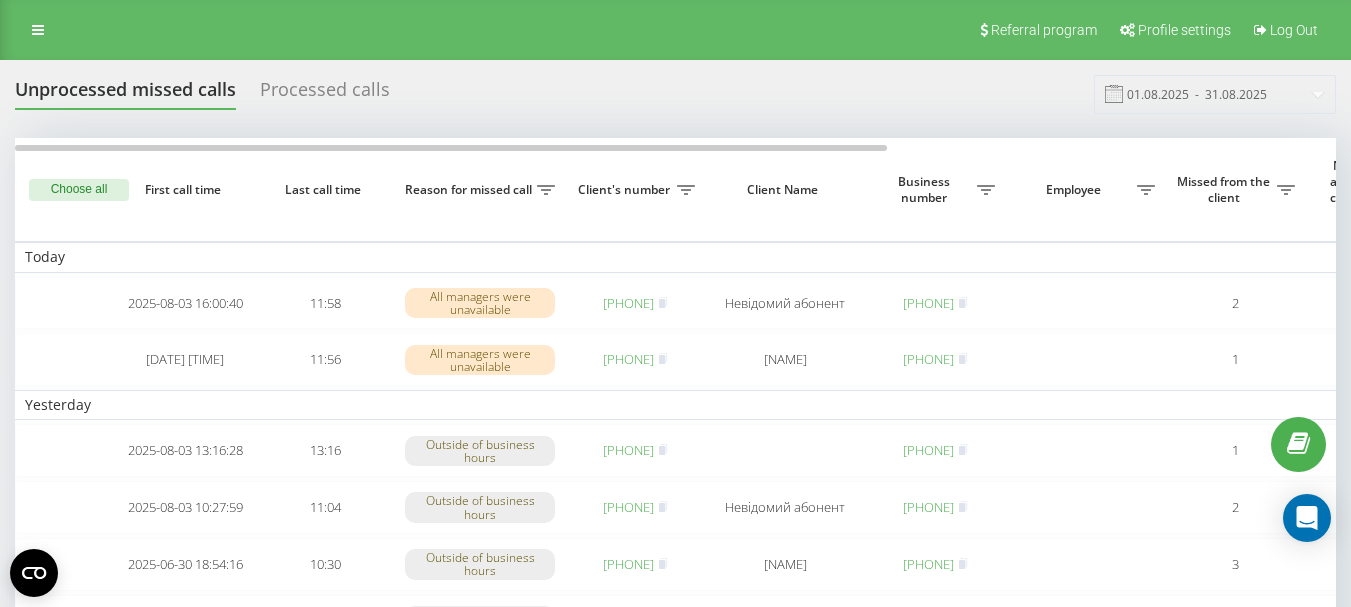 scroll, scrollTop: 0, scrollLeft: 0, axis: both 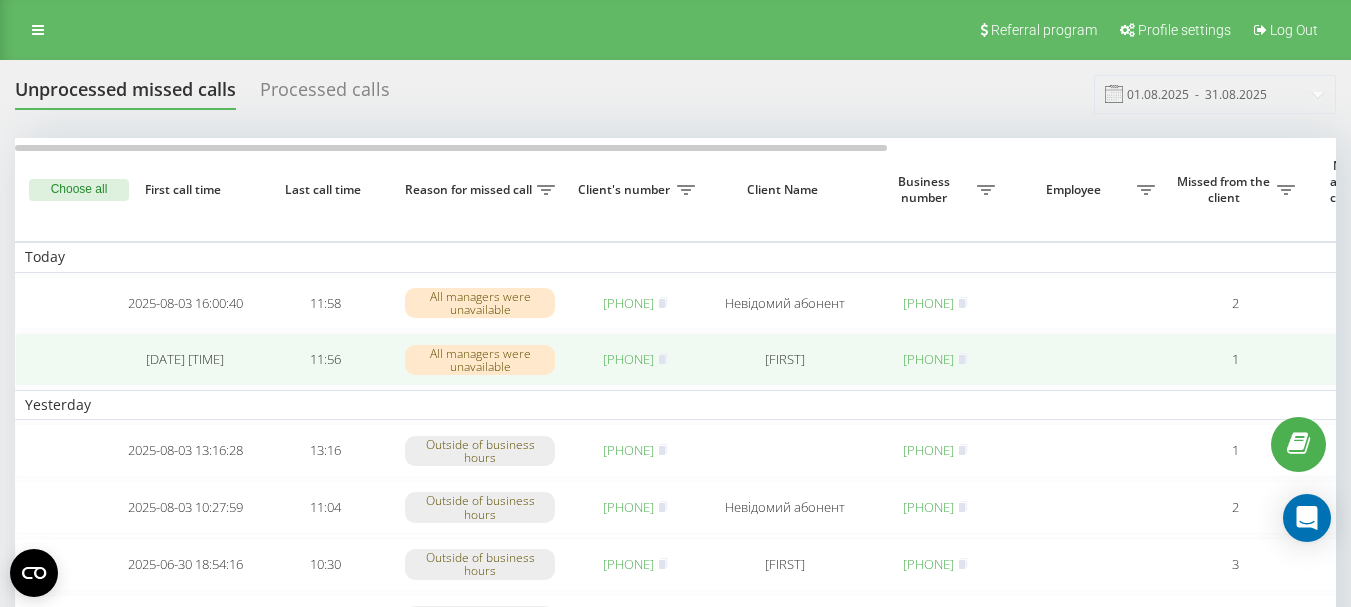 click on "[PHONE]" at bounding box center (628, 359) 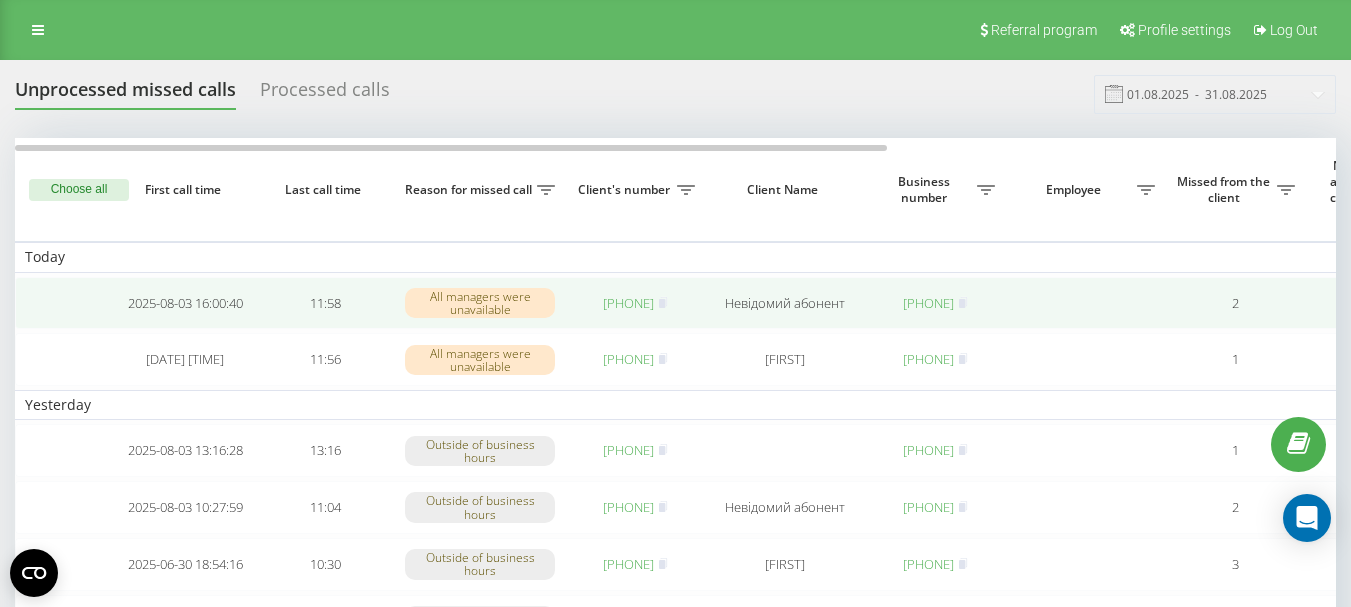 scroll, scrollTop: 0, scrollLeft: 0, axis: both 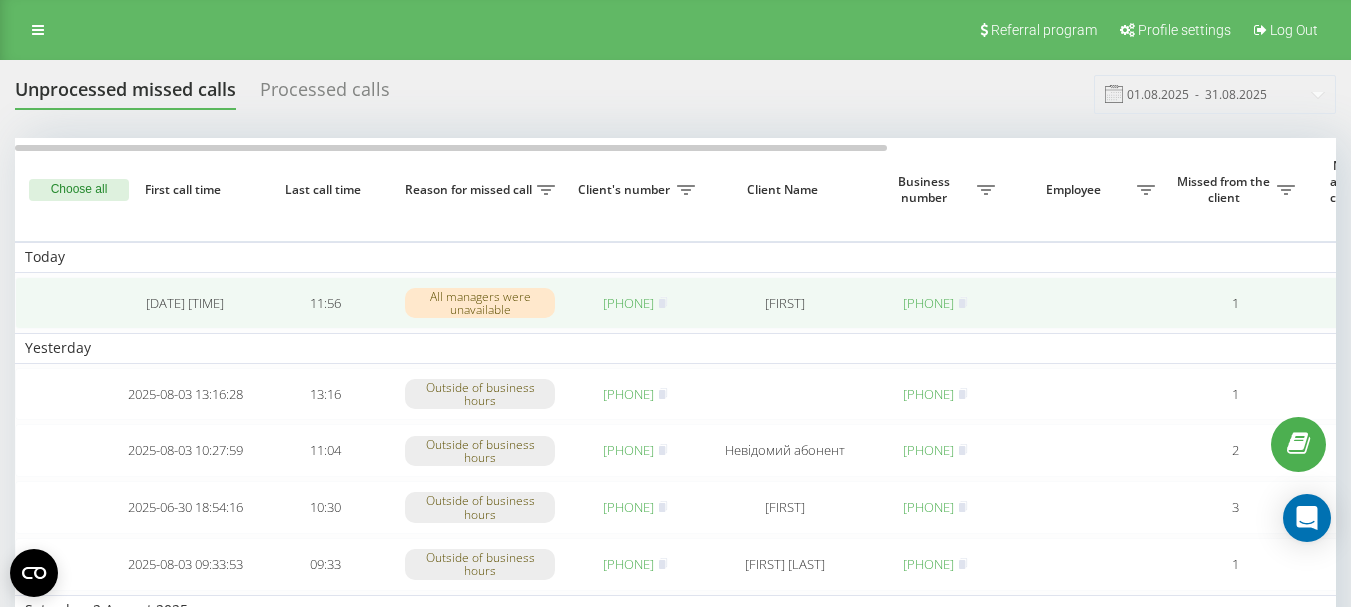drag, startPoint x: 0, startPoint y: 0, endPoint x: 622, endPoint y: 305, distance: 692.75464 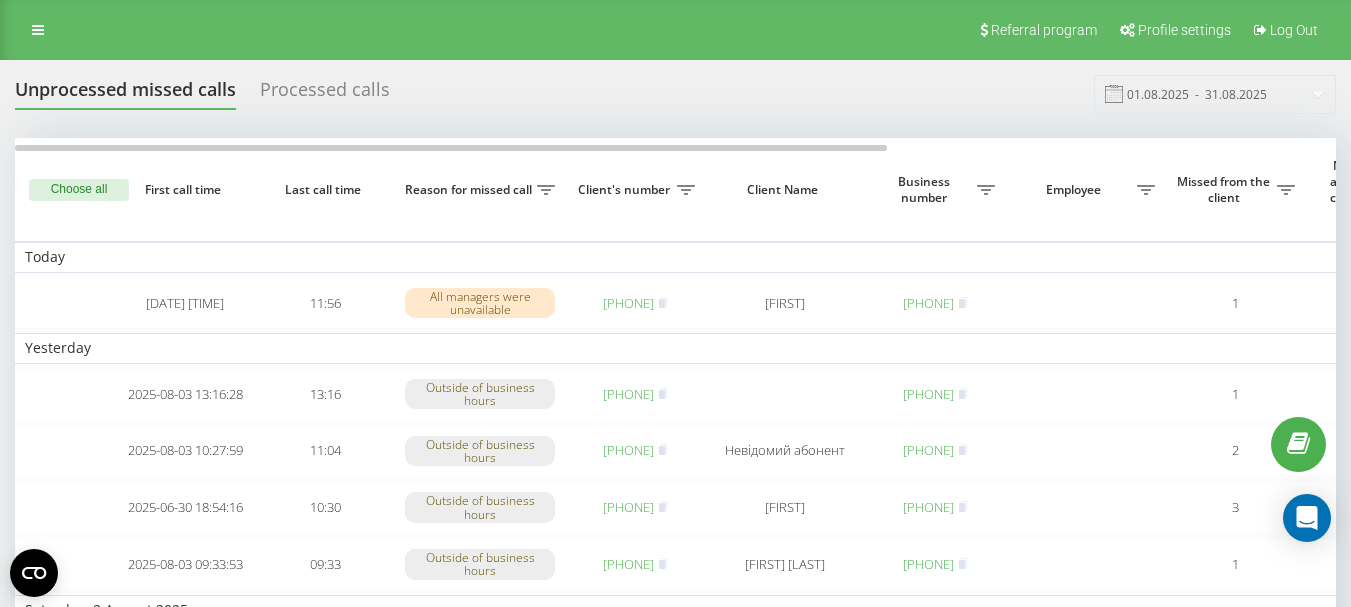 scroll, scrollTop: 0, scrollLeft: 0, axis: both 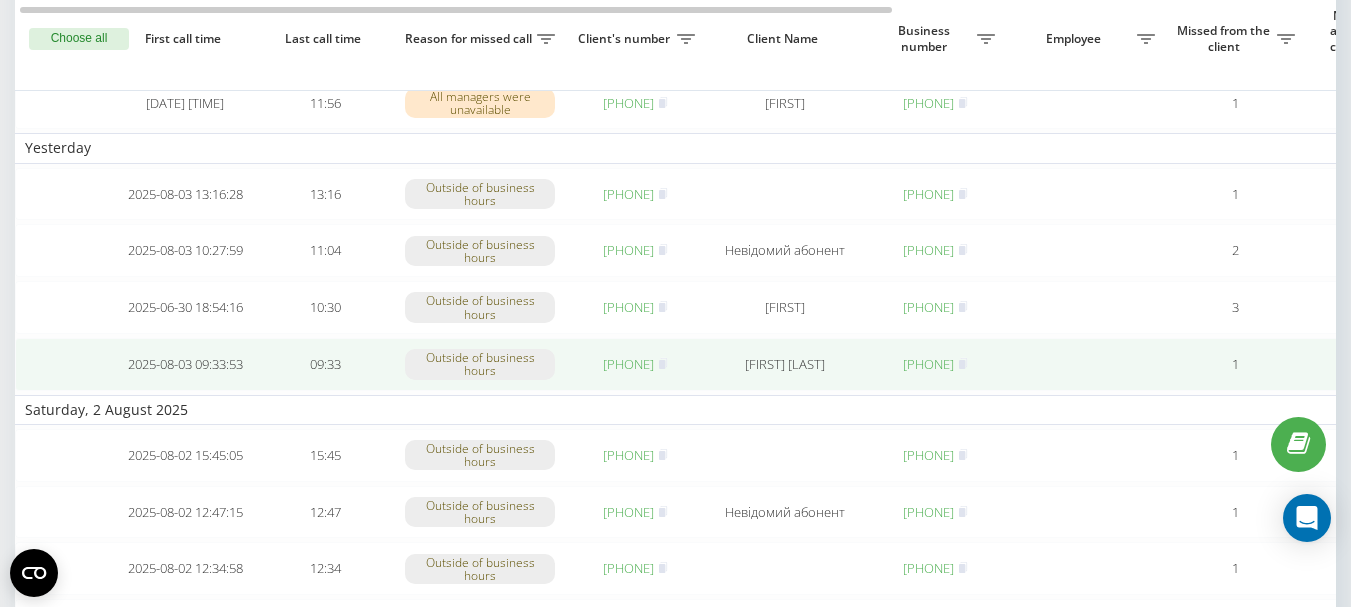 click on "380971291390" at bounding box center [628, 364] 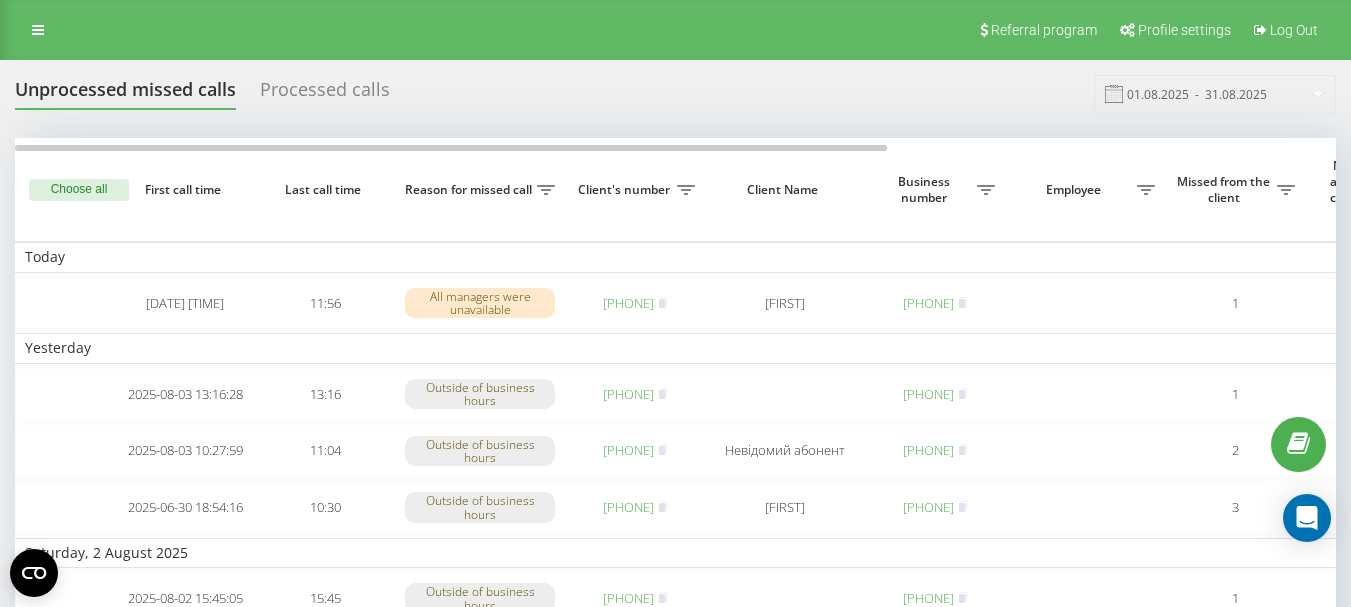scroll, scrollTop: 0, scrollLeft: 0, axis: both 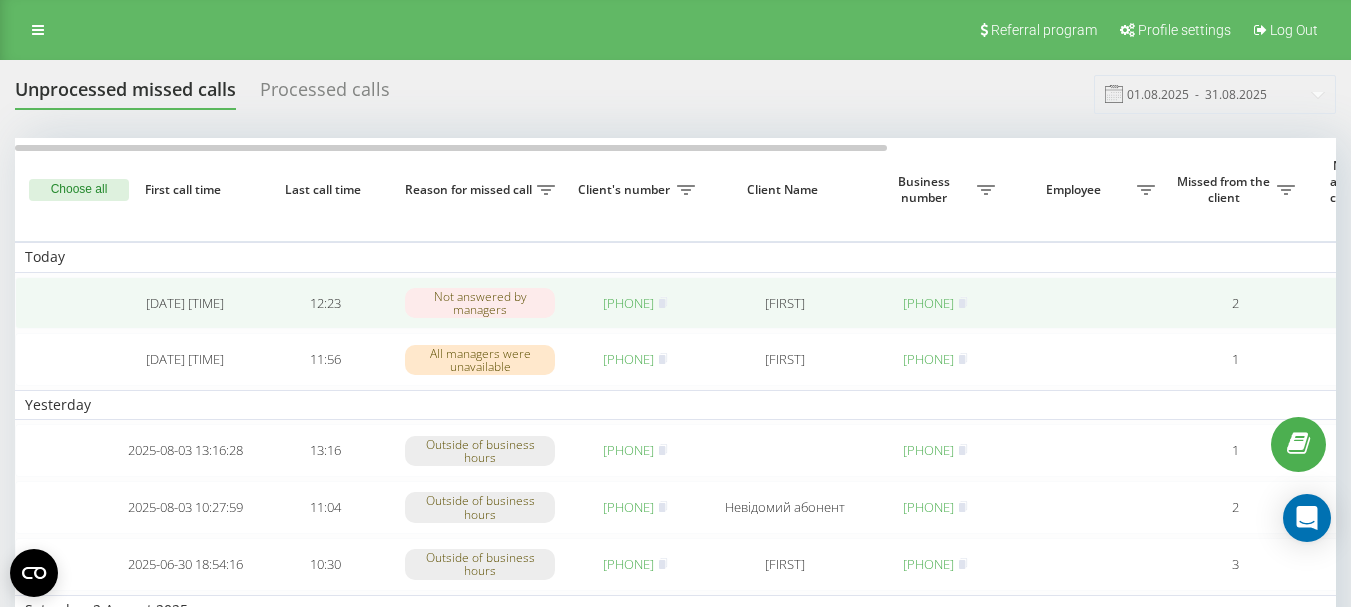click on "[PHONE]" at bounding box center [628, 303] 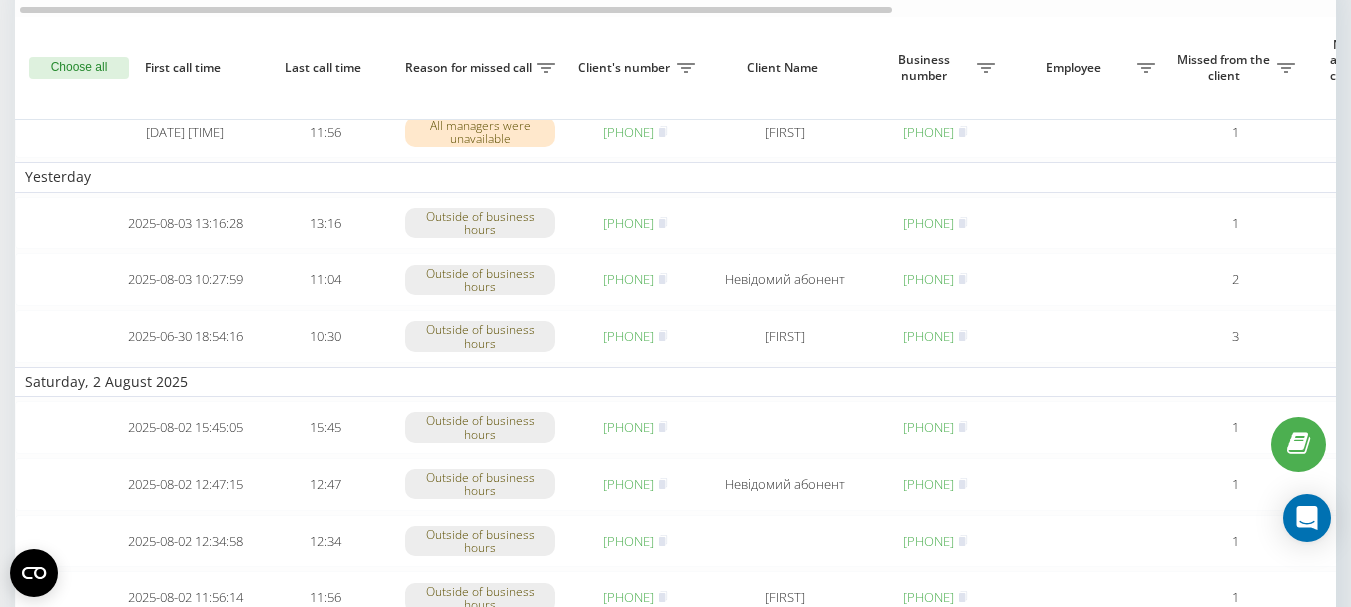 scroll, scrollTop: 200, scrollLeft: 0, axis: vertical 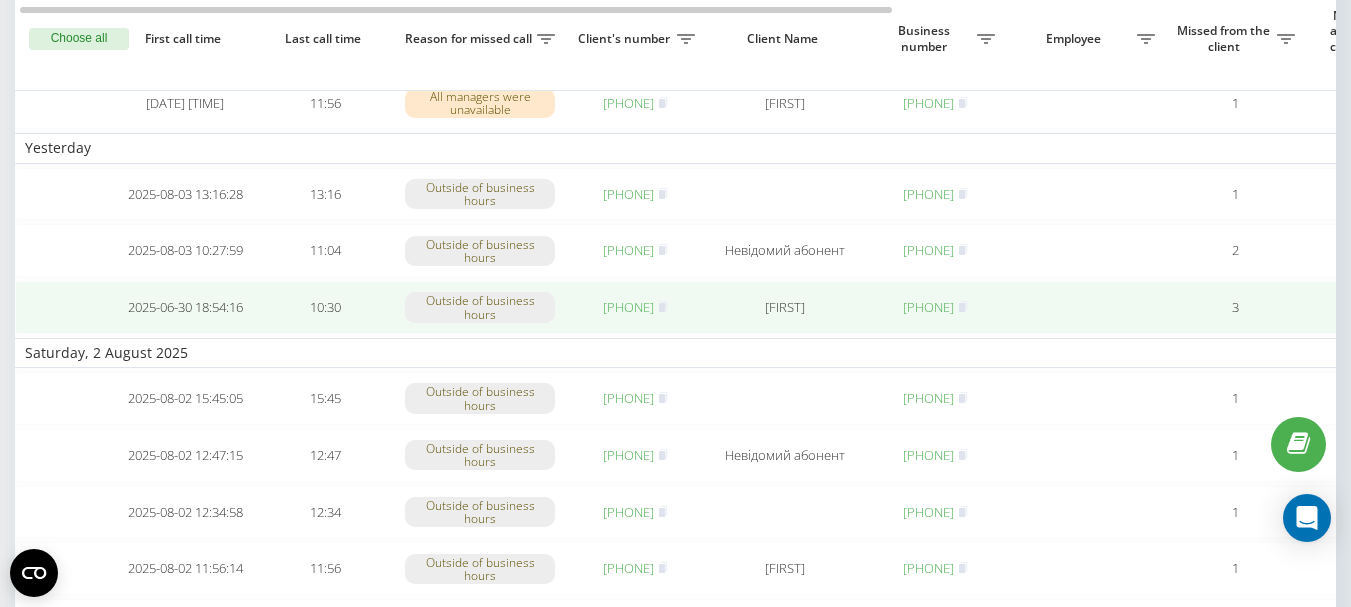 click on "[PHONE]" at bounding box center (628, 307) 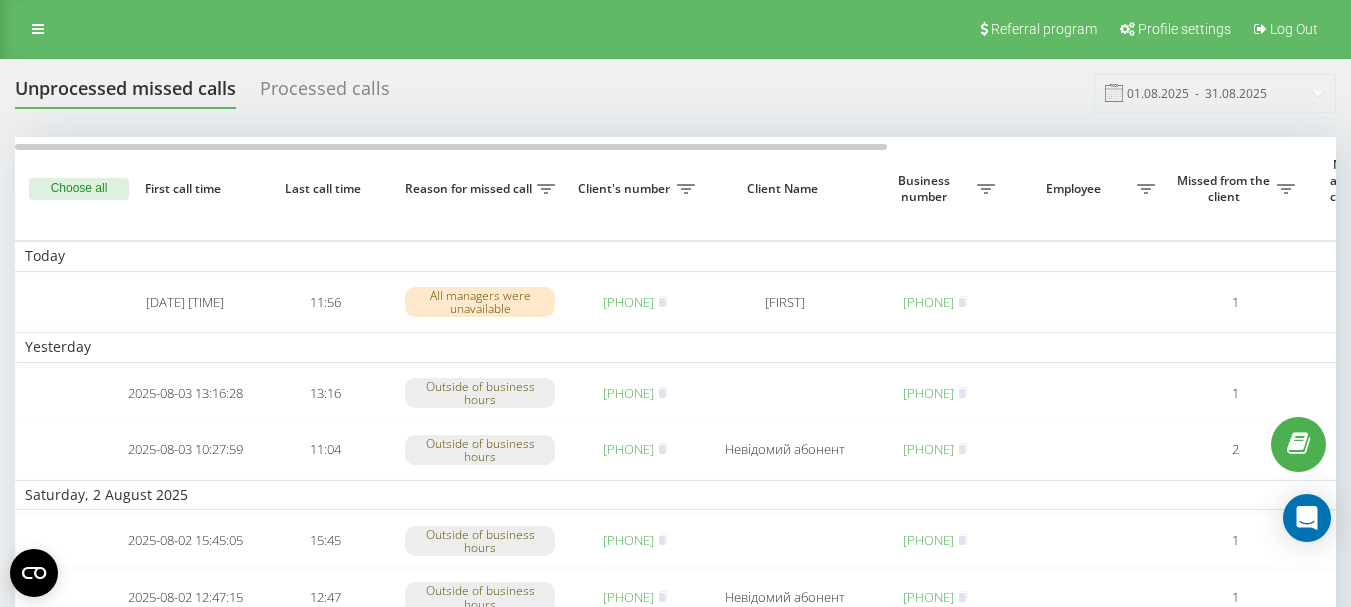 scroll, scrollTop: 0, scrollLeft: 0, axis: both 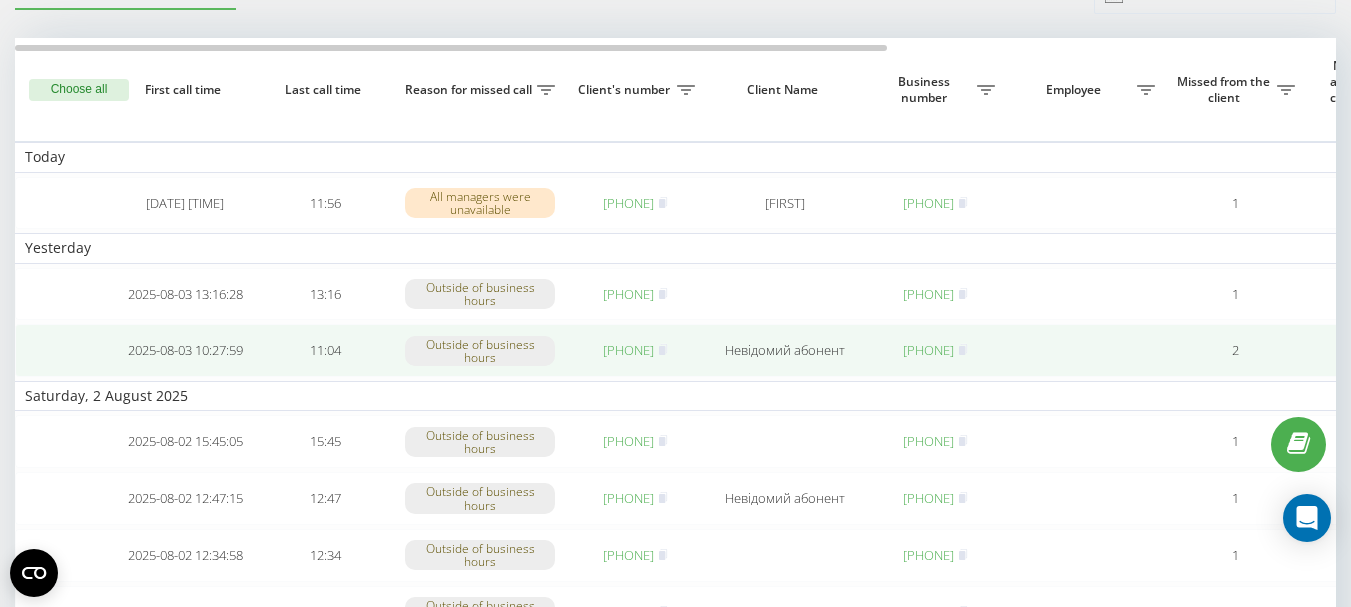 click on "380671112395" at bounding box center (628, 350) 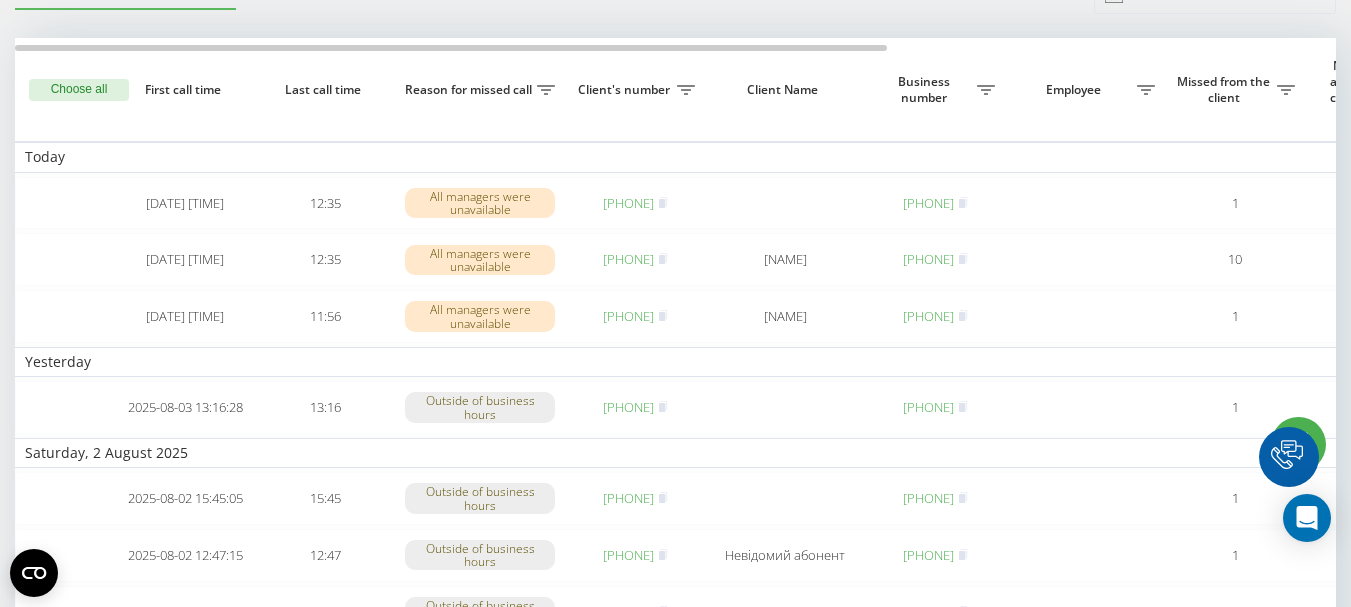 scroll, scrollTop: 0, scrollLeft: 0, axis: both 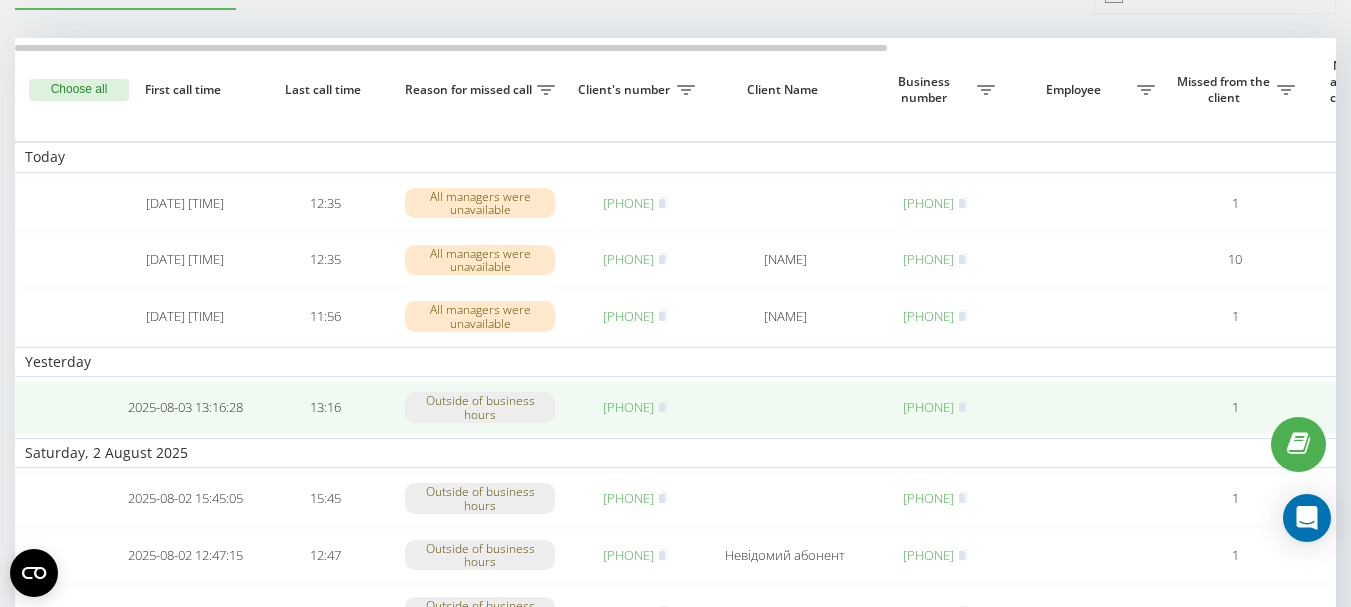 click on "[PHONE]" at bounding box center (628, 407) 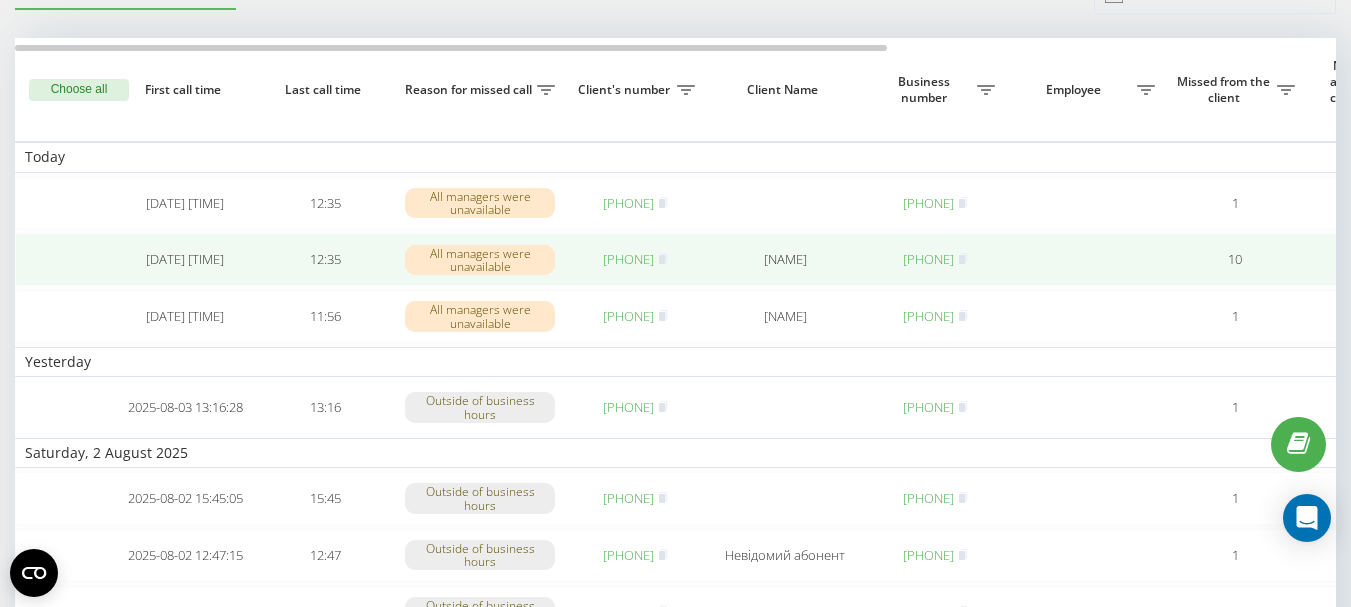 click on "380673981989" at bounding box center [628, 259] 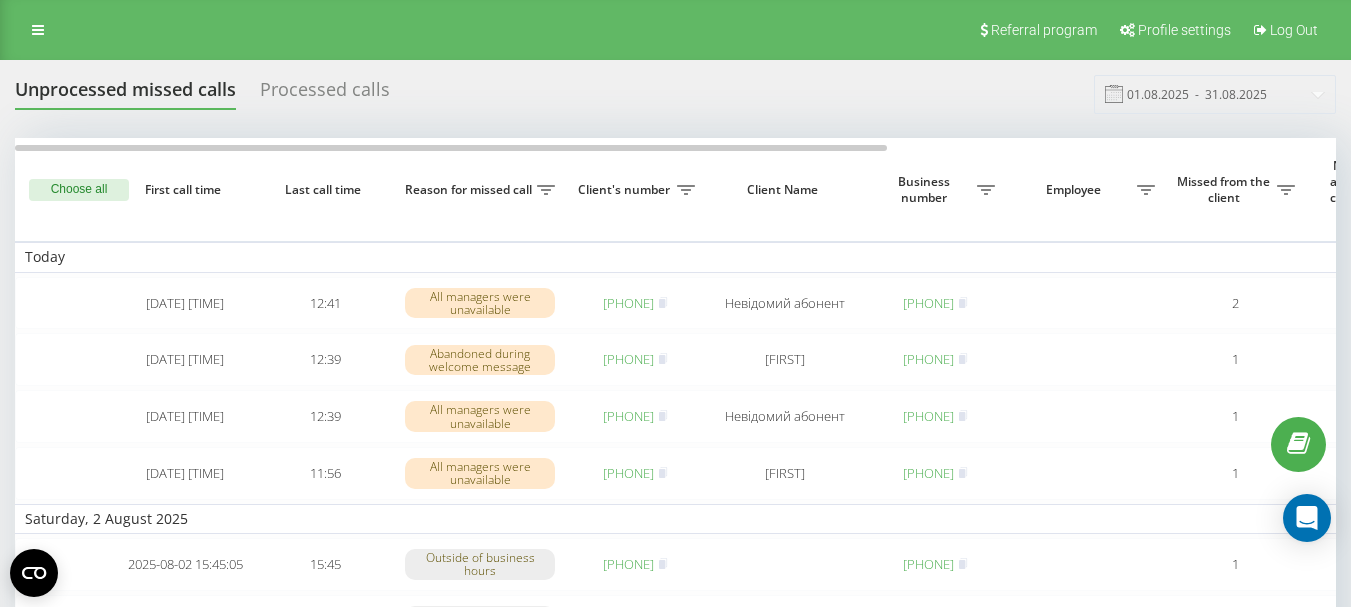 scroll, scrollTop: 102, scrollLeft: 0, axis: vertical 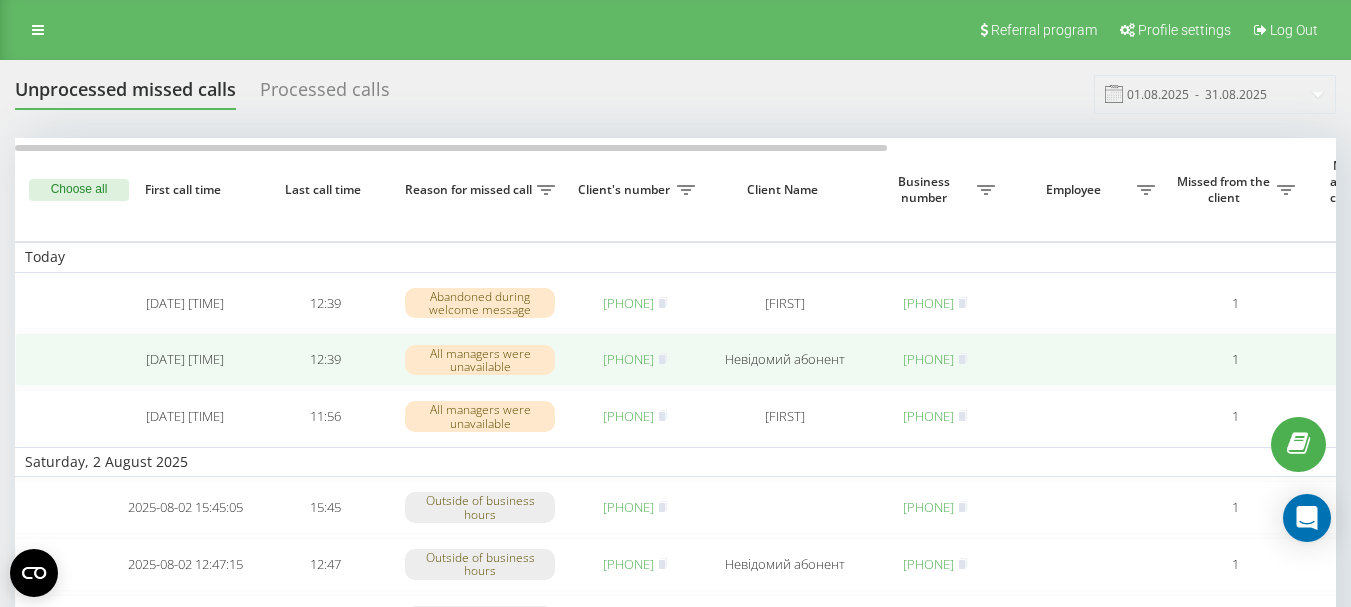 click on "380977166124" at bounding box center [628, 359] 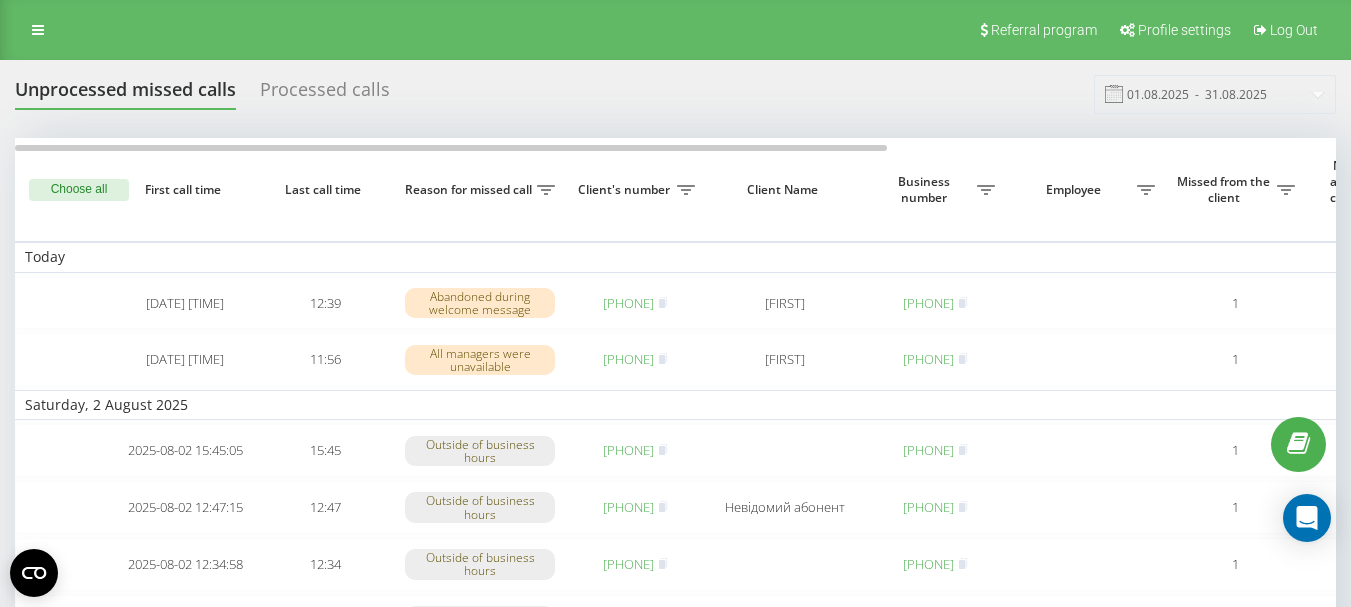 scroll, scrollTop: 0, scrollLeft: 0, axis: both 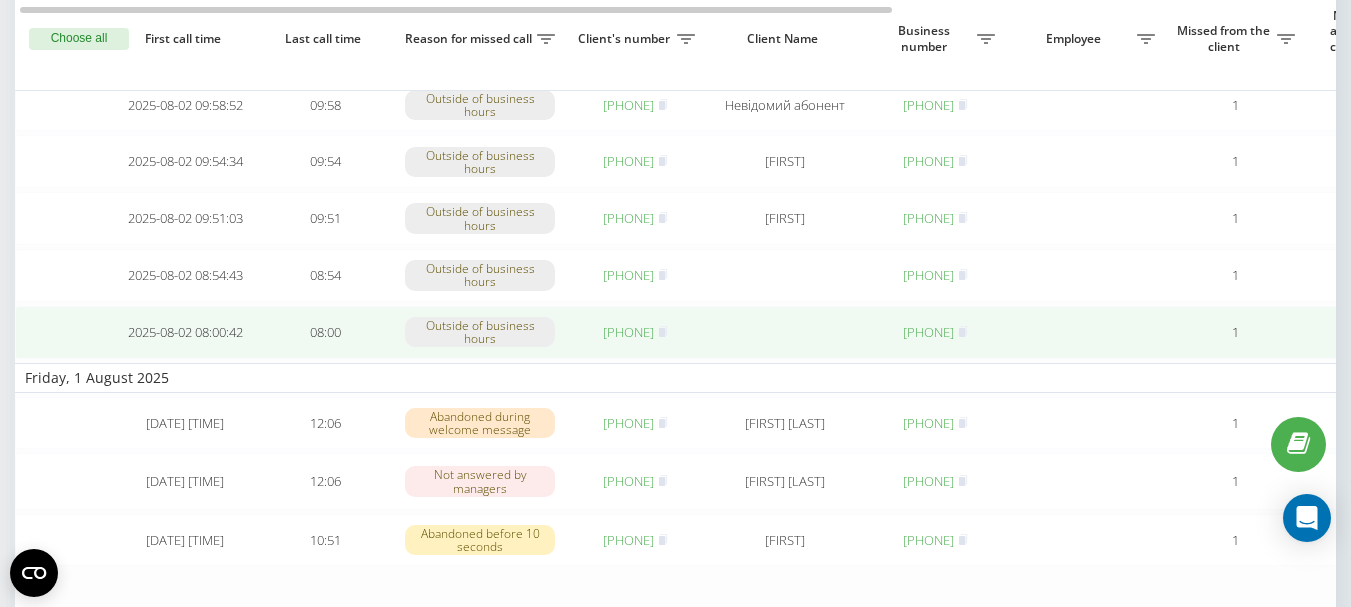 click on "[PHONE]" at bounding box center [628, 332] 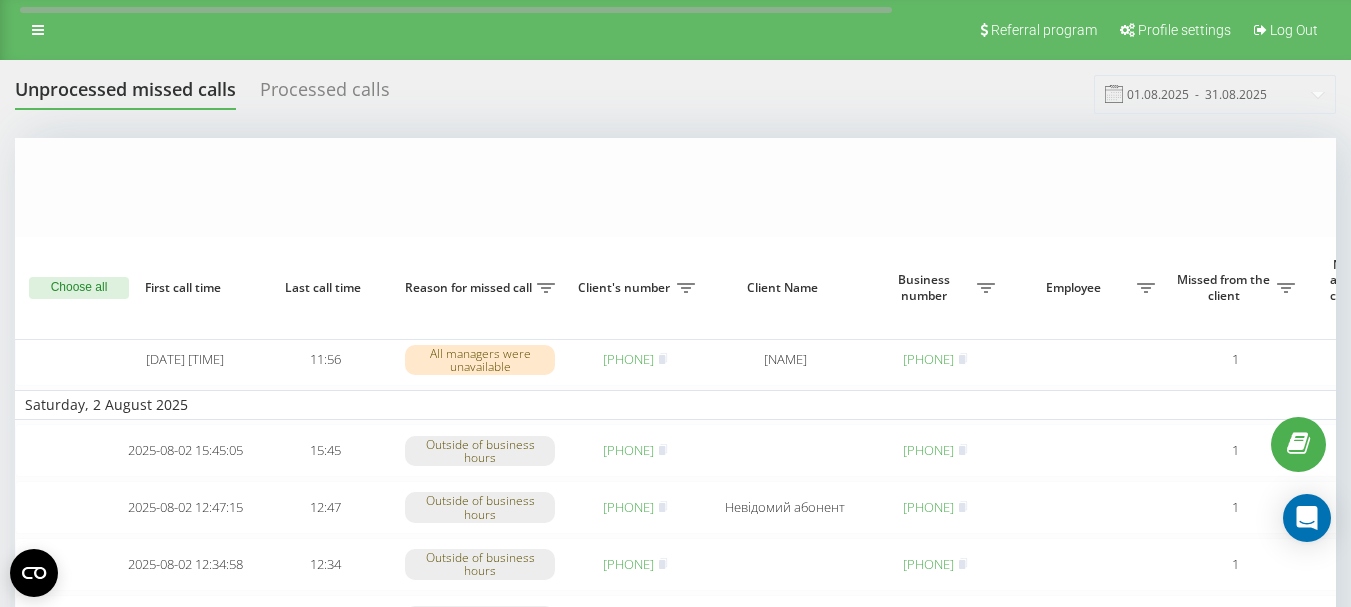 scroll, scrollTop: 0, scrollLeft: 0, axis: both 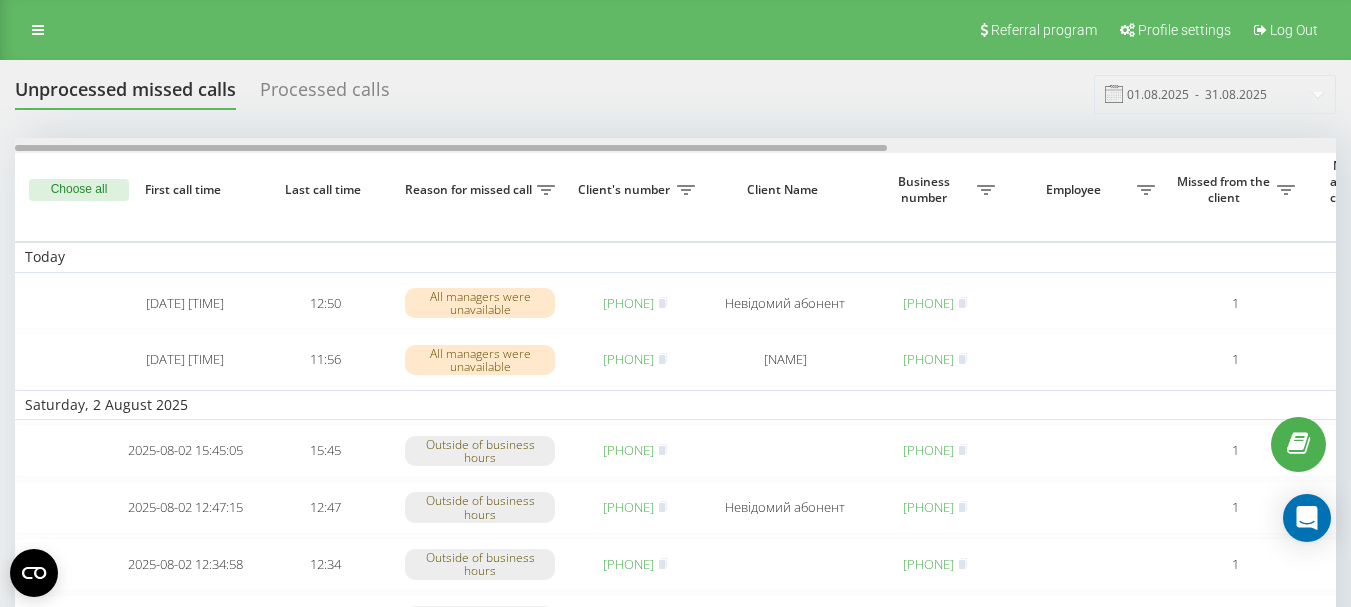 click at bounding box center [675, 145] 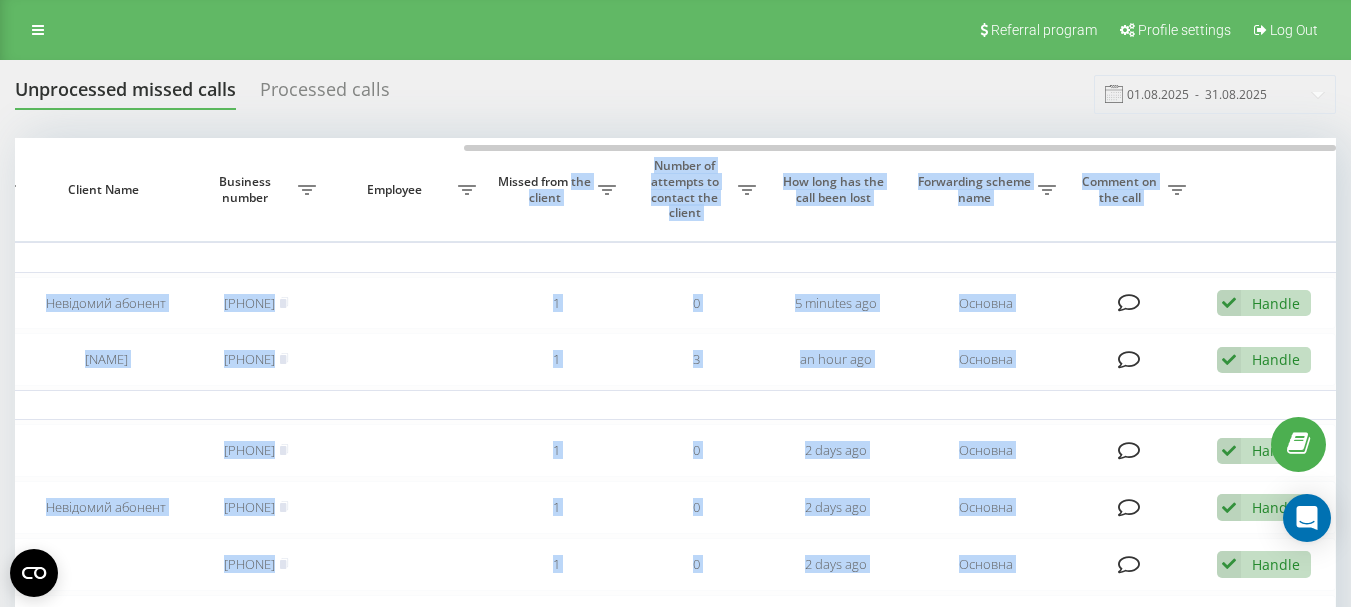 drag, startPoint x: 985, startPoint y: 141, endPoint x: 574, endPoint y: 170, distance: 412.02185 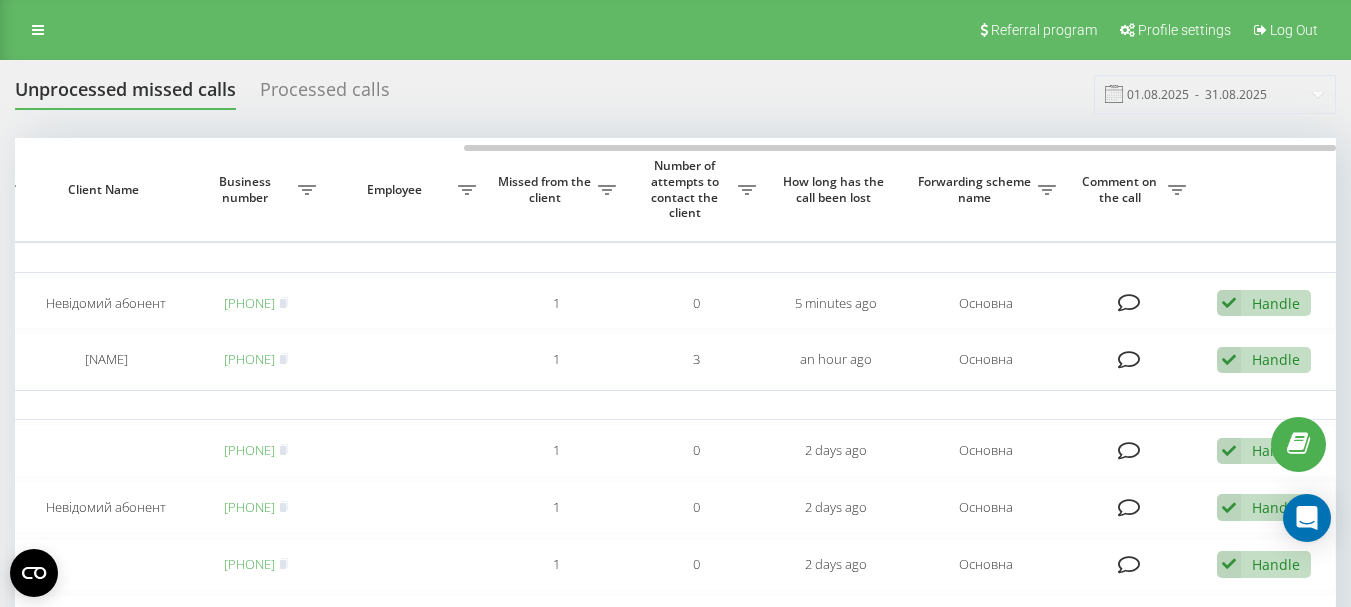 click on "Unprocessed missed calls Processed calls 01.08.2025  -  31.08.2025" at bounding box center [675, 94] 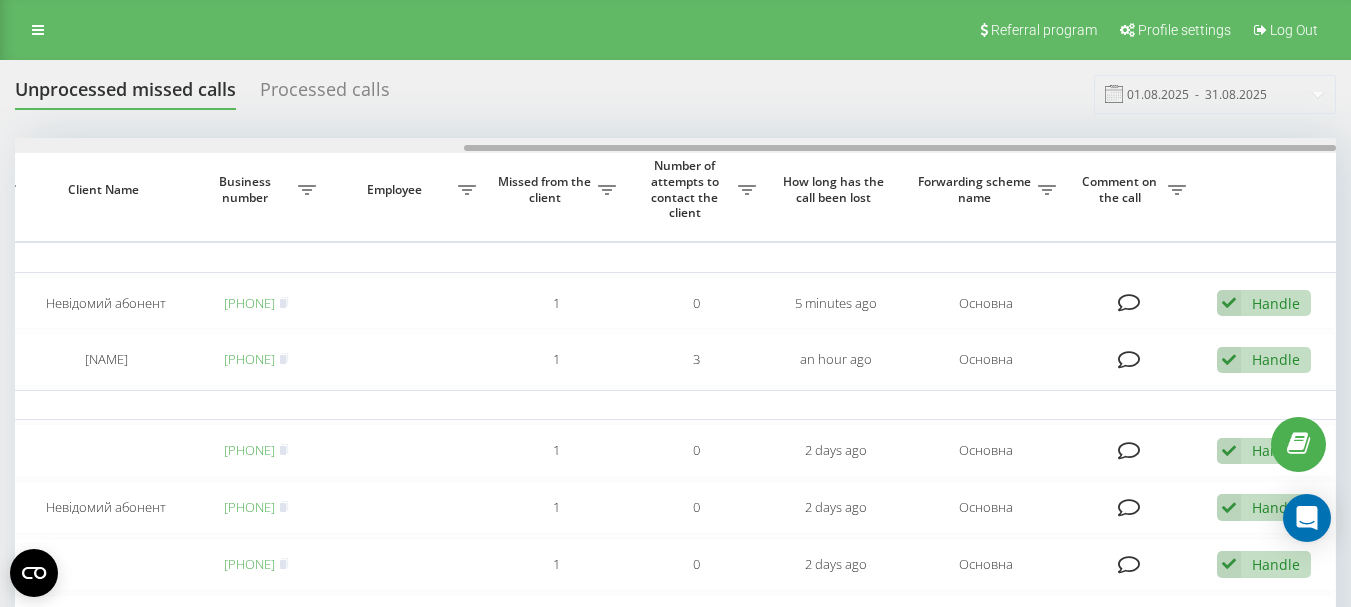 click at bounding box center (675, 145) 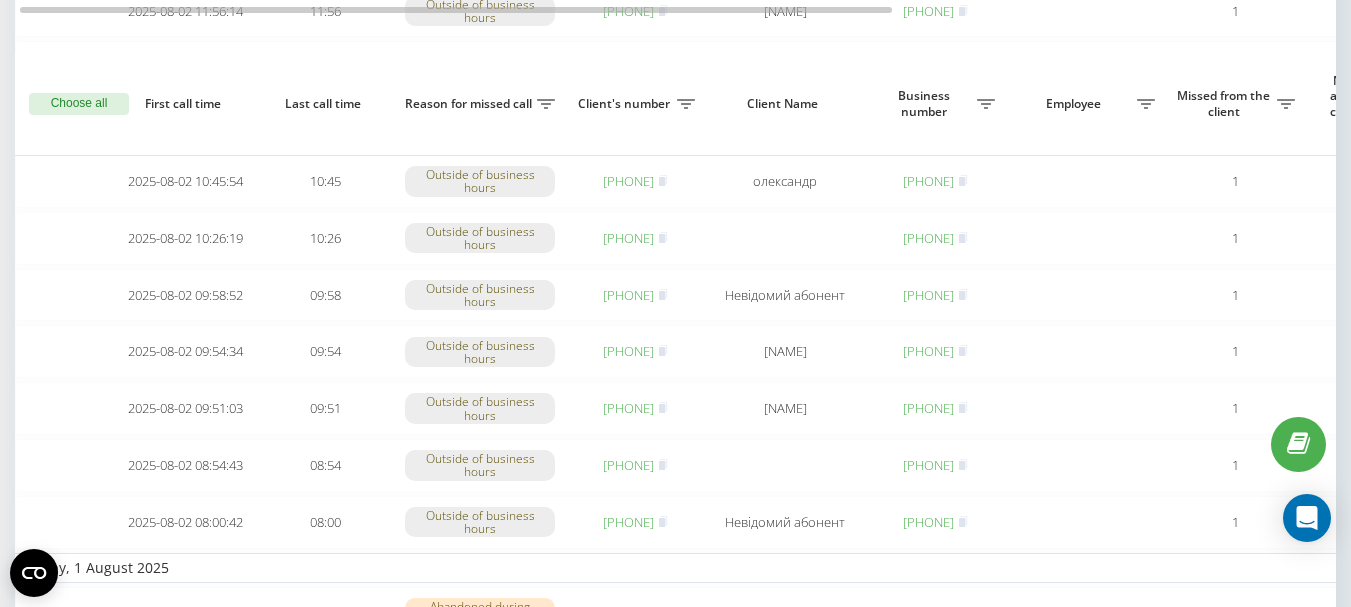 scroll, scrollTop: 700, scrollLeft: 0, axis: vertical 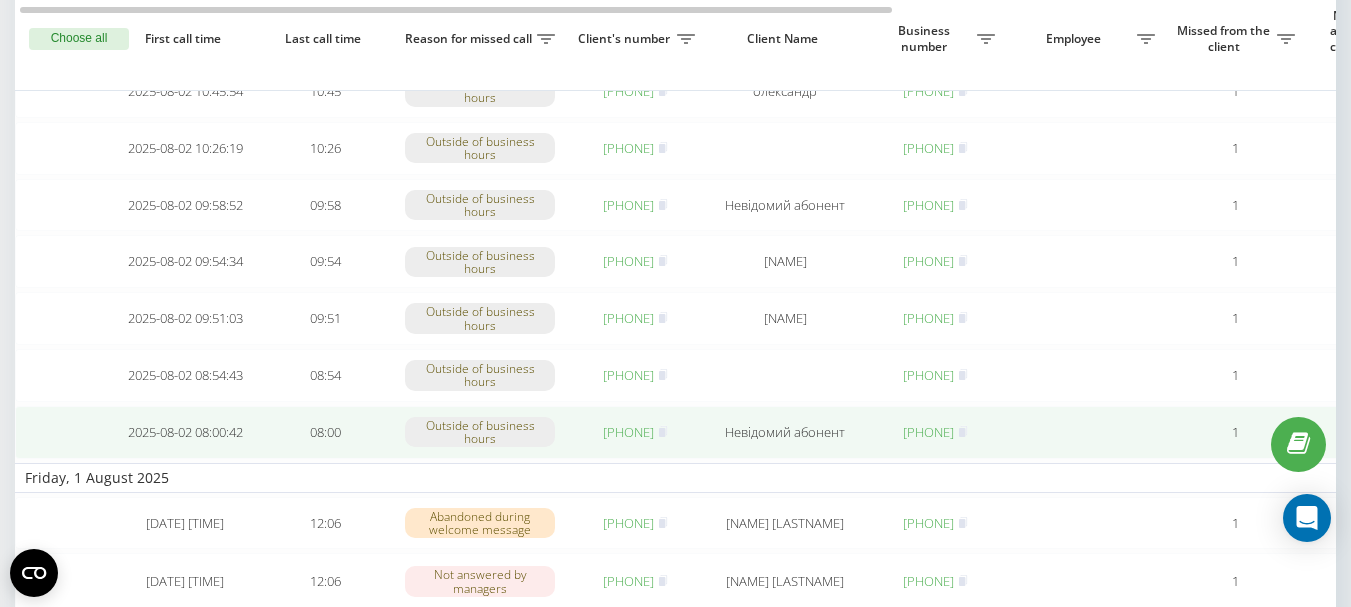 click on "[PHONE]" at bounding box center [628, 432] 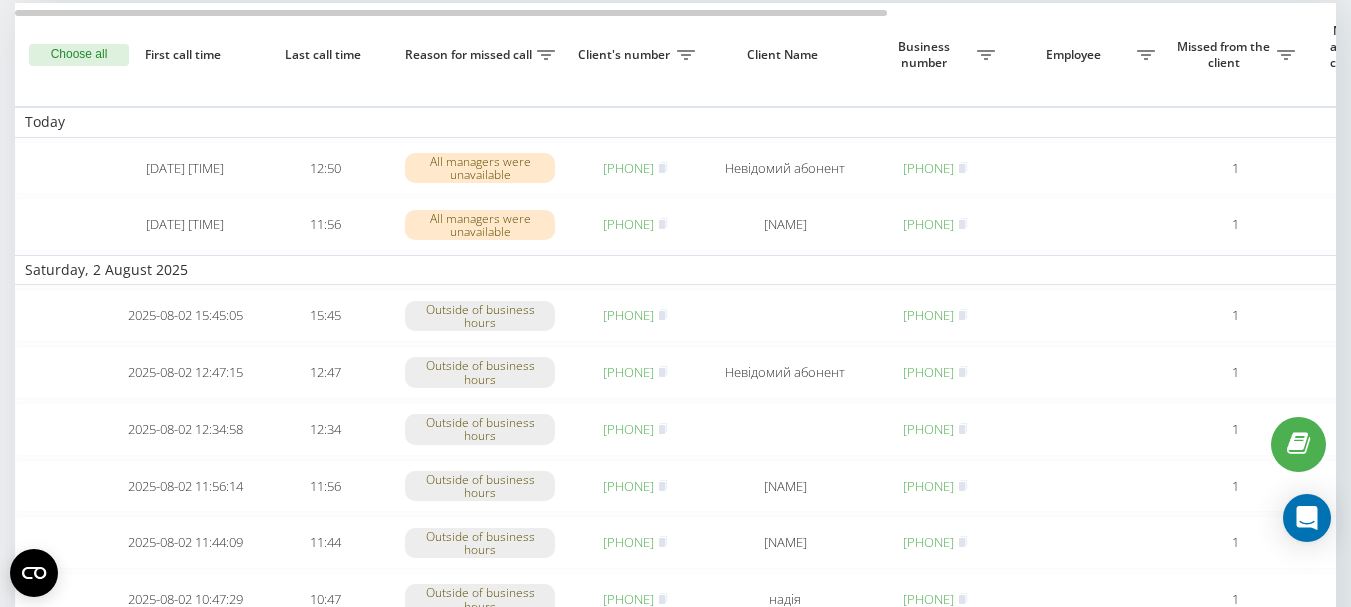 scroll, scrollTop: 0, scrollLeft: 0, axis: both 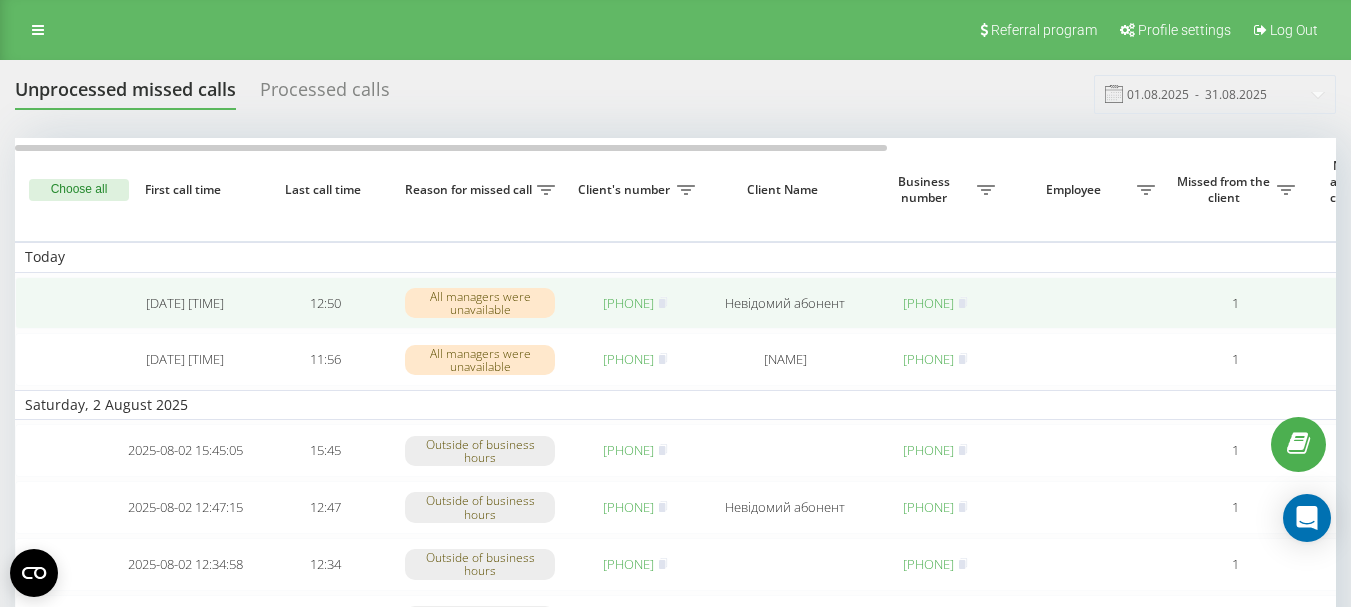 click on "[PHONE]" at bounding box center [628, 303] 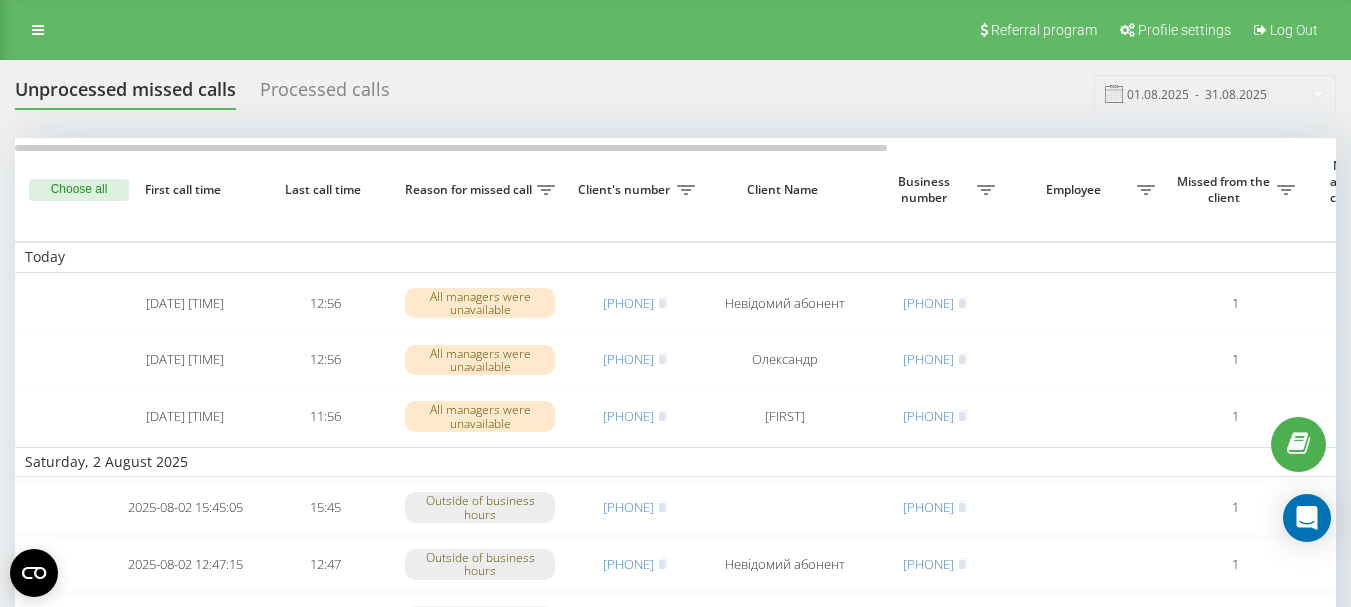 scroll, scrollTop: 0, scrollLeft: 0, axis: both 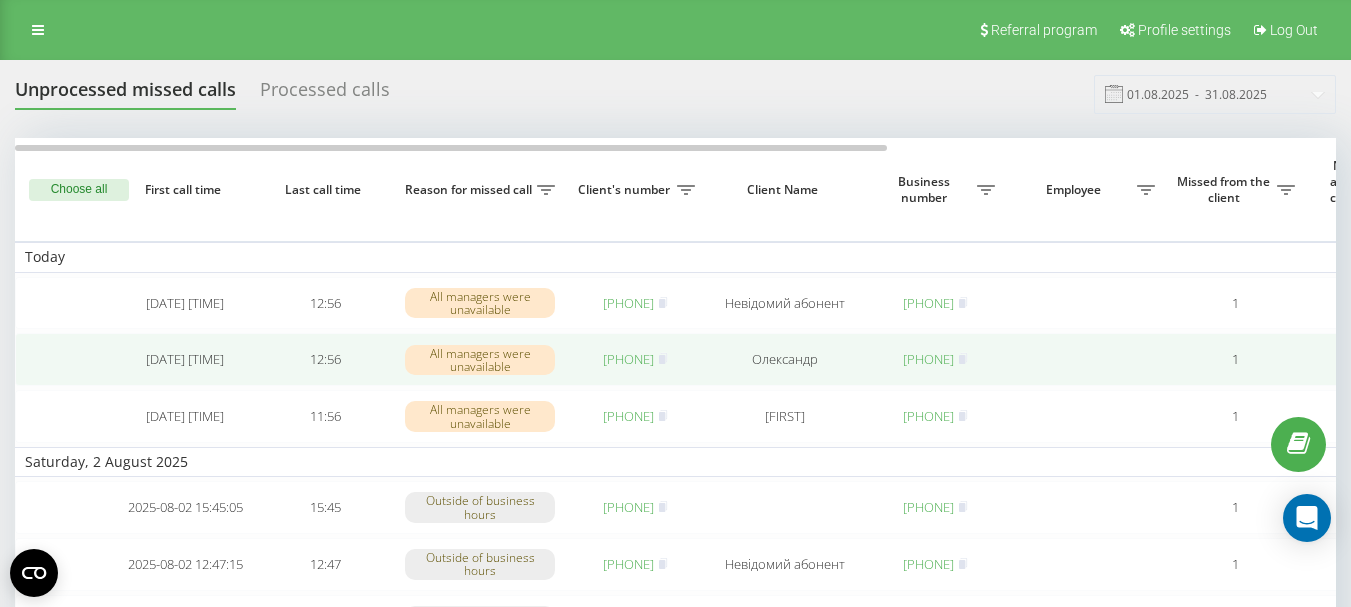 click on "380967806006" at bounding box center (628, 359) 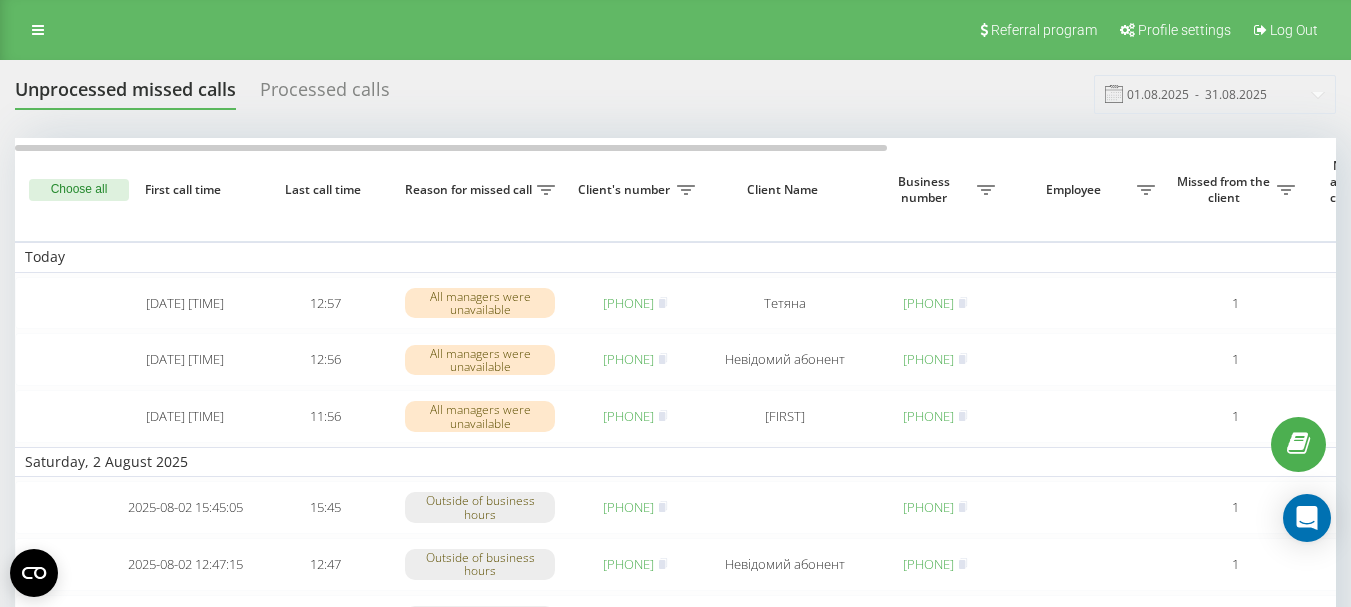 scroll, scrollTop: 0, scrollLeft: 0, axis: both 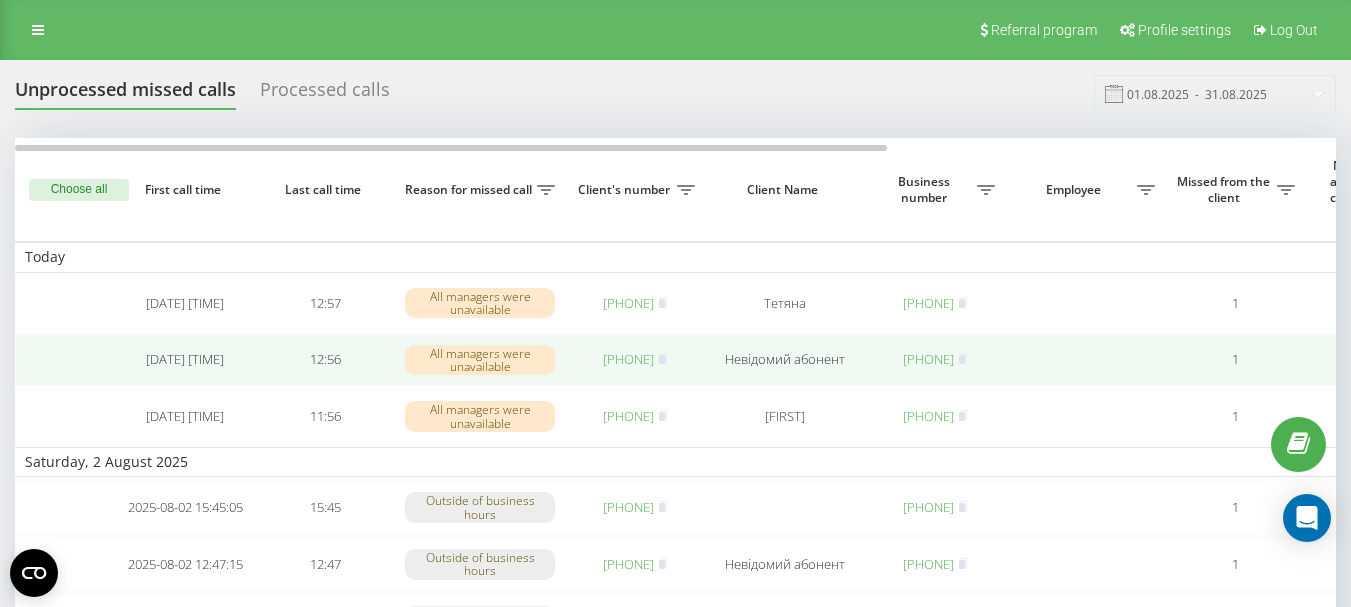 click on "[PHONE]" at bounding box center (628, 359) 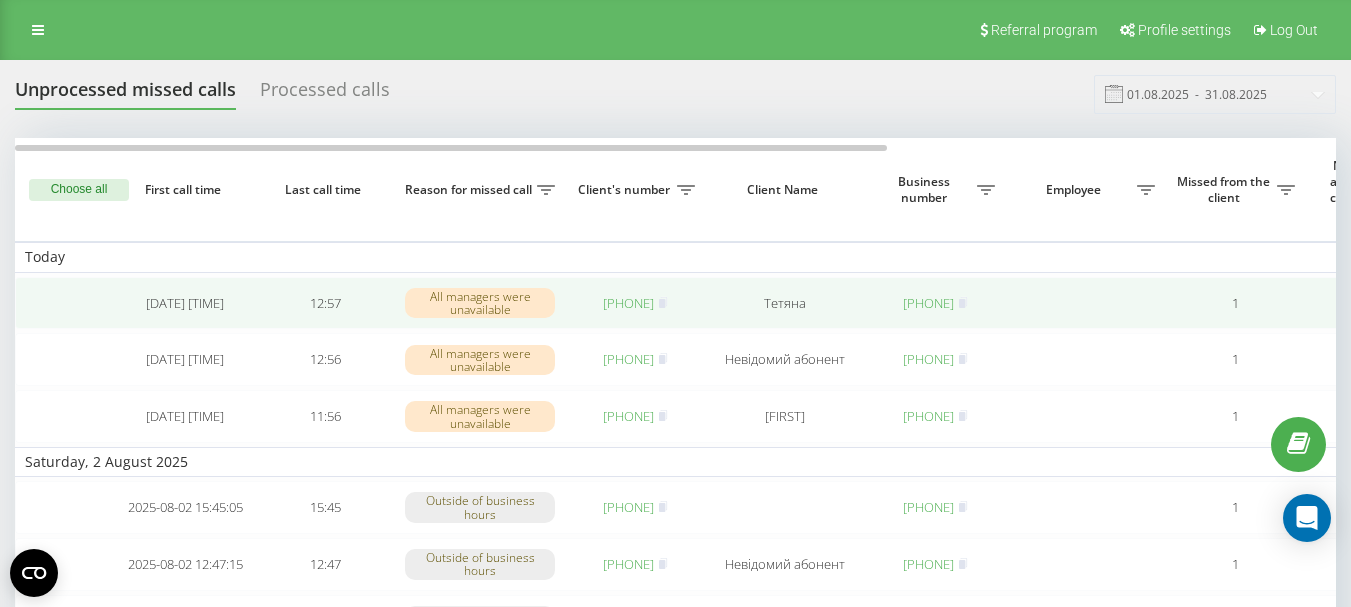 click on "[PHONE]" at bounding box center [628, 303] 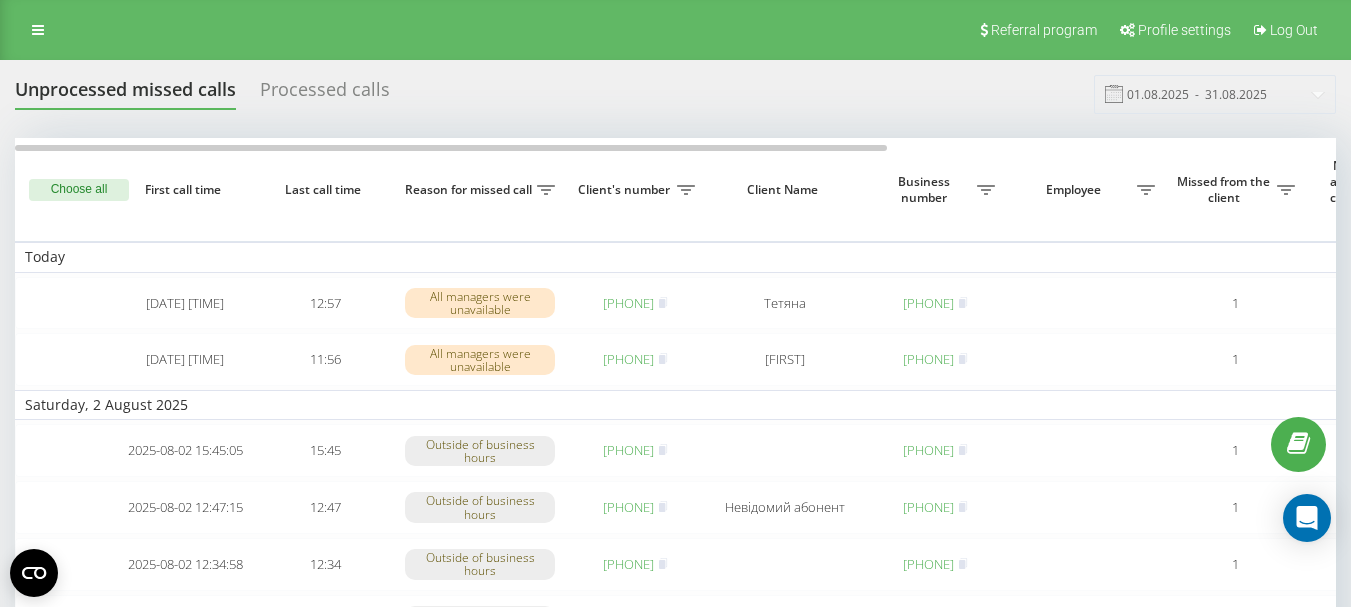scroll, scrollTop: 0, scrollLeft: 0, axis: both 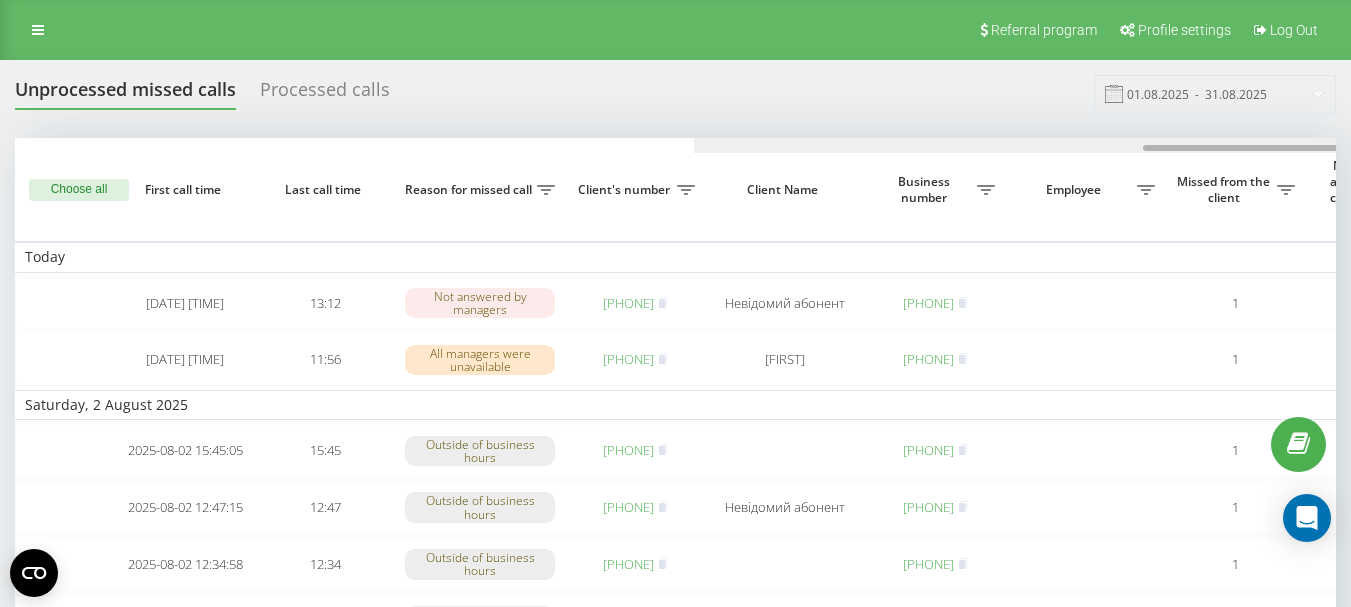 click at bounding box center [1354, 145] 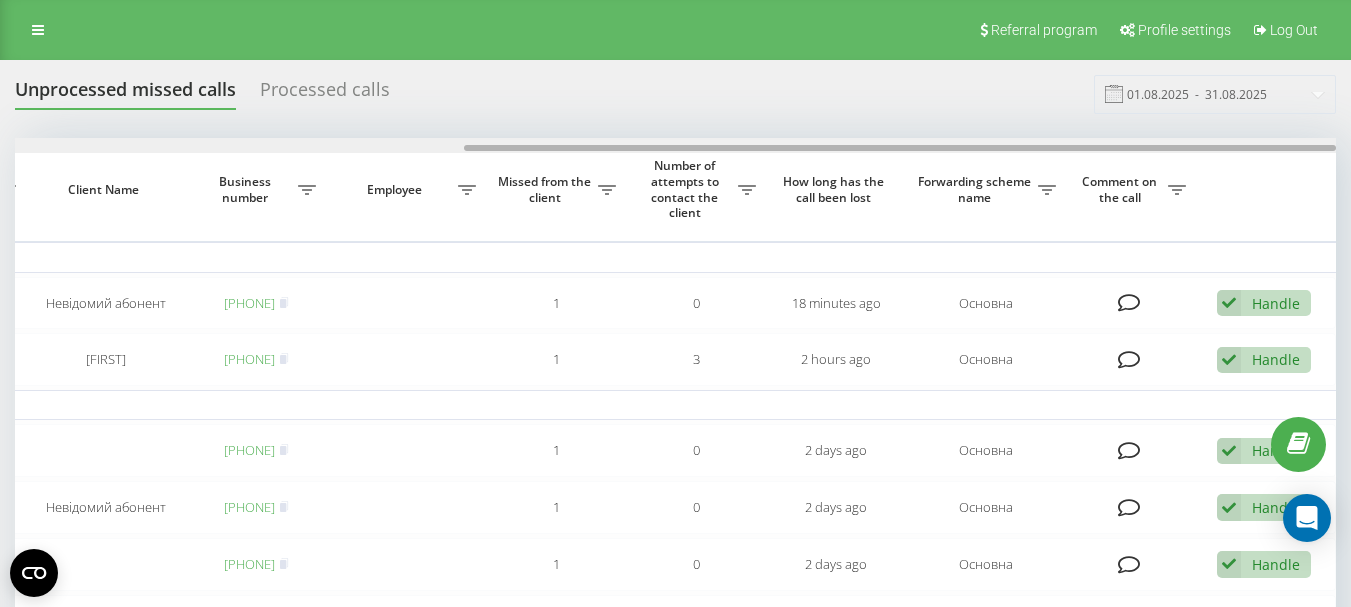 drag, startPoint x: 1002, startPoint y: 144, endPoint x: 791, endPoint y: 142, distance: 211.00948 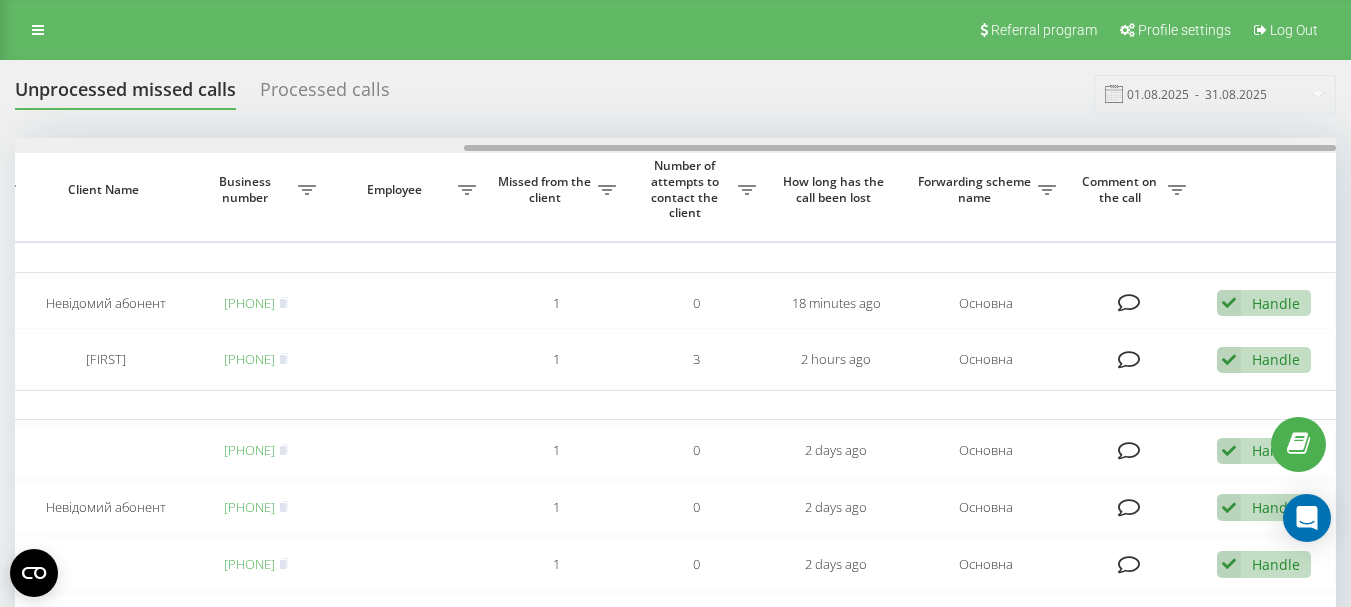 click at bounding box center [675, 145] 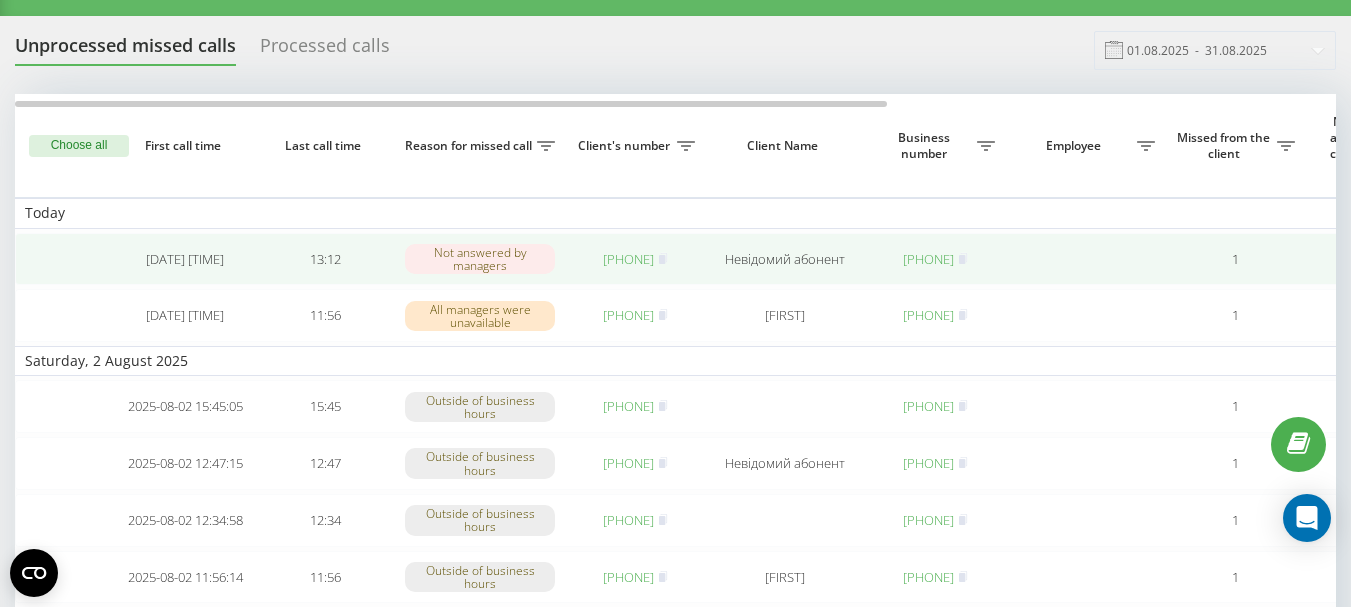 scroll, scrollTop: 0, scrollLeft: 0, axis: both 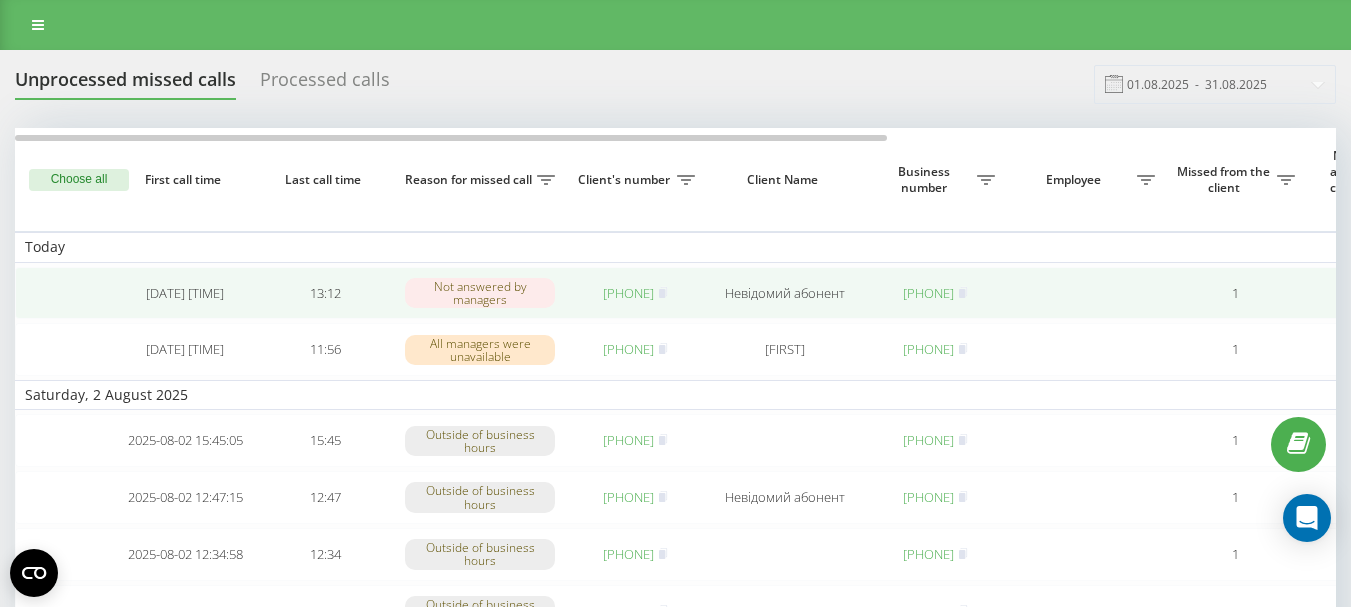 click on "[PHONE]" at bounding box center [628, 293] 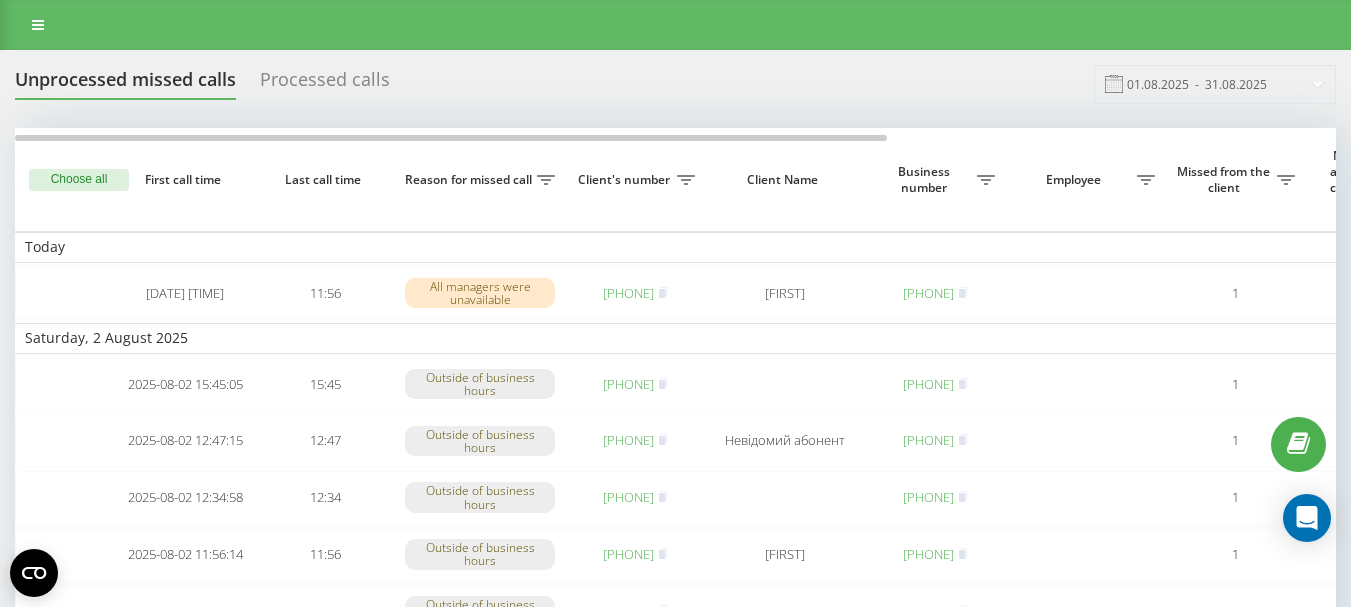 scroll, scrollTop: 0, scrollLeft: 0, axis: both 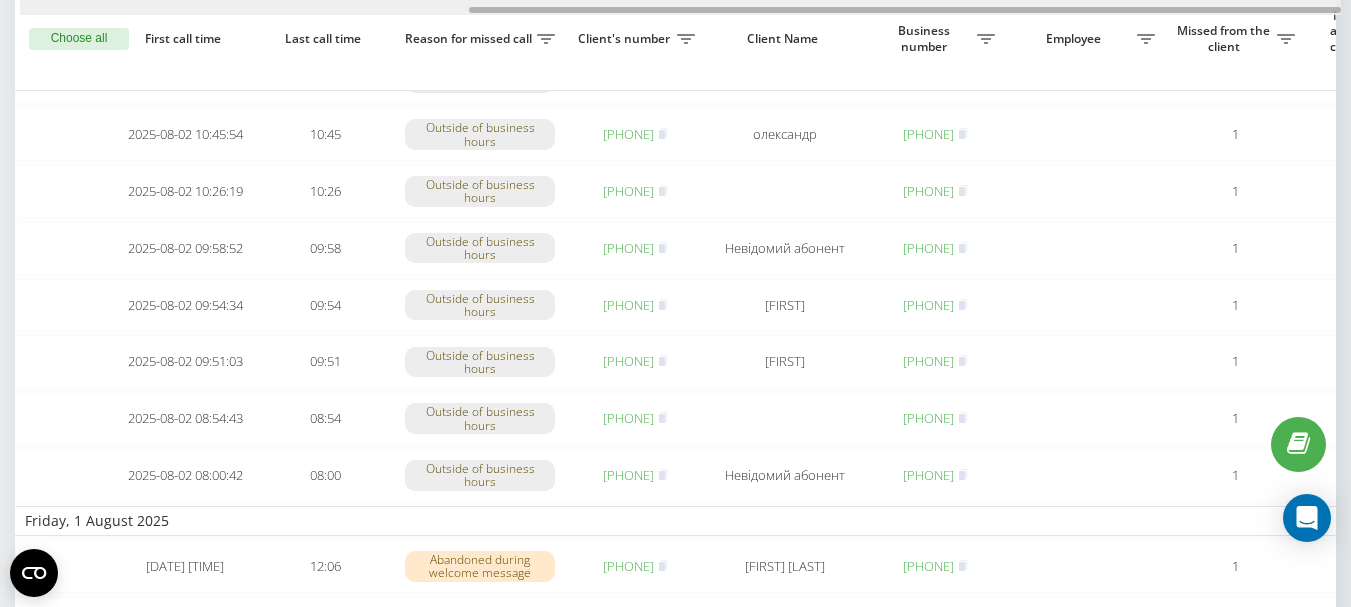 click at bounding box center [680, 7] 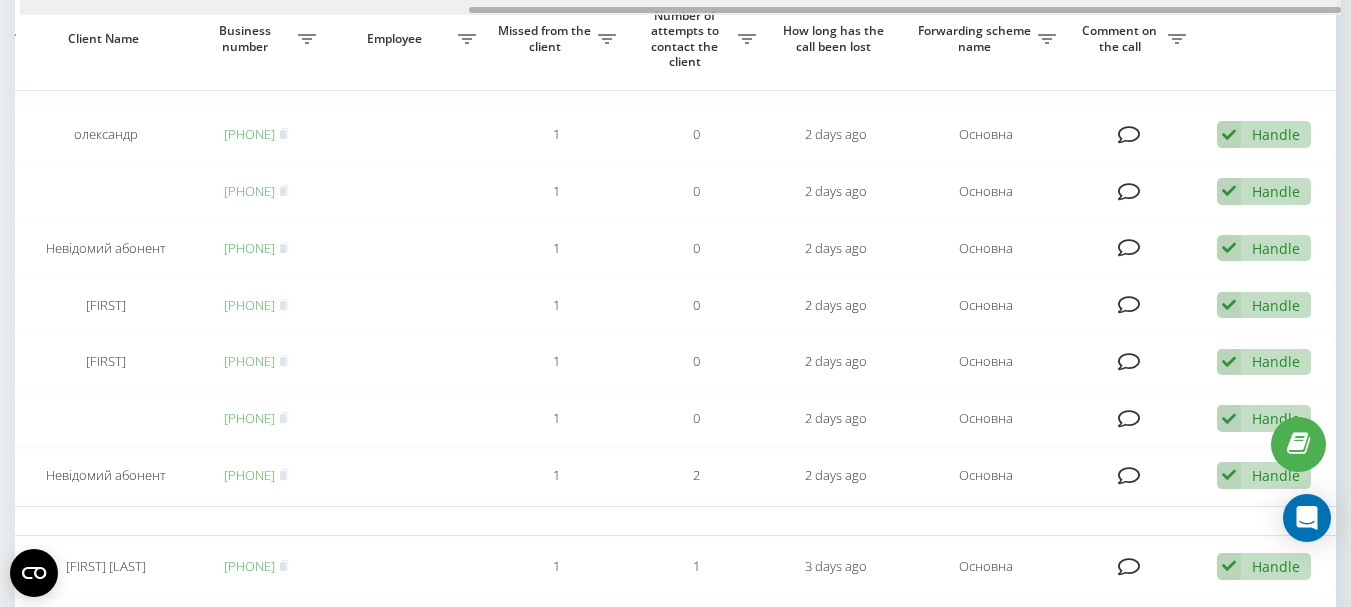 click at bounding box center (680, 7) 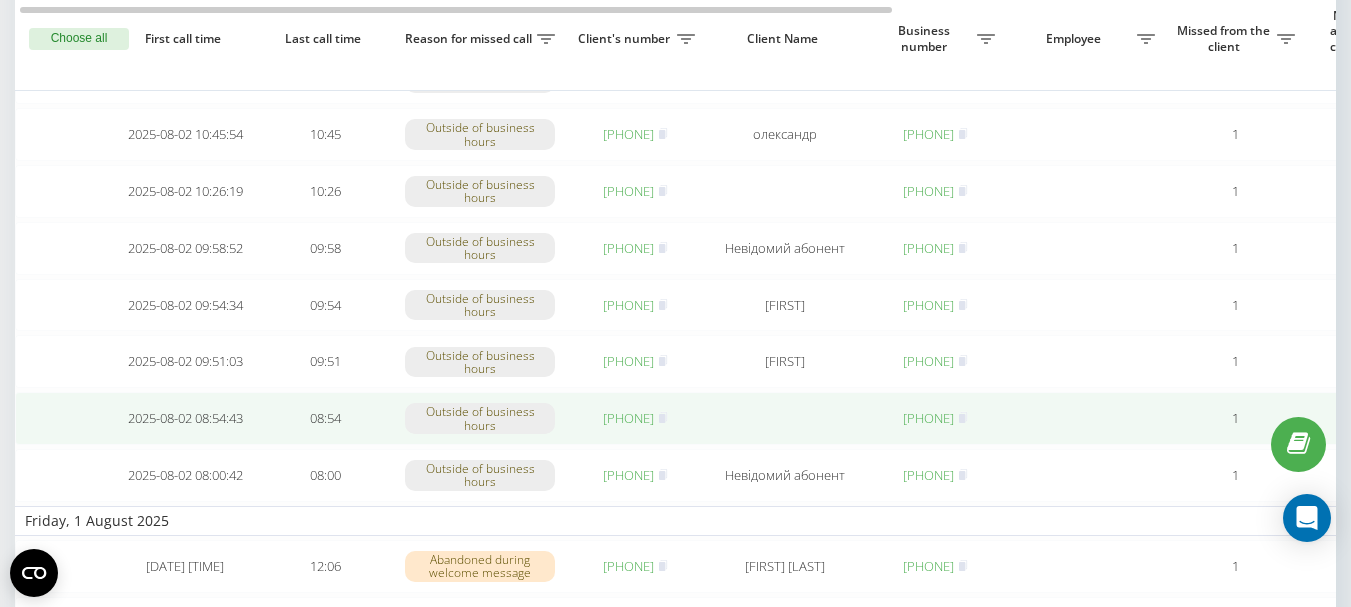 click on "380962403704" at bounding box center [628, 418] 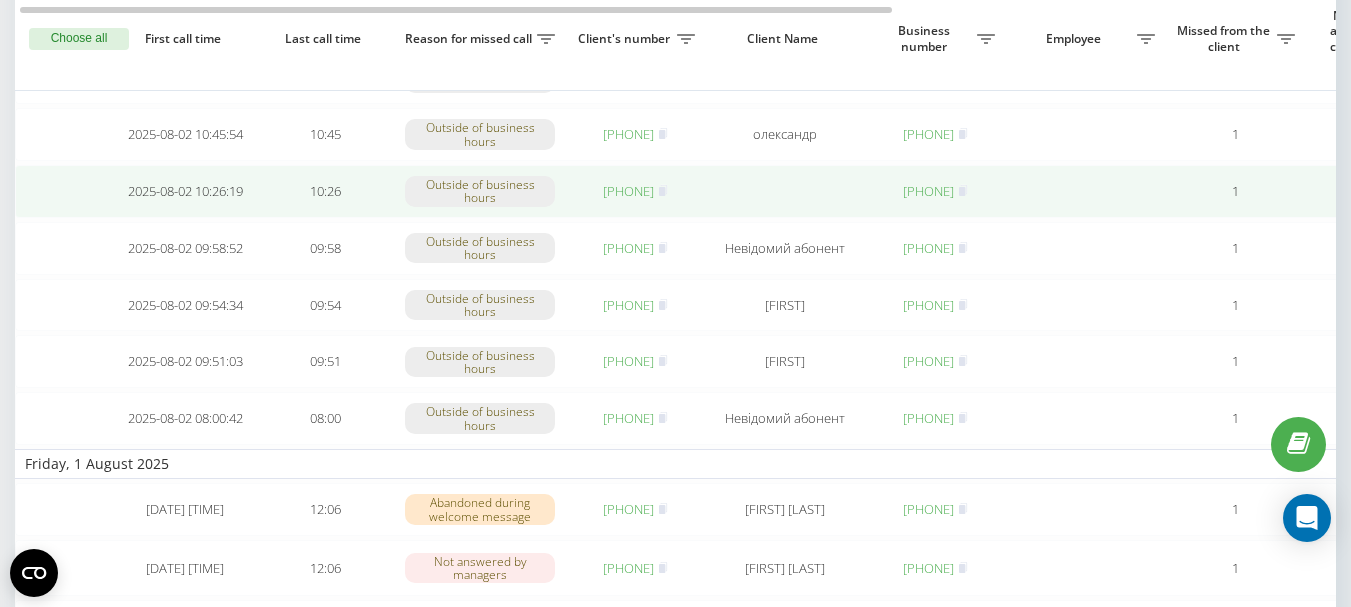 scroll, scrollTop: 600, scrollLeft: 0, axis: vertical 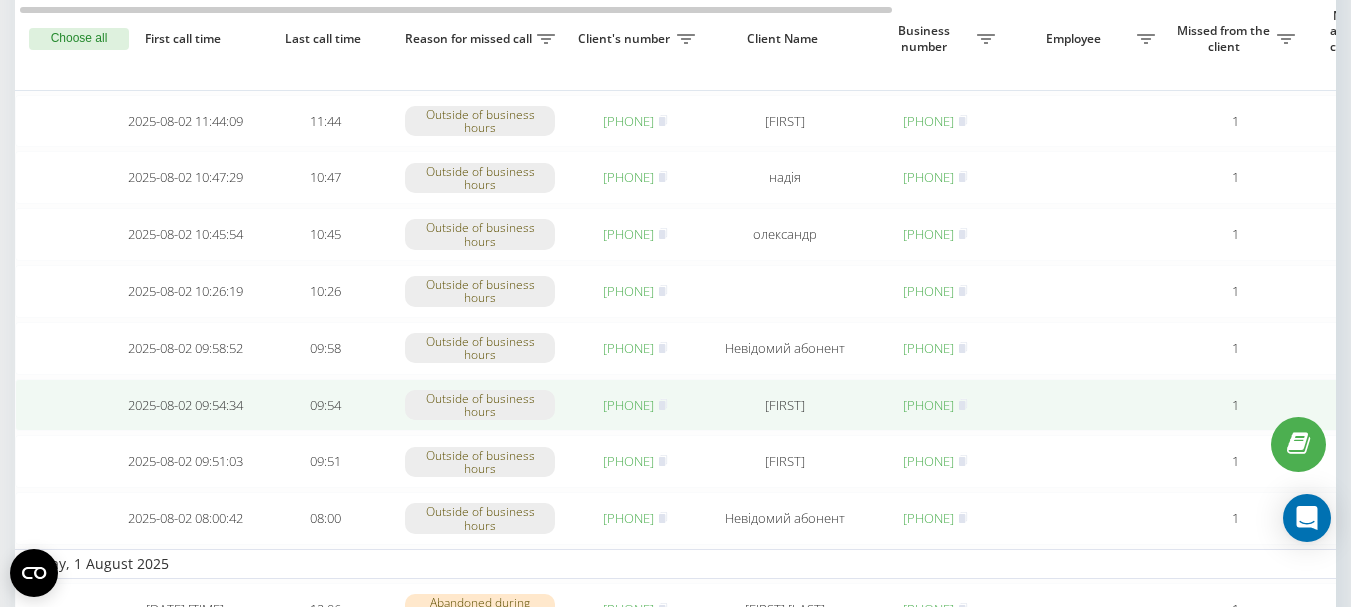 click on "380979994997" at bounding box center [628, 405] 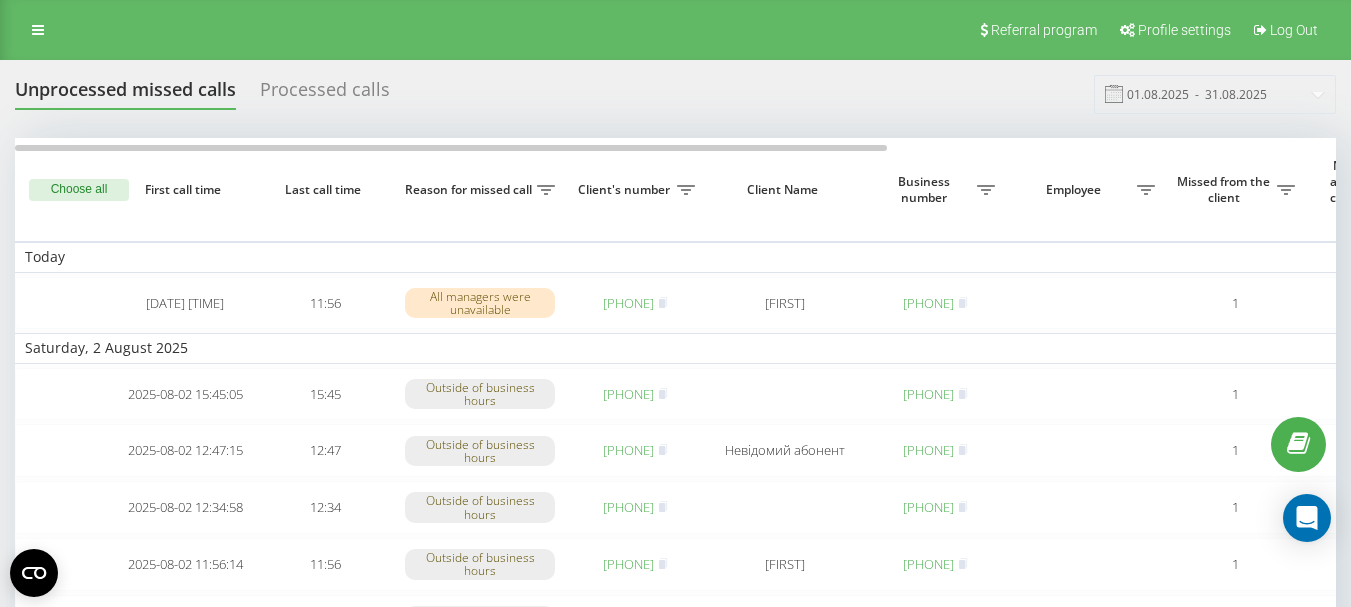 scroll, scrollTop: 0, scrollLeft: 0, axis: both 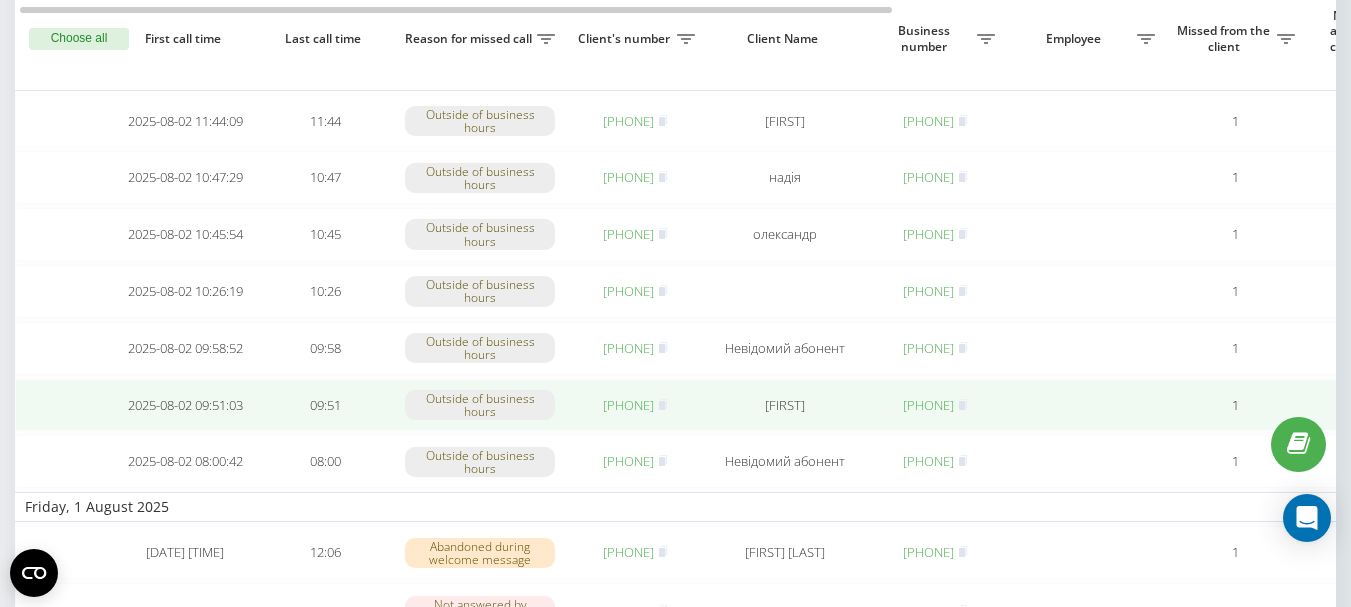 click on "[PHONE]" at bounding box center [628, 405] 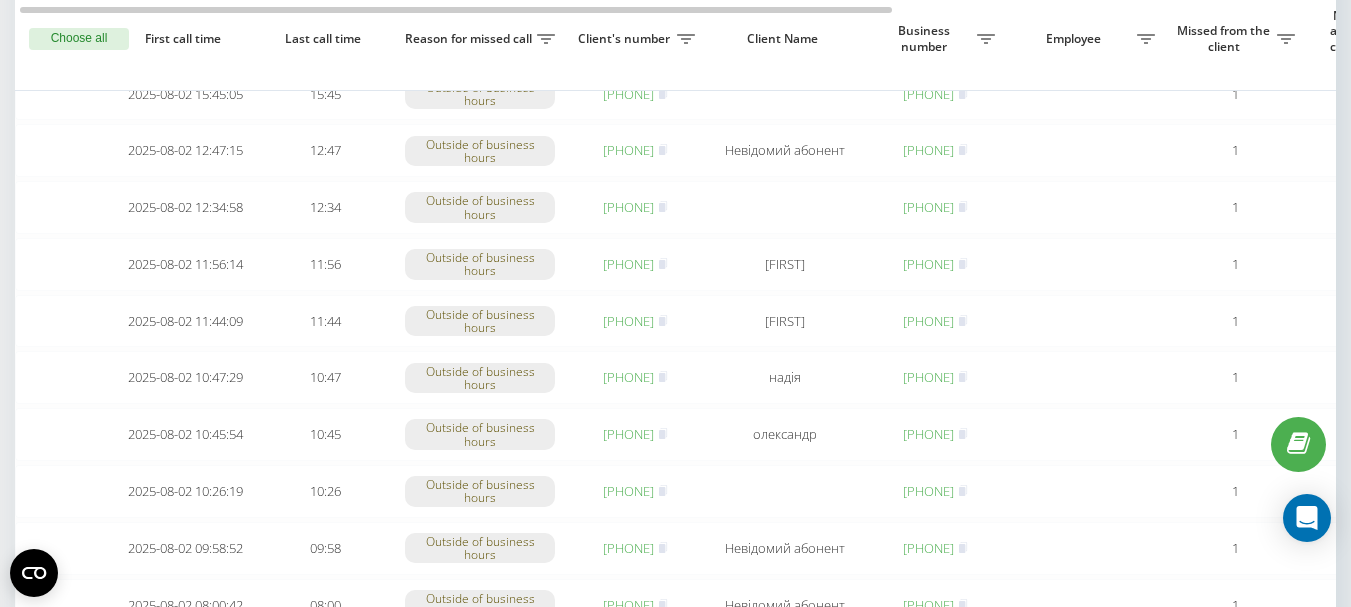 scroll, scrollTop: 300, scrollLeft: 0, axis: vertical 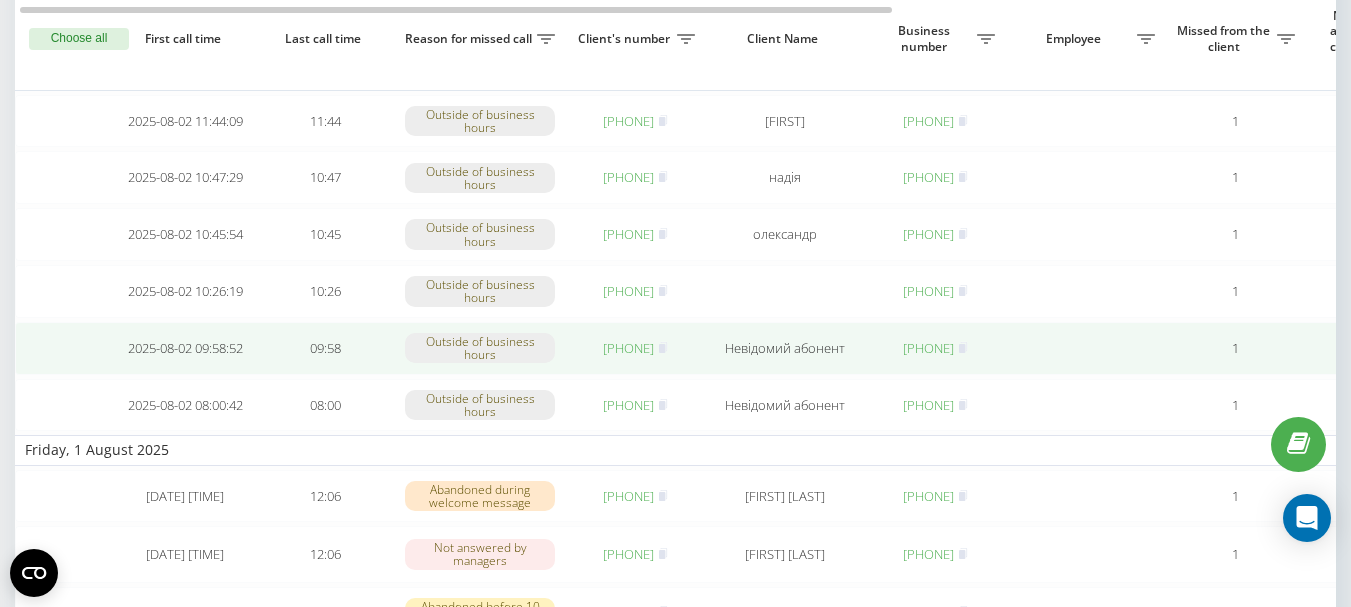 click on "[PHONE]" at bounding box center [628, 348] 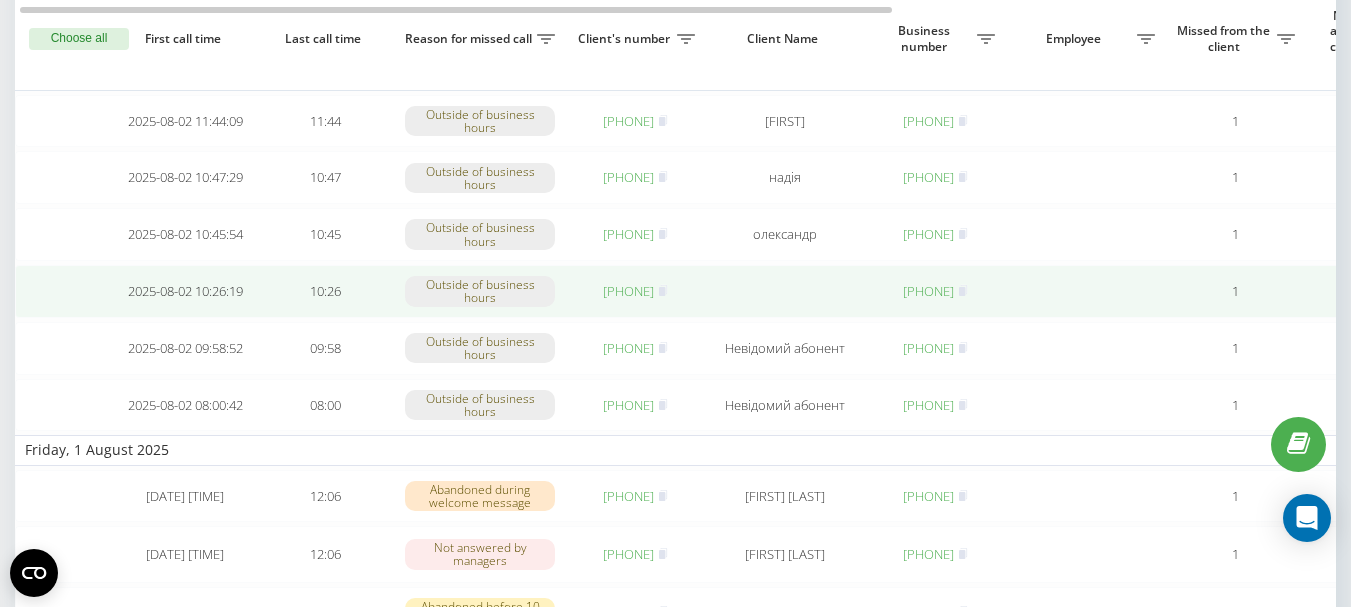 click on "[PHONE]" at bounding box center [628, 291] 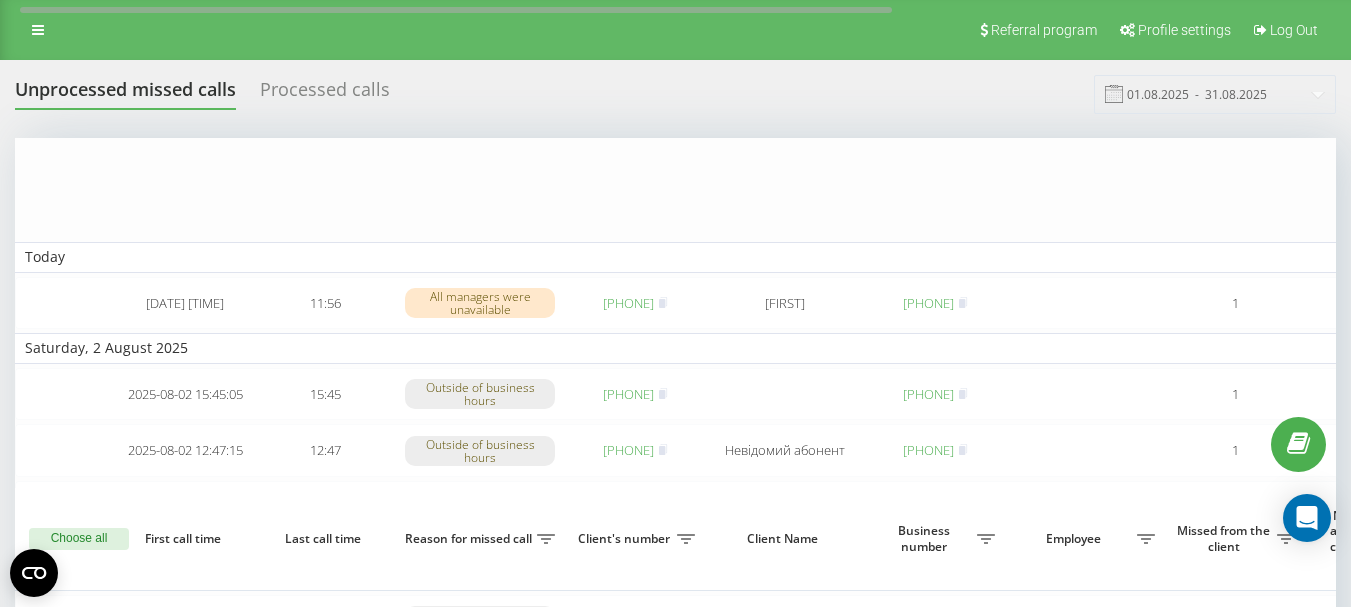 scroll, scrollTop: 500, scrollLeft: 0, axis: vertical 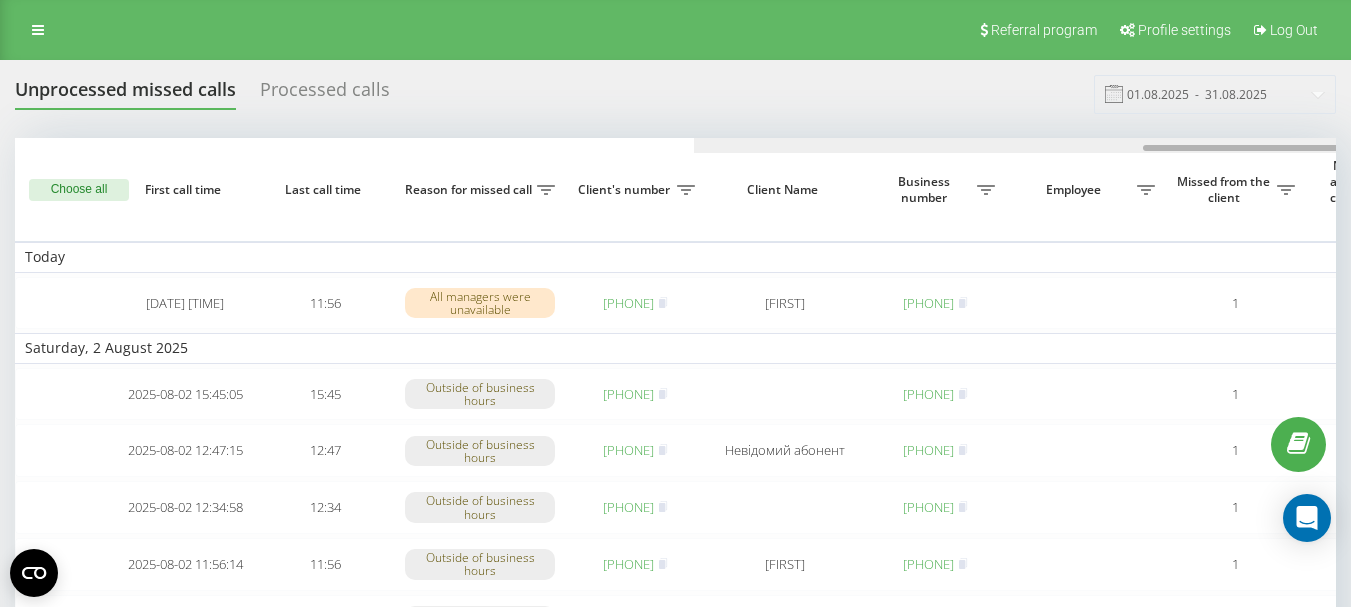 click at bounding box center (1354, 145) 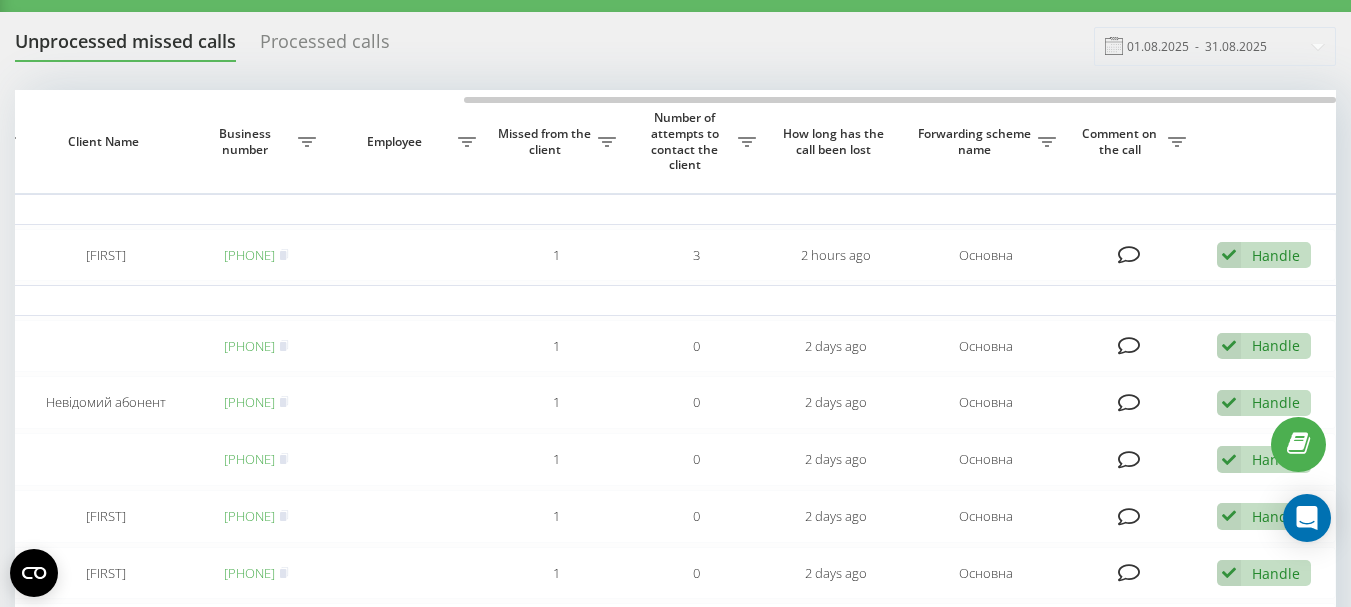 scroll, scrollTop: 0, scrollLeft: 0, axis: both 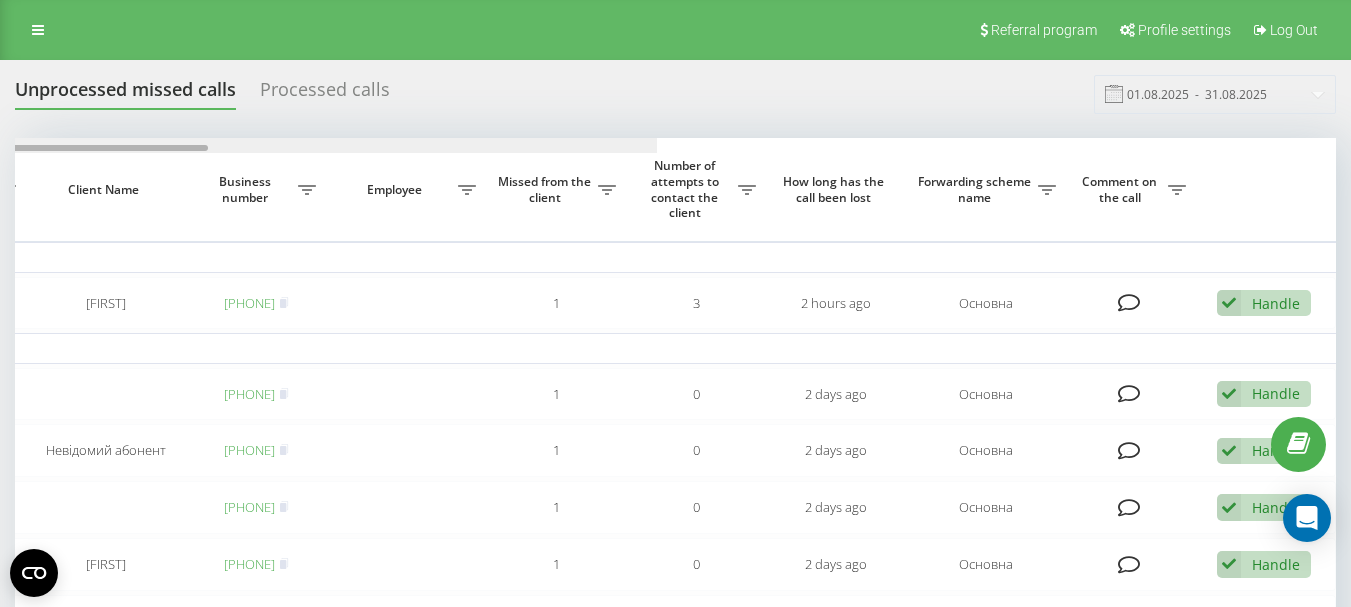 click at bounding box center (-4, 145) 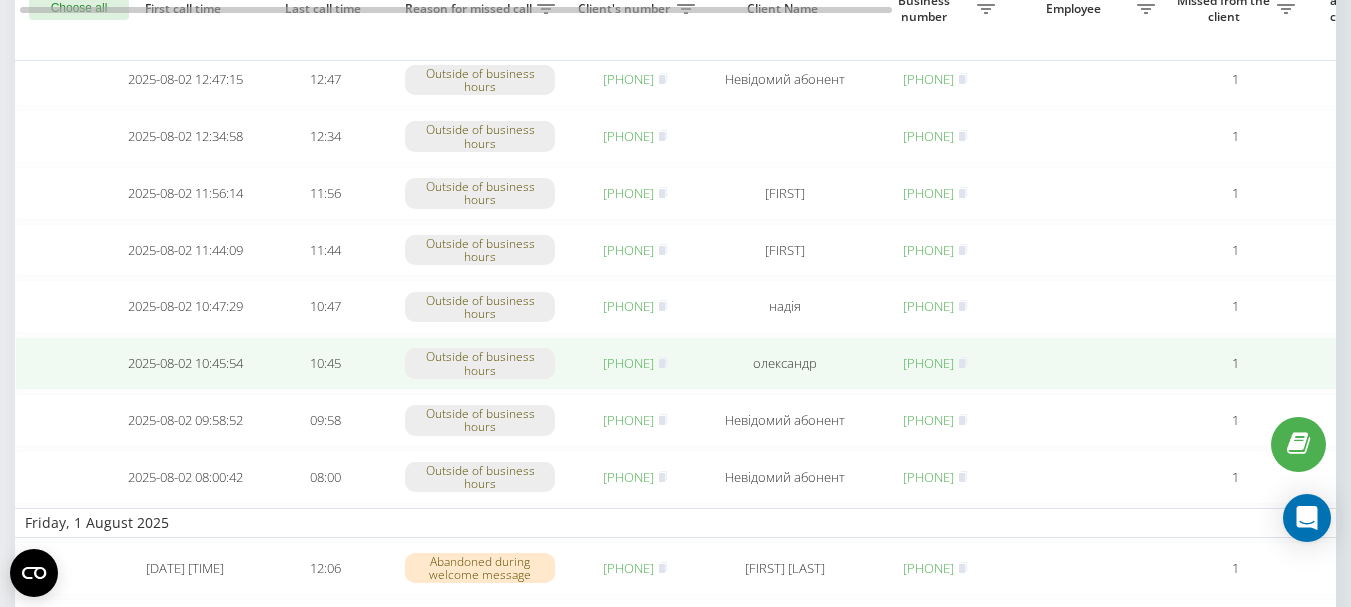 scroll, scrollTop: 400, scrollLeft: 0, axis: vertical 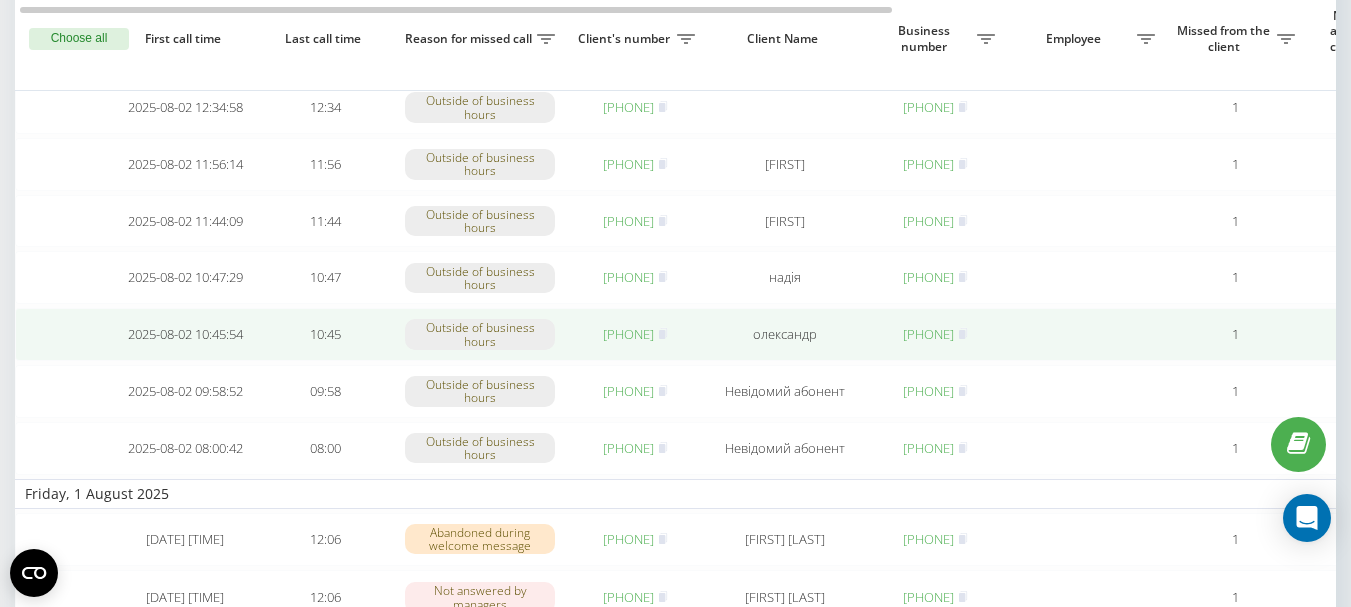 click on "380978355521" at bounding box center [628, 334] 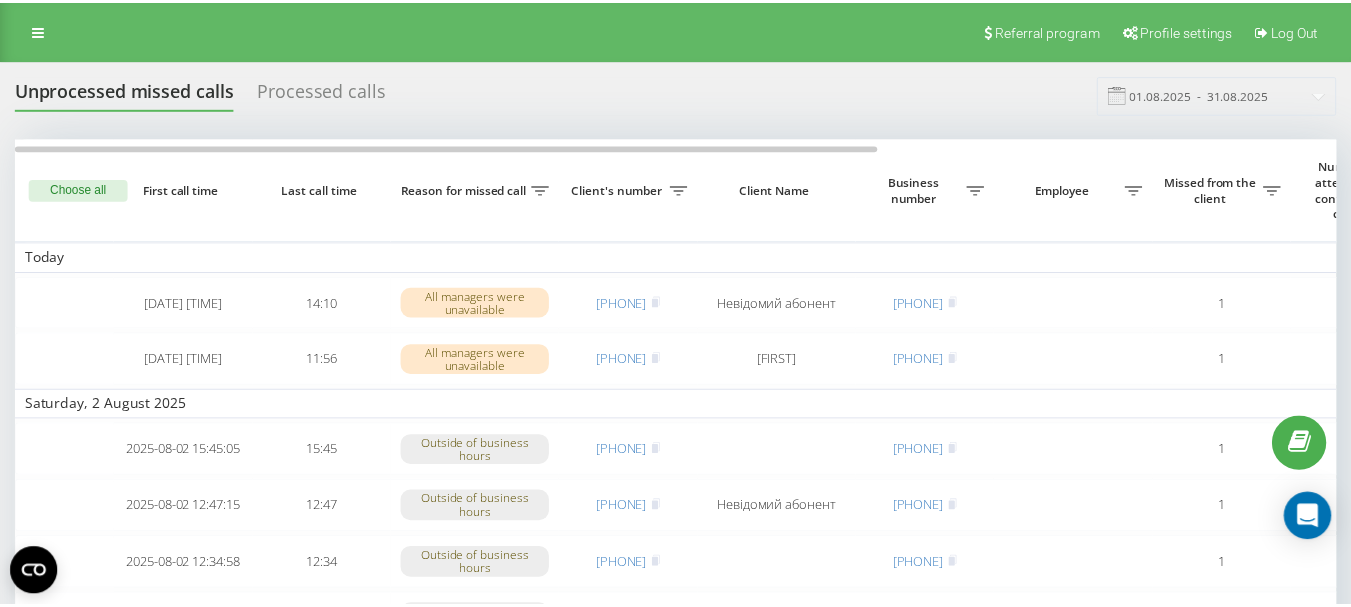 scroll, scrollTop: 0, scrollLeft: 0, axis: both 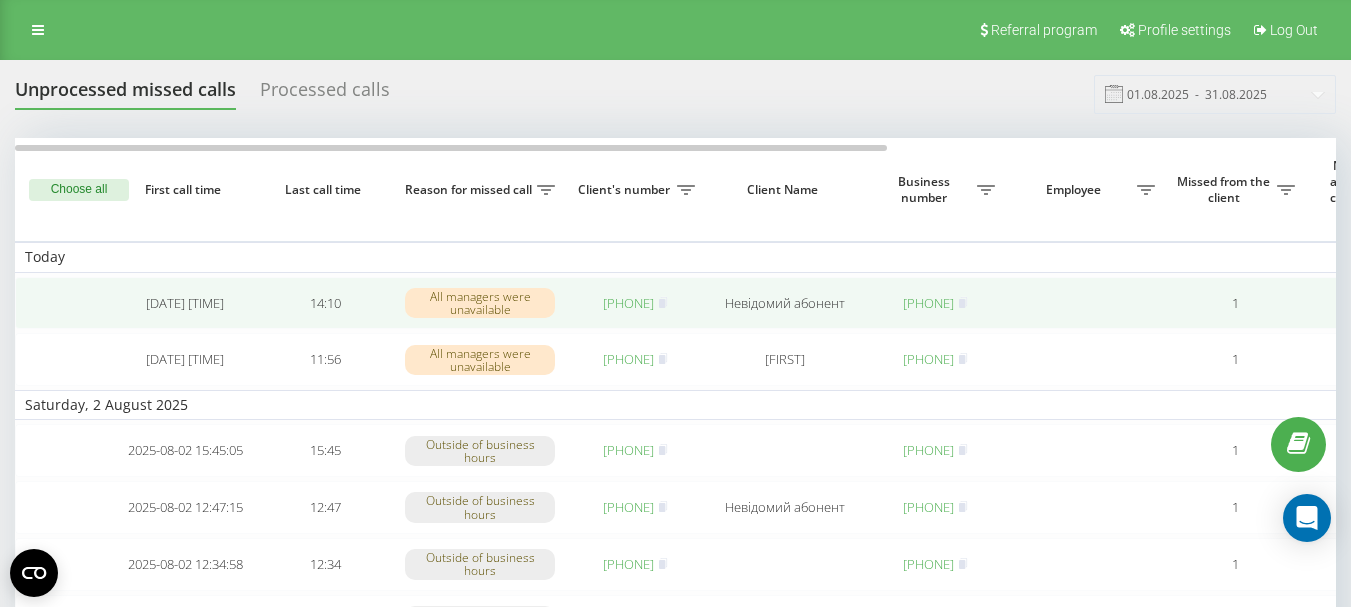 click on "[PHONE]" at bounding box center (628, 303) 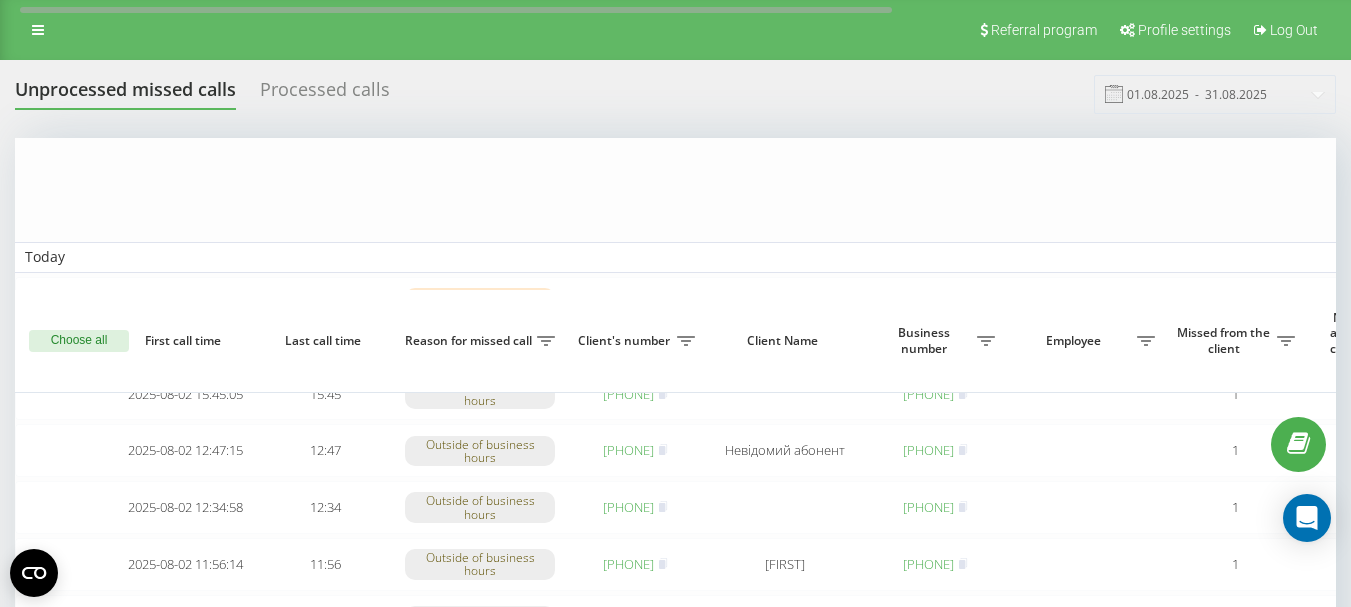 scroll, scrollTop: 400, scrollLeft: 0, axis: vertical 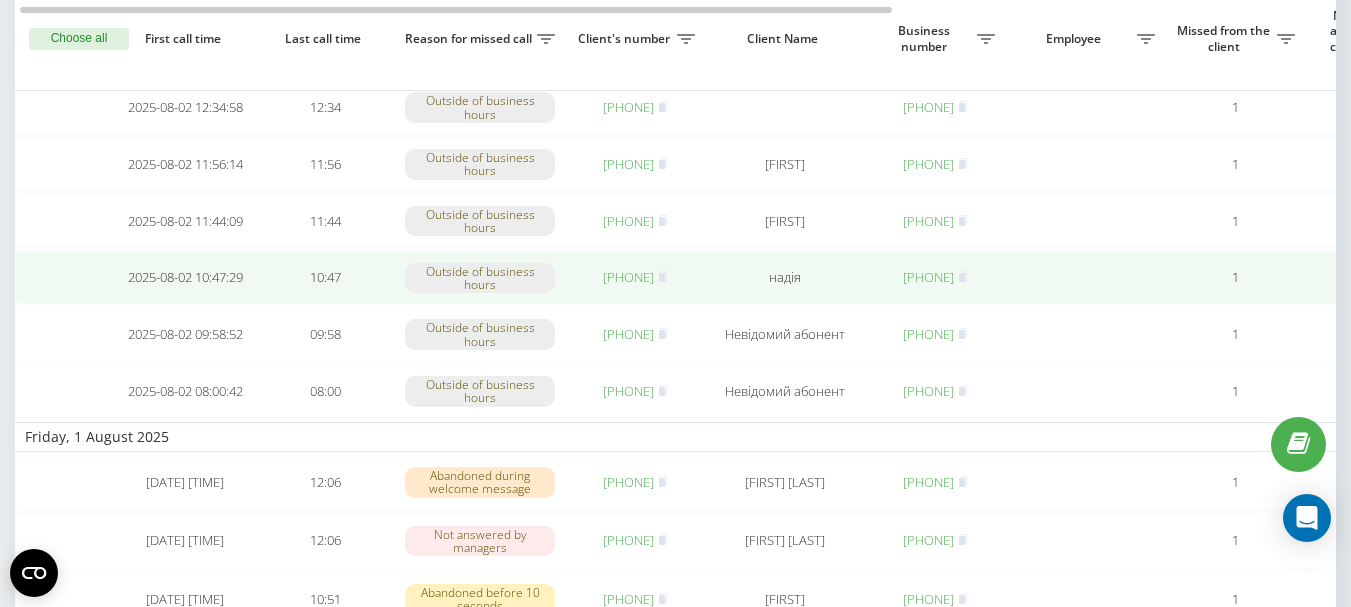 click on "380967366657" at bounding box center (628, 277) 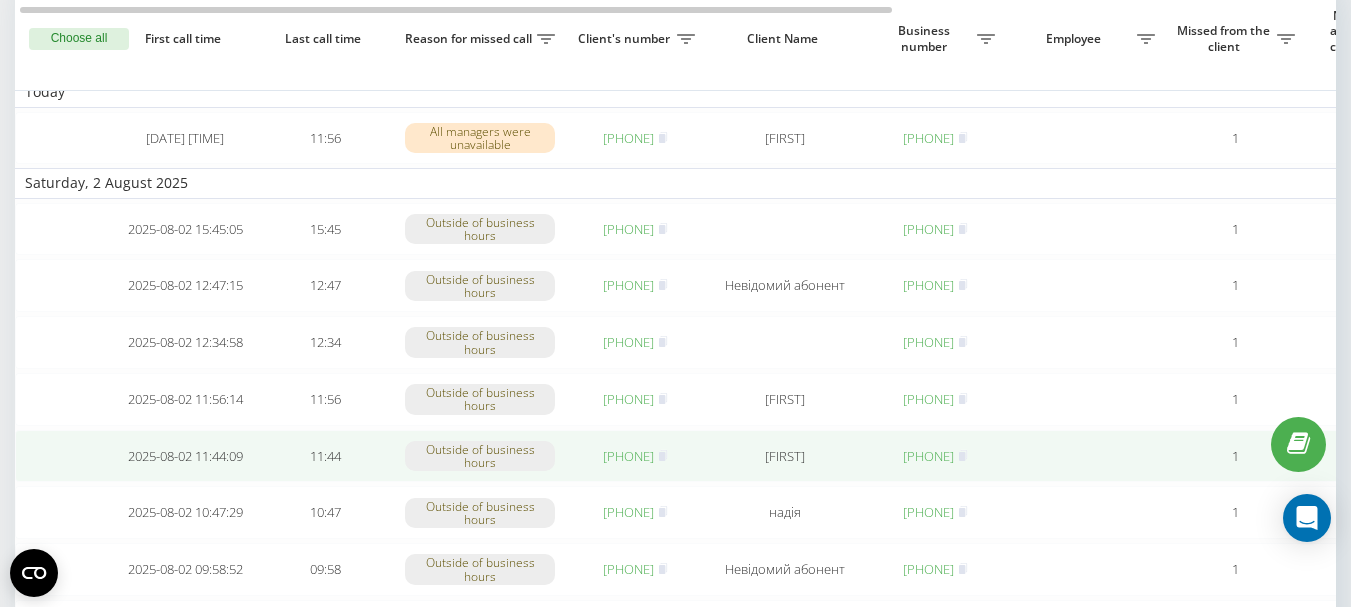 scroll, scrollTop: 0, scrollLeft: 0, axis: both 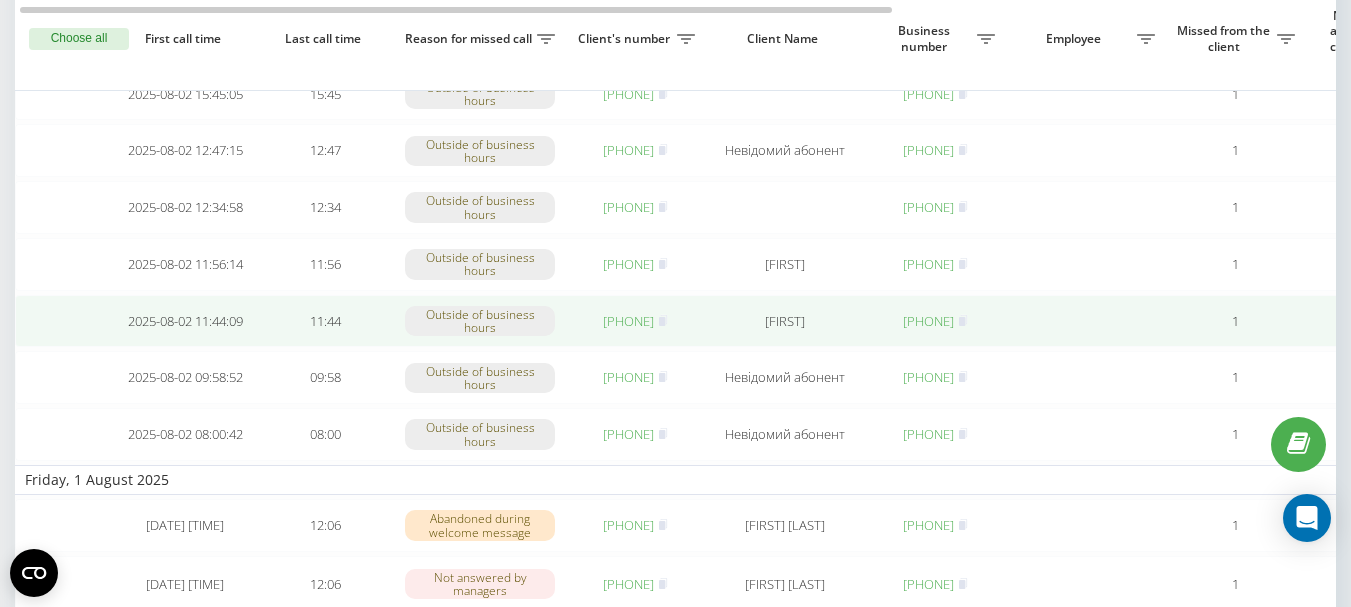 click on "[PHONE]" at bounding box center [628, 321] 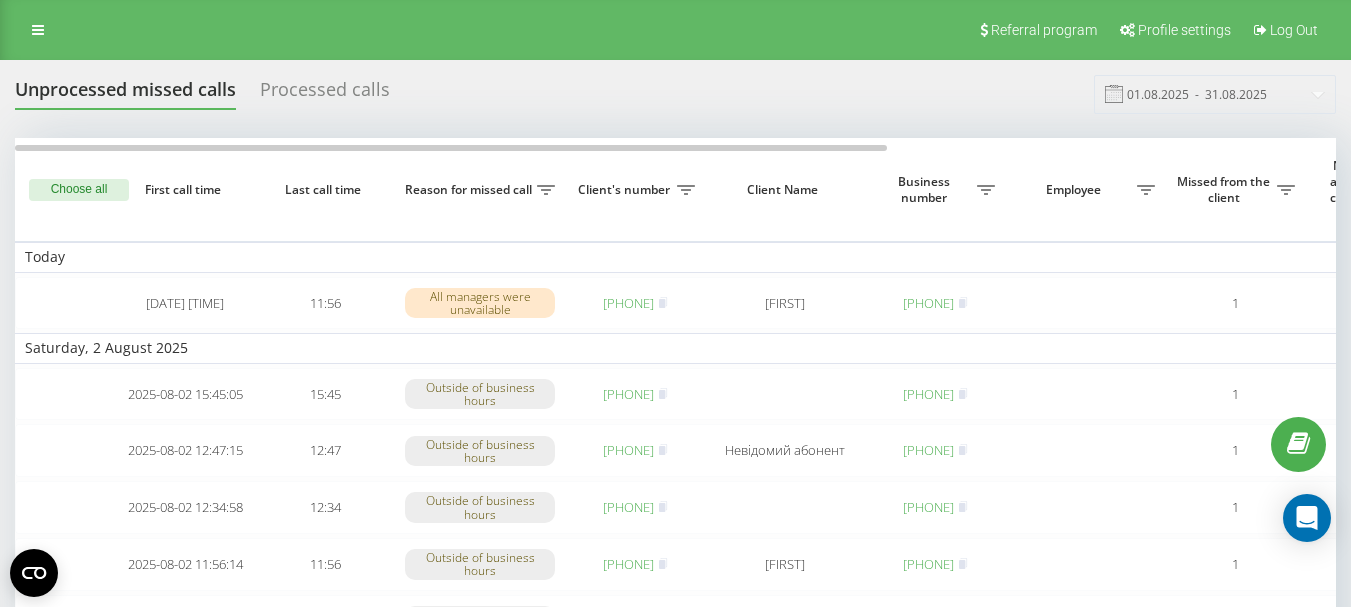 scroll, scrollTop: 0, scrollLeft: 0, axis: both 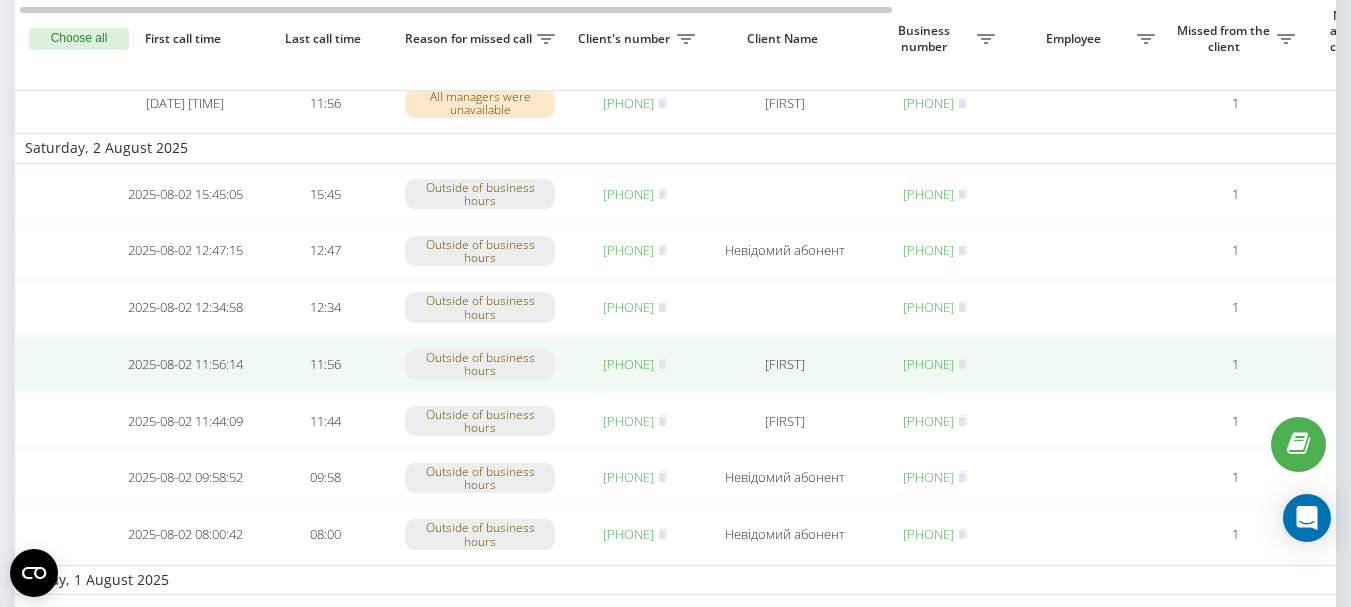 click on "[PHONE]" at bounding box center (628, 364) 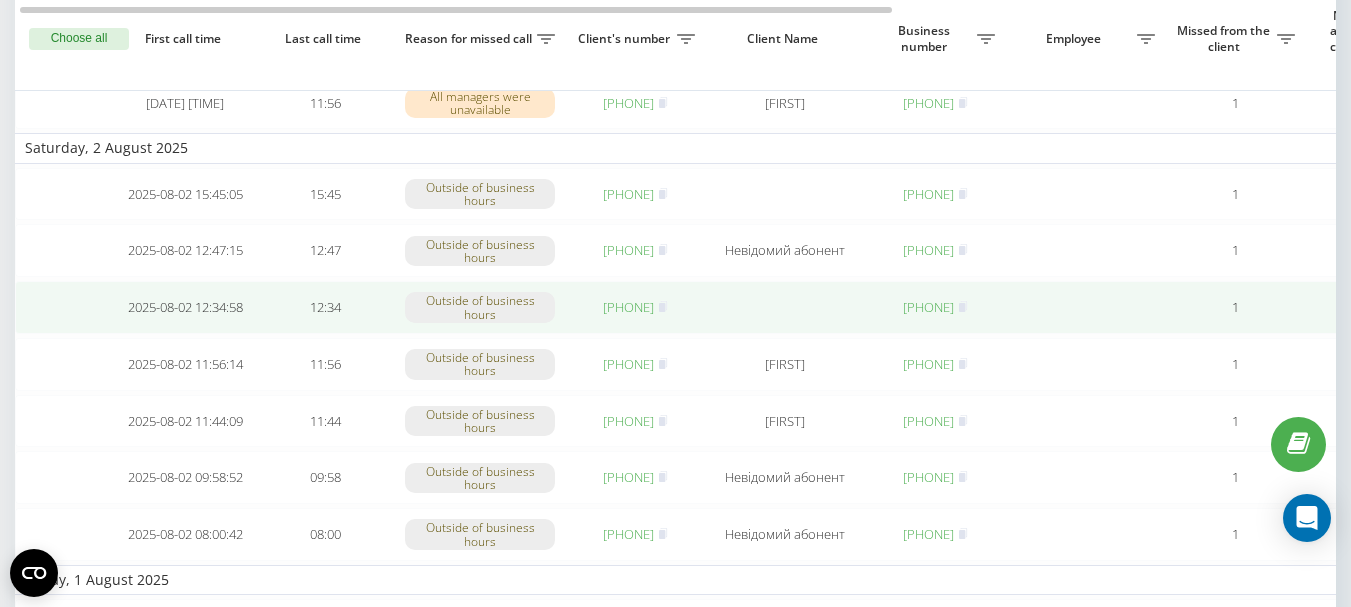 click on "[PHONE]" at bounding box center [628, 307] 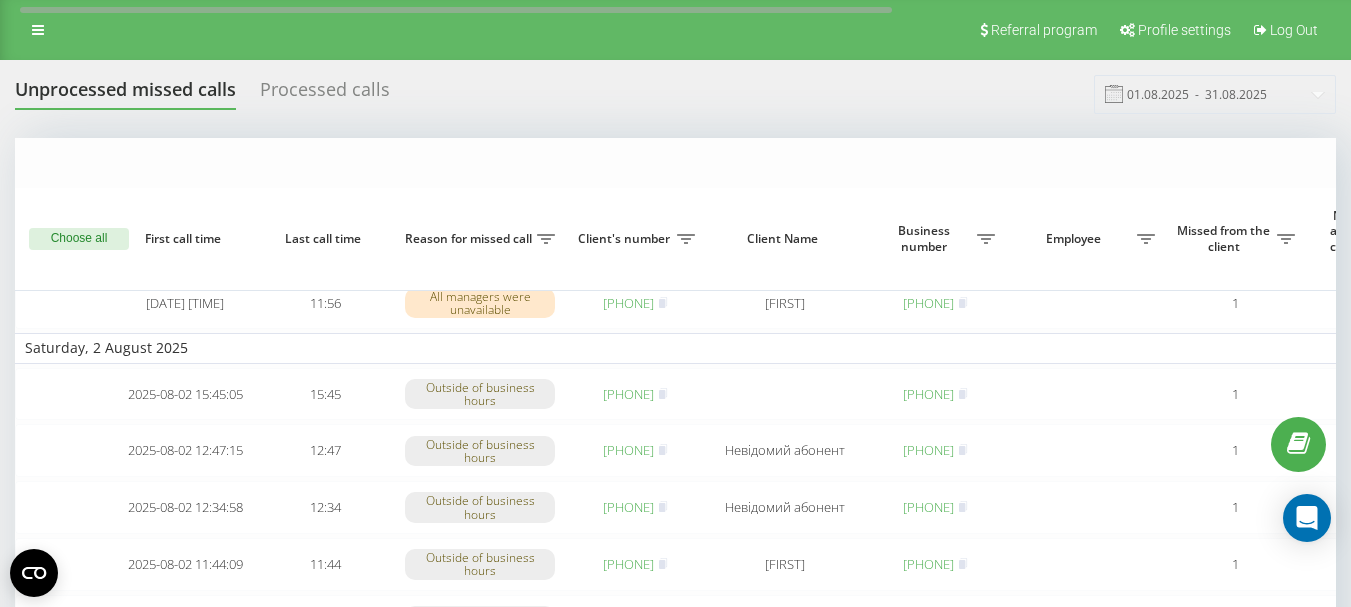 scroll, scrollTop: 200, scrollLeft: 0, axis: vertical 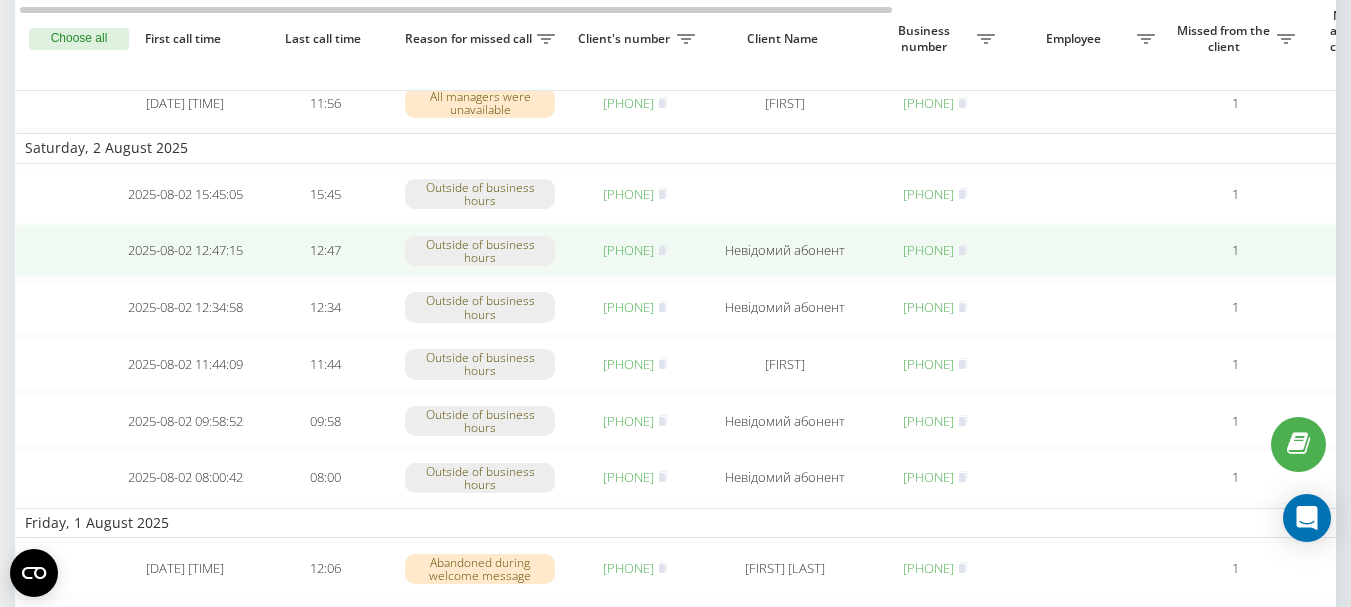 click on "[PHONE]" at bounding box center (628, 250) 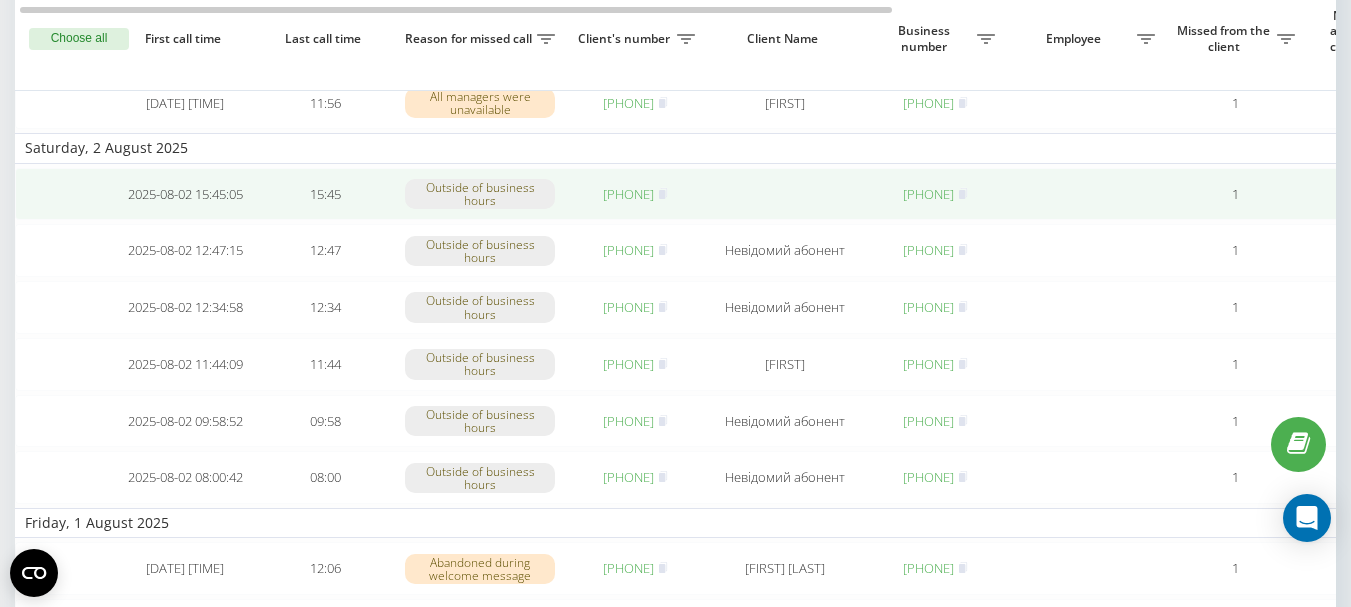 click on "380680536214" at bounding box center (628, 194) 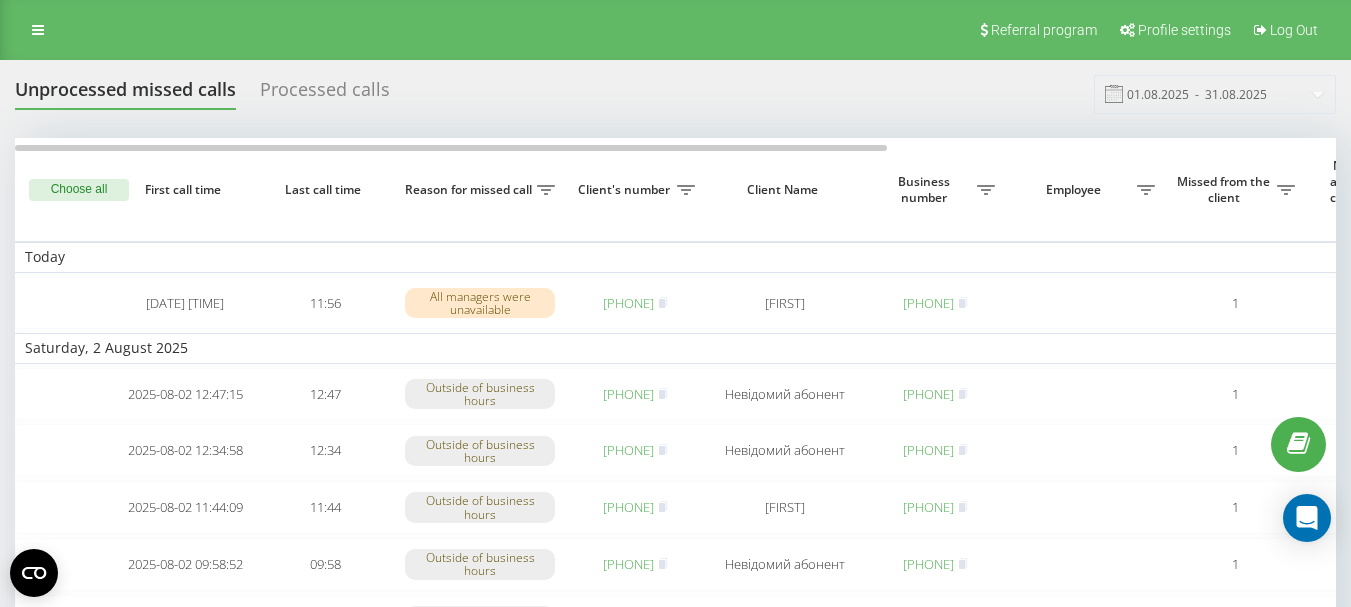 scroll, scrollTop: 0, scrollLeft: 0, axis: both 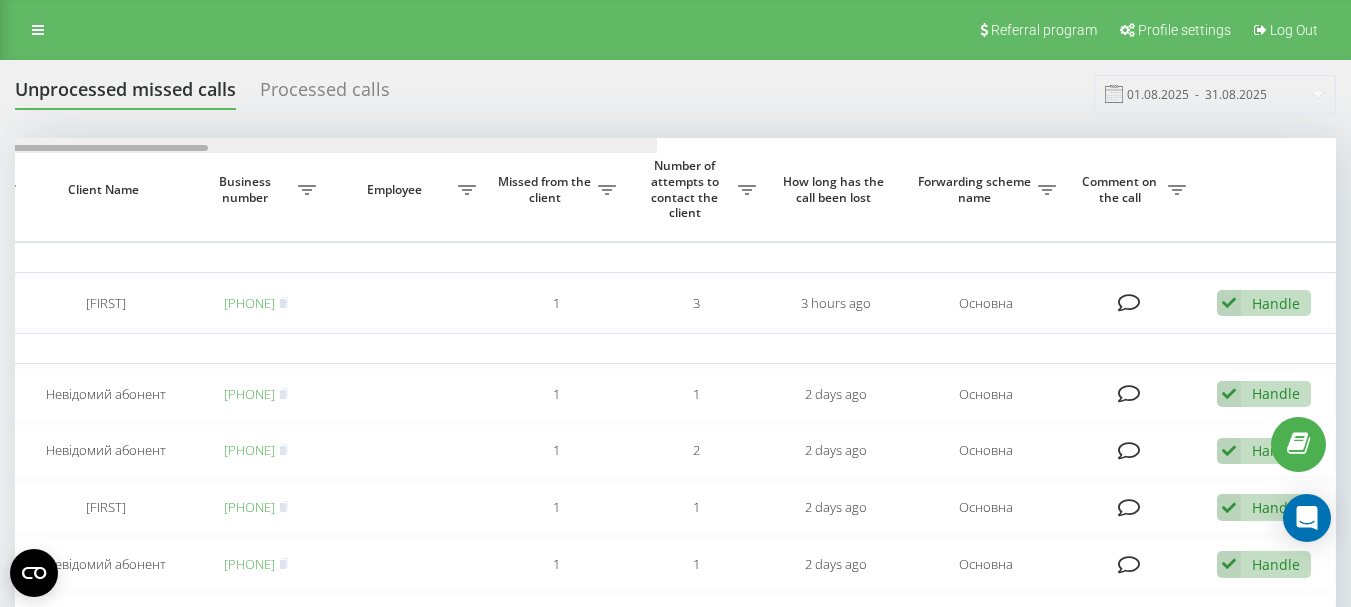 click at bounding box center [-4, 145] 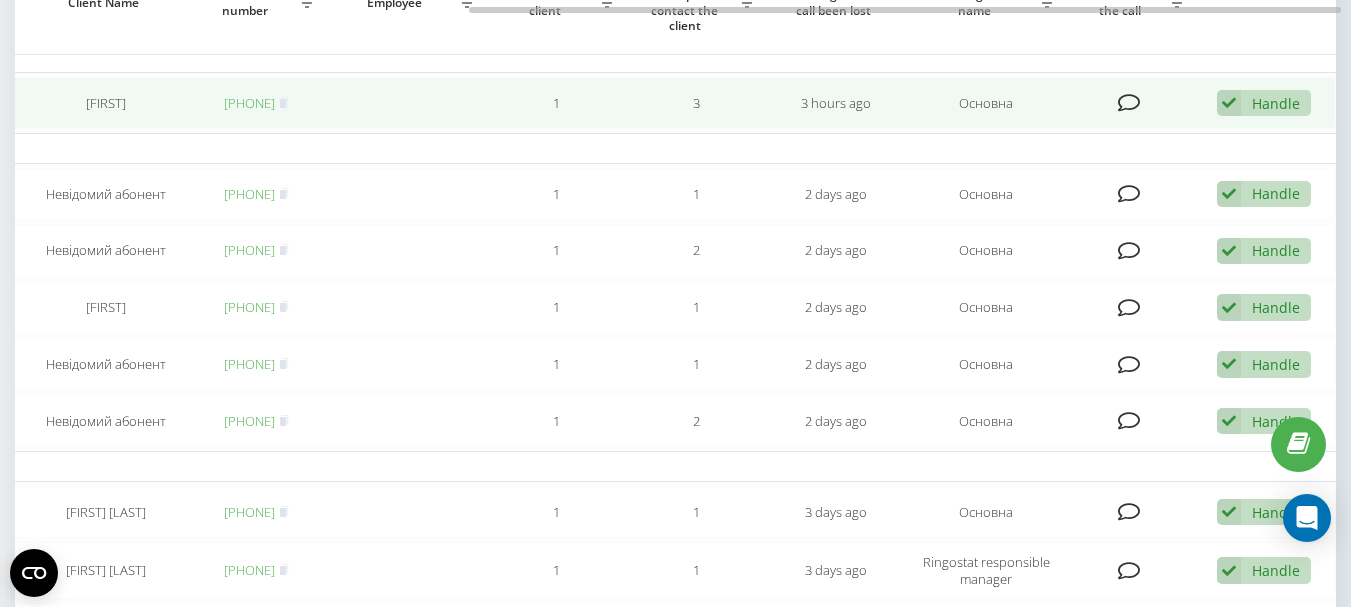 scroll, scrollTop: 0, scrollLeft: 0, axis: both 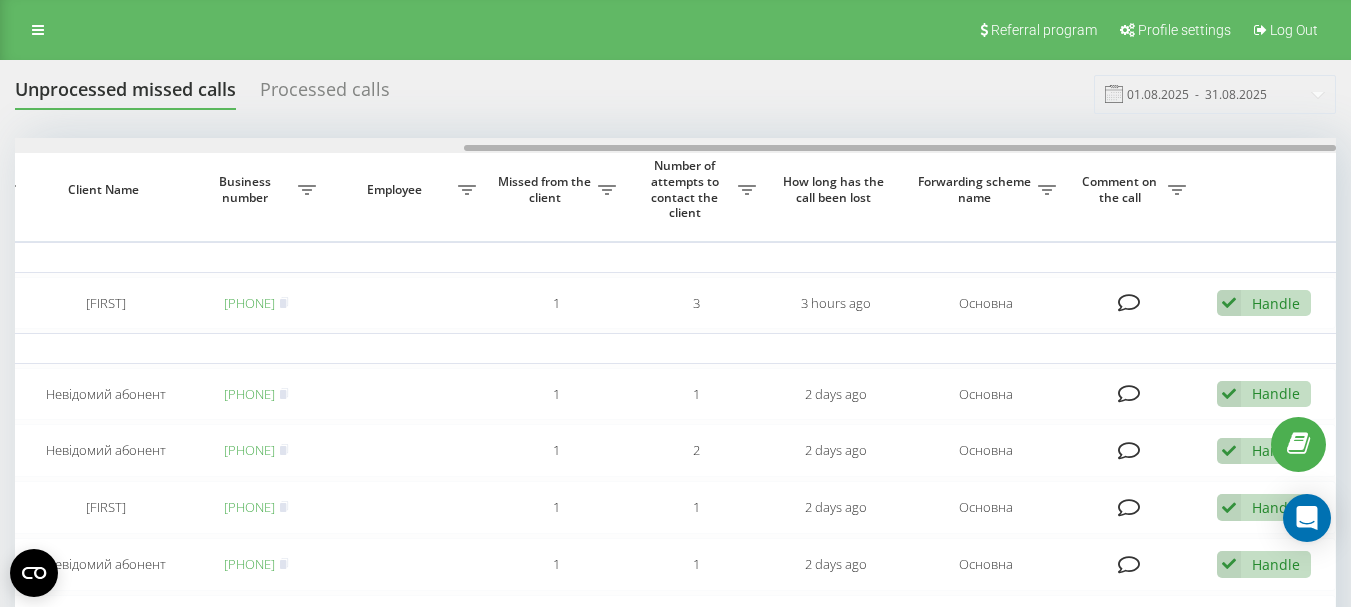 click at bounding box center (675, 145) 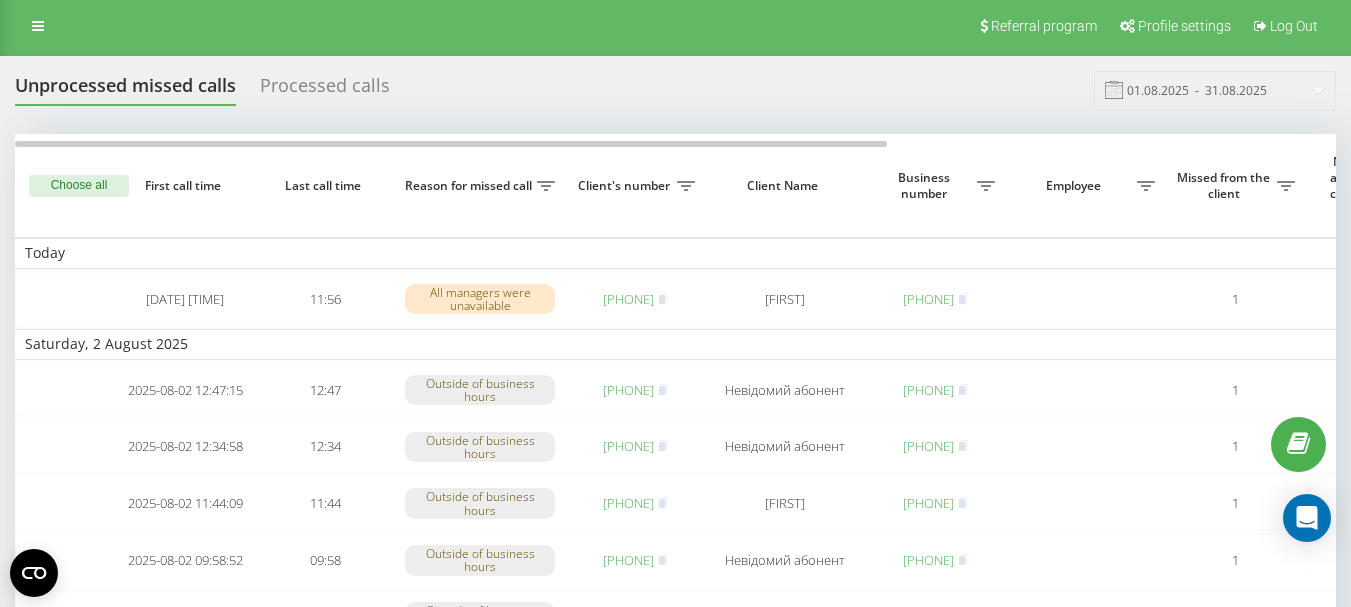 scroll, scrollTop: 0, scrollLeft: 0, axis: both 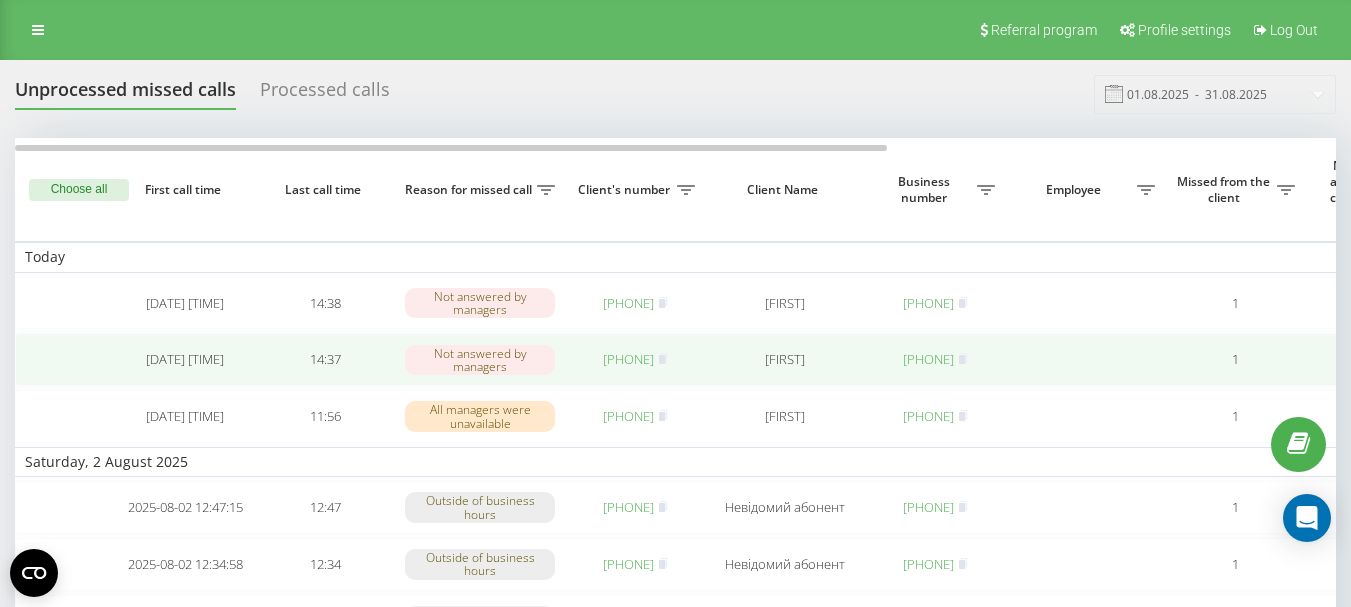 click on "380977195809" at bounding box center [628, 359] 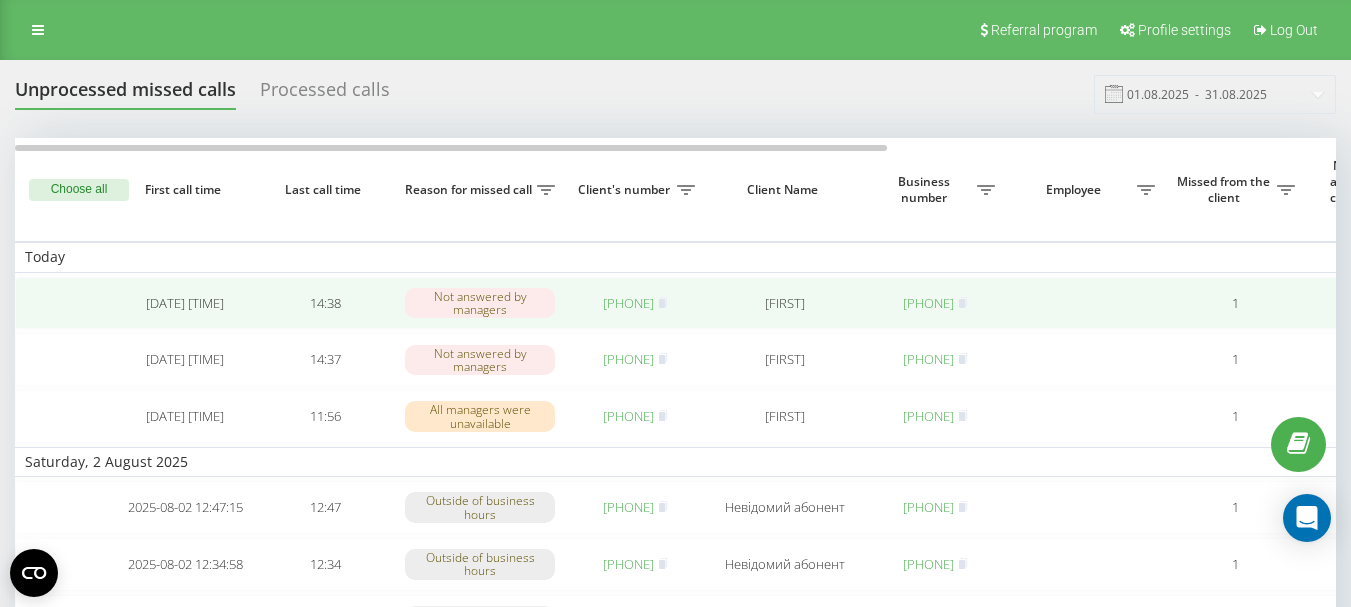 click on "380679045256" at bounding box center (628, 303) 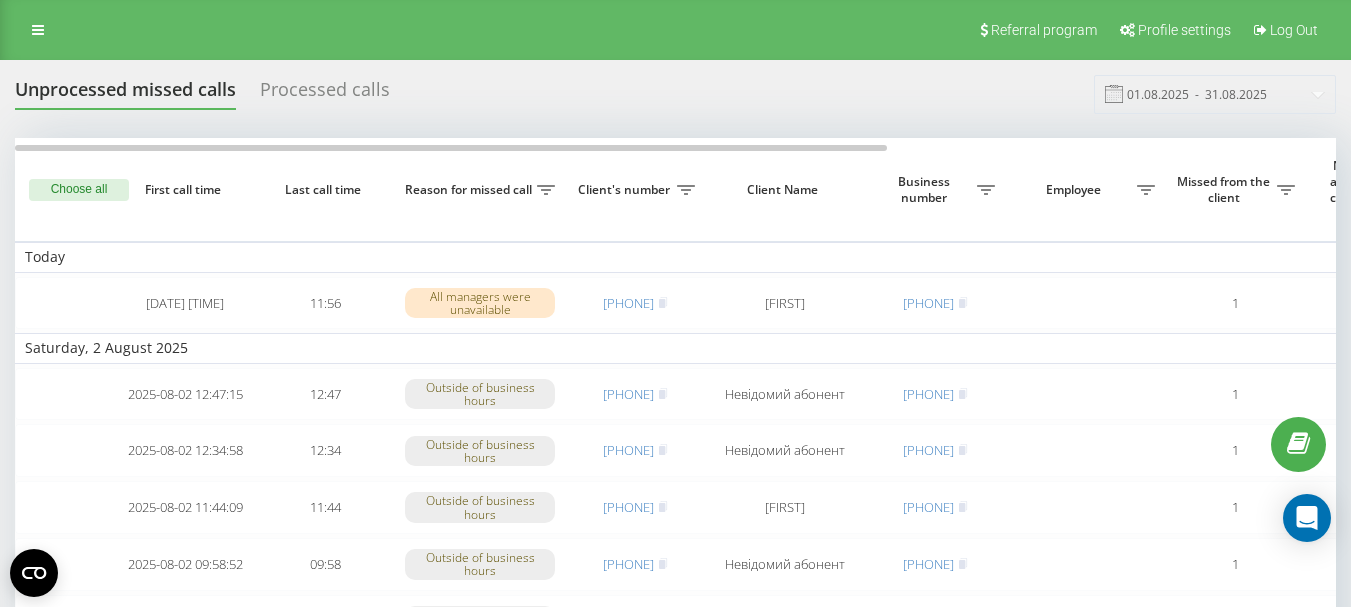 scroll, scrollTop: 0, scrollLeft: 0, axis: both 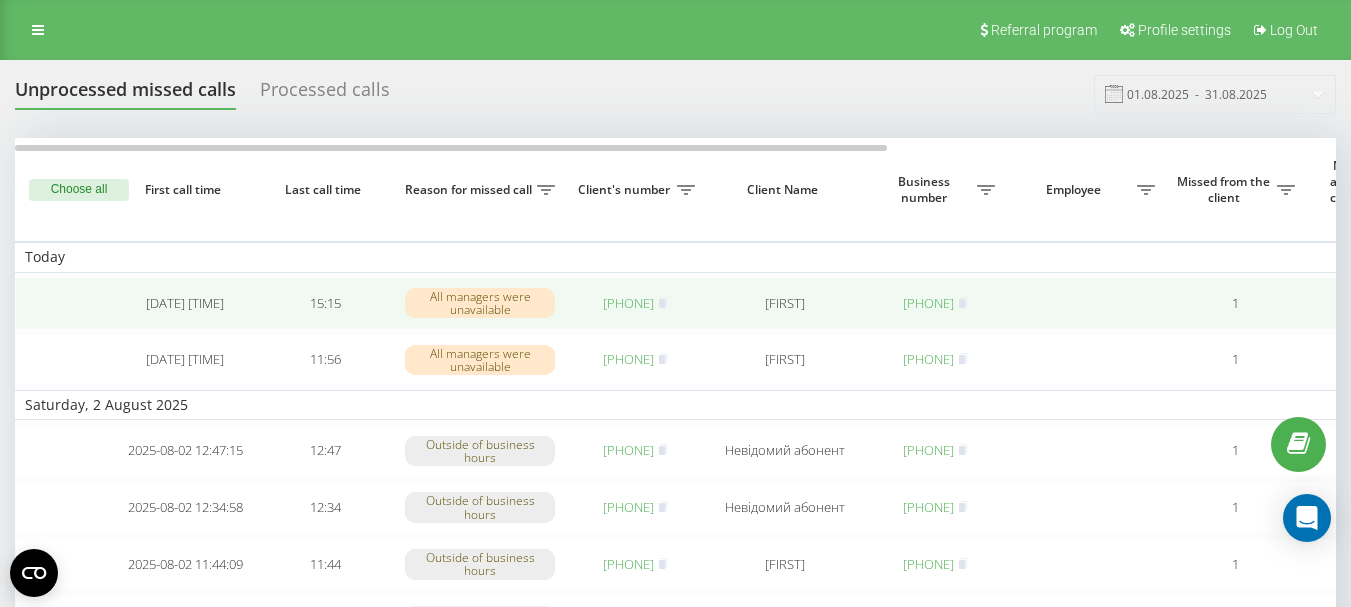 click on "380677566667" at bounding box center (628, 303) 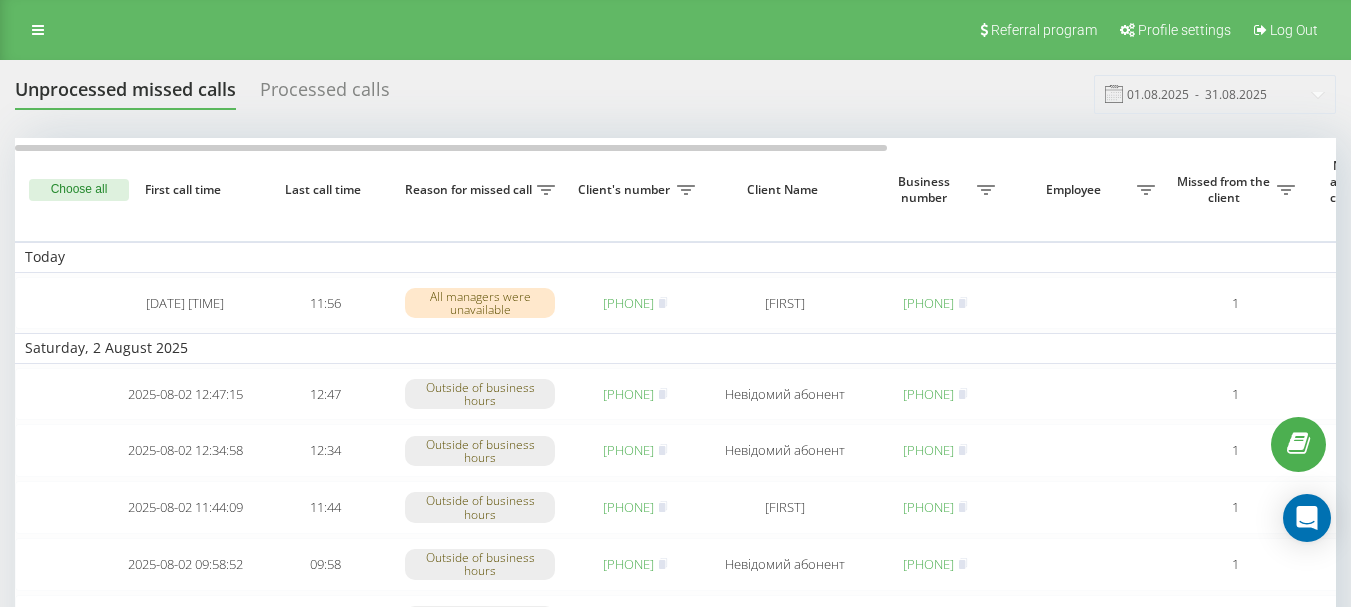 scroll, scrollTop: 0, scrollLeft: 0, axis: both 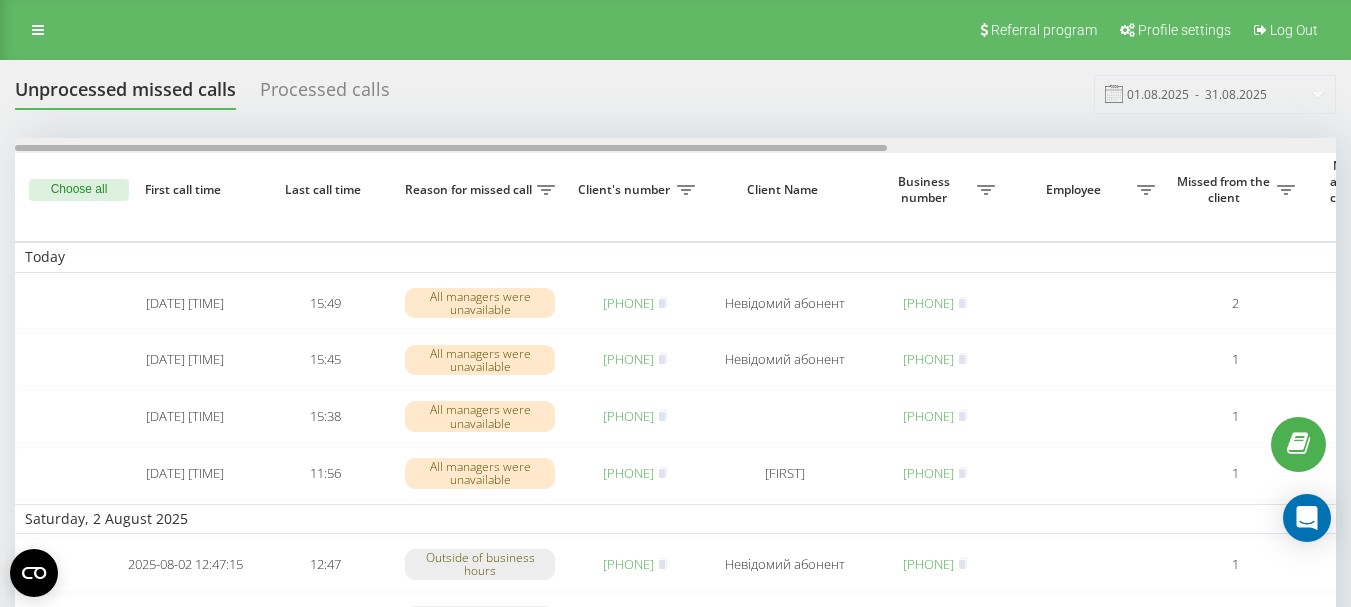 click at bounding box center (675, 145) 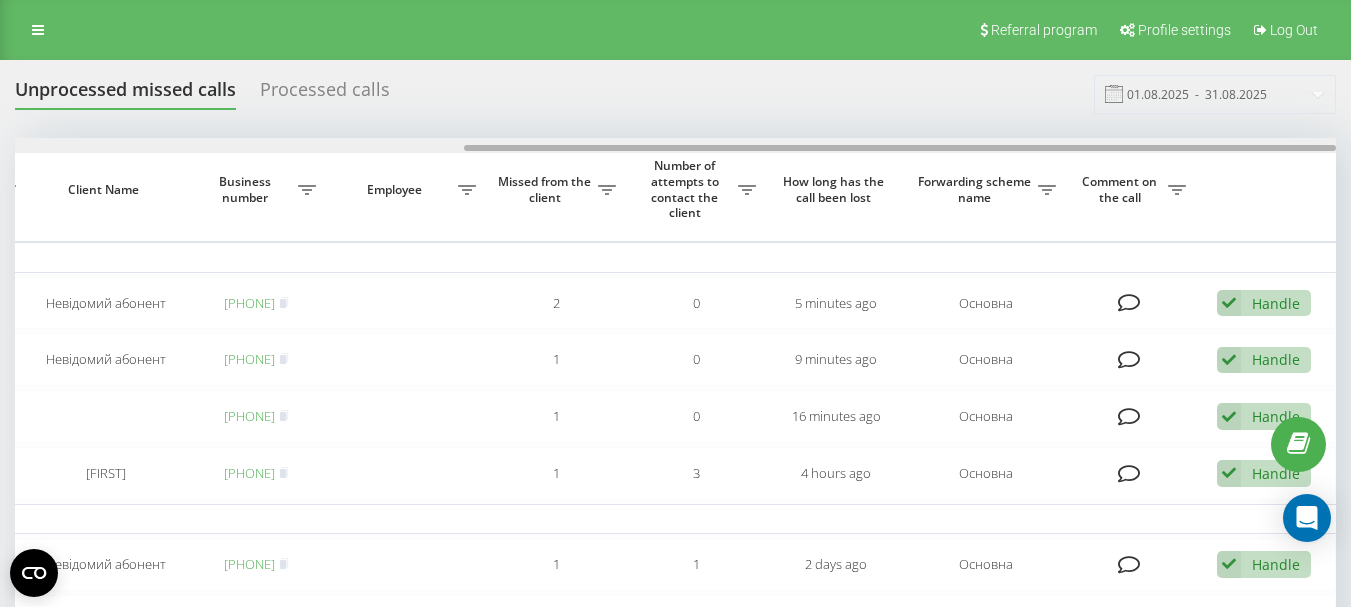 drag, startPoint x: 943, startPoint y: 144, endPoint x: 858, endPoint y: 145, distance: 85.00588 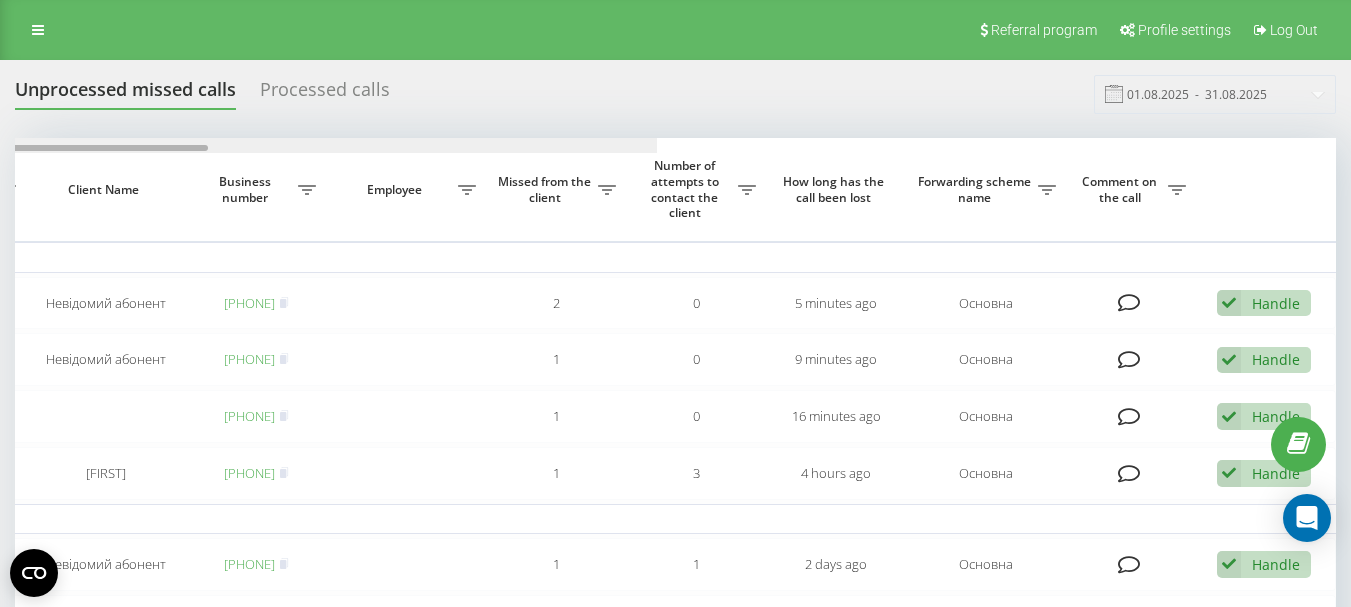 scroll, scrollTop: 0, scrollLeft: 0, axis: both 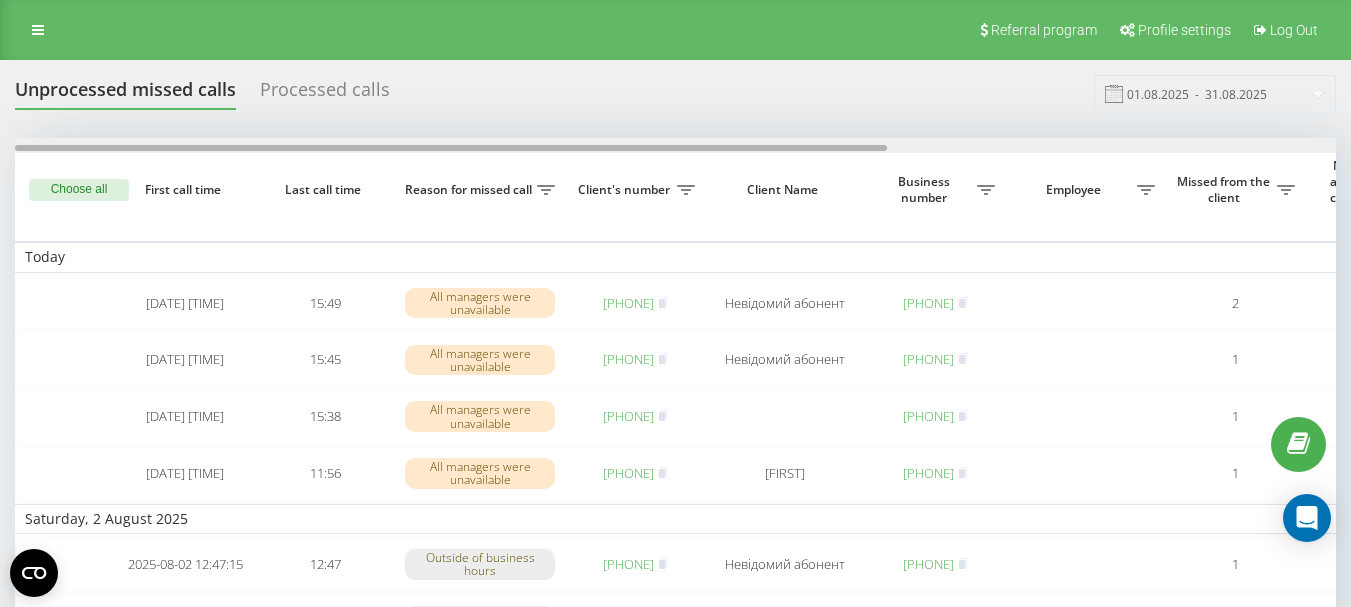 click at bounding box center [675, 145] 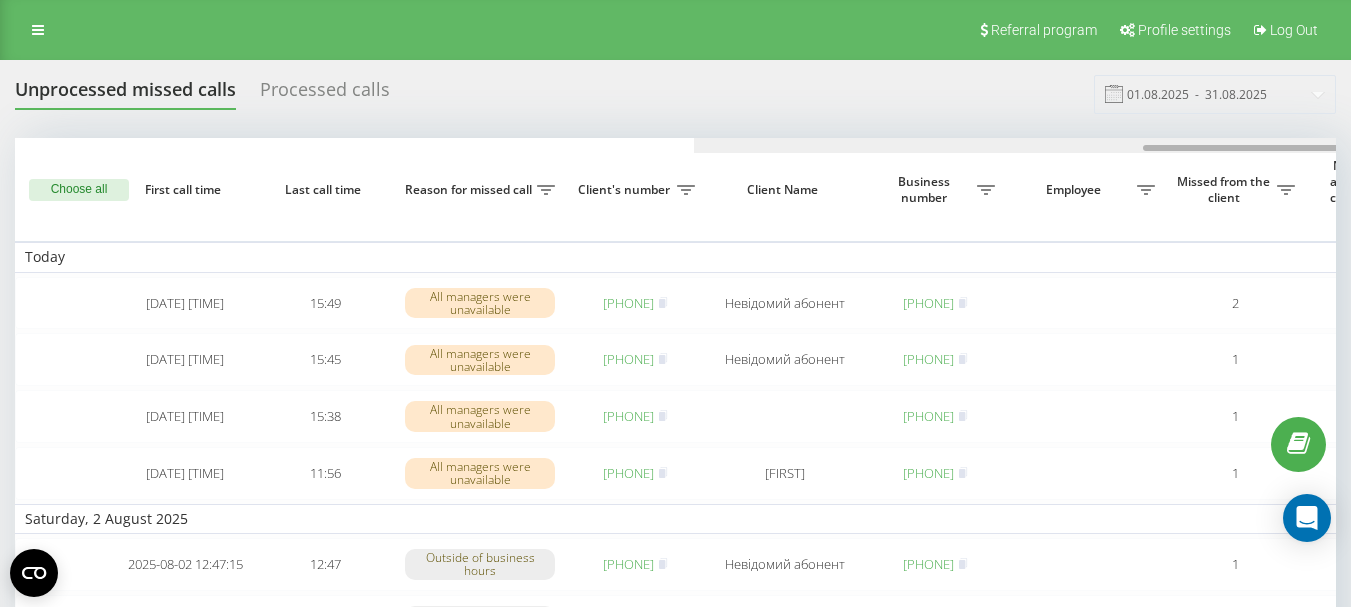 click at bounding box center (1354, 145) 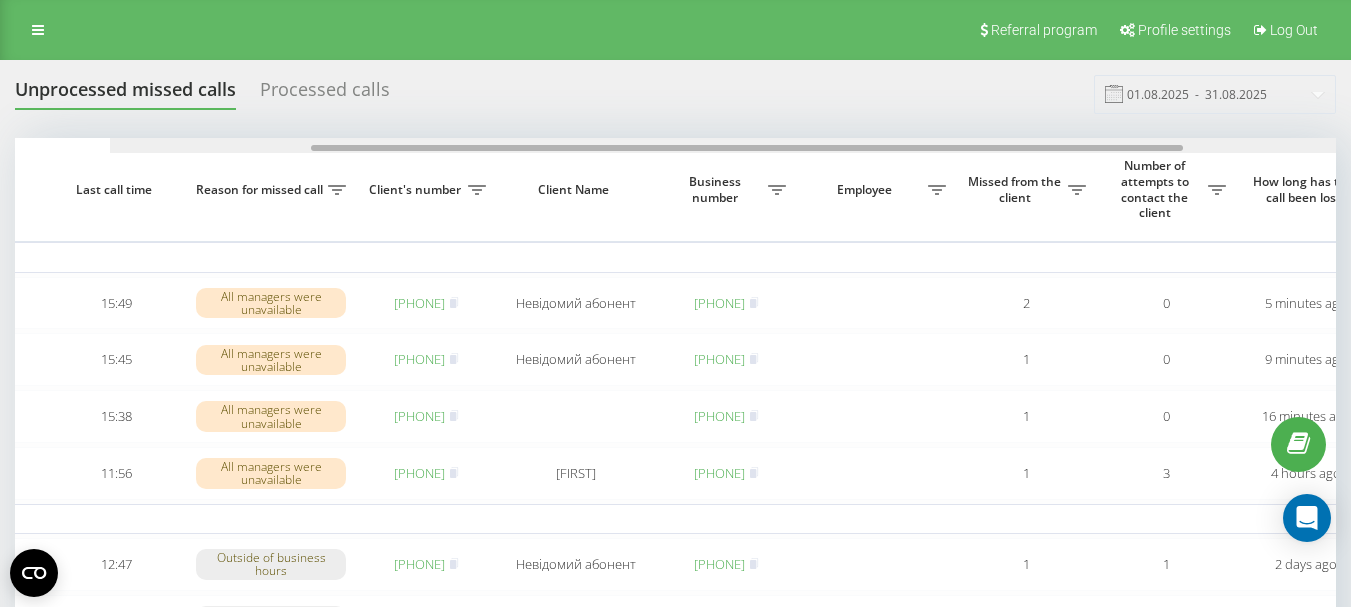 drag, startPoint x: 915, startPoint y: 148, endPoint x: 570, endPoint y: 148, distance: 345 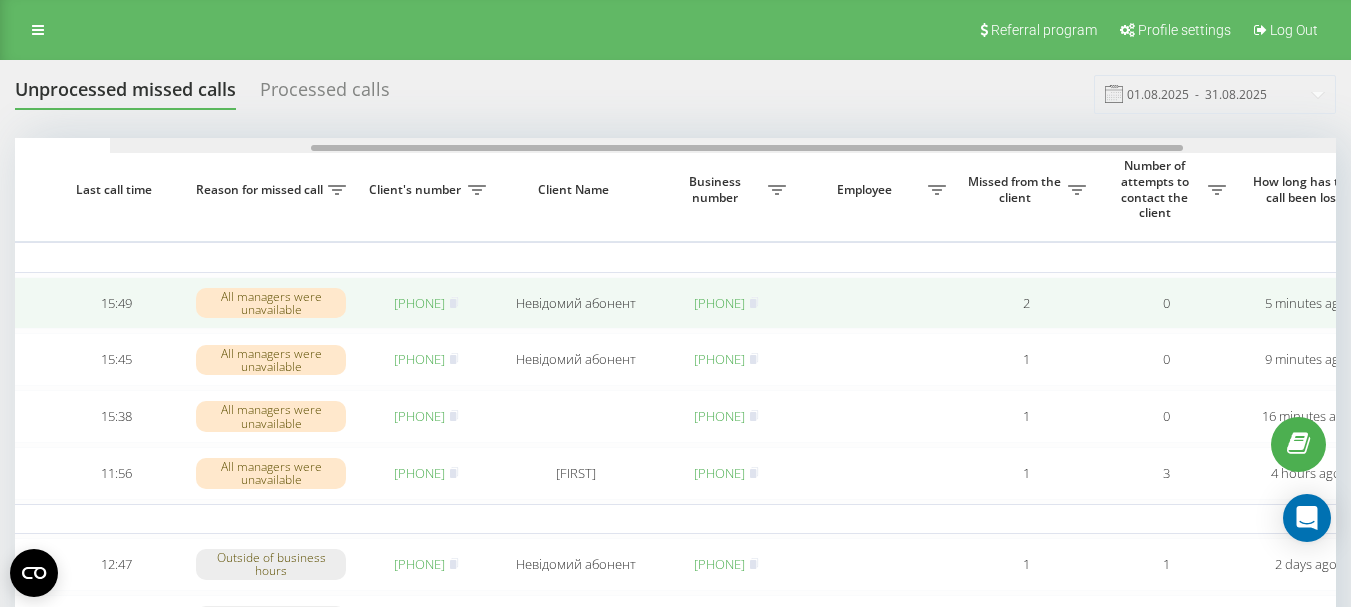 scroll, scrollTop: 0, scrollLeft: 157, axis: horizontal 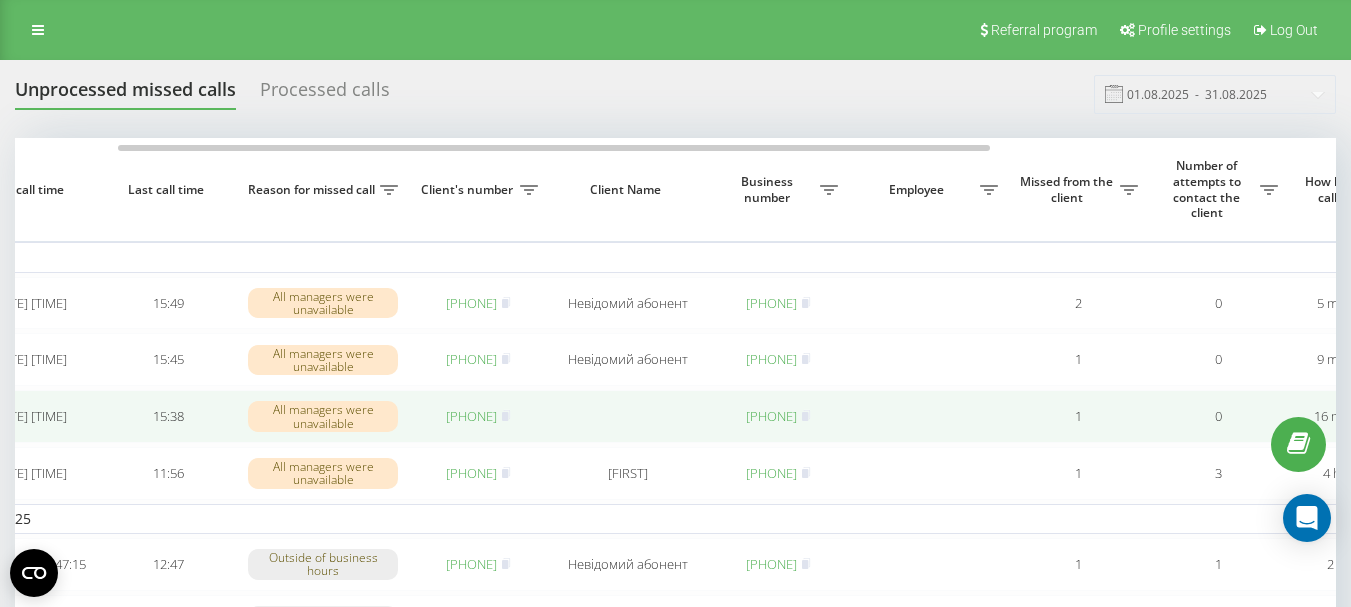 click on "380977415707" at bounding box center [471, 416] 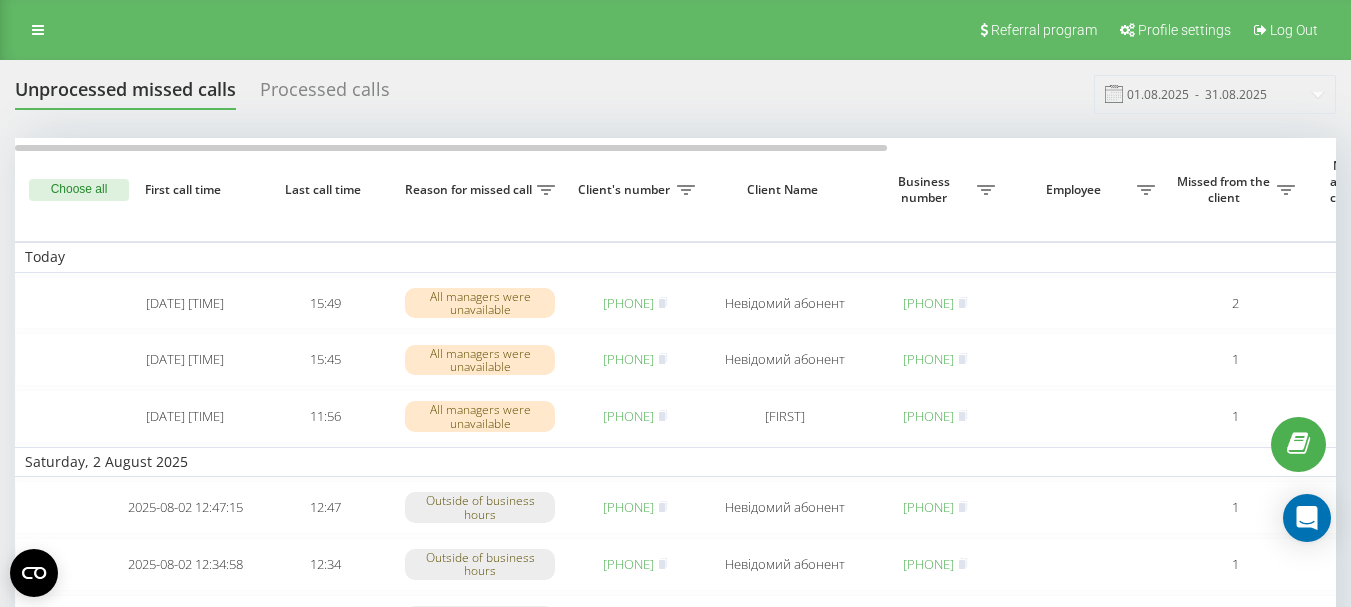 scroll, scrollTop: 0, scrollLeft: 0, axis: both 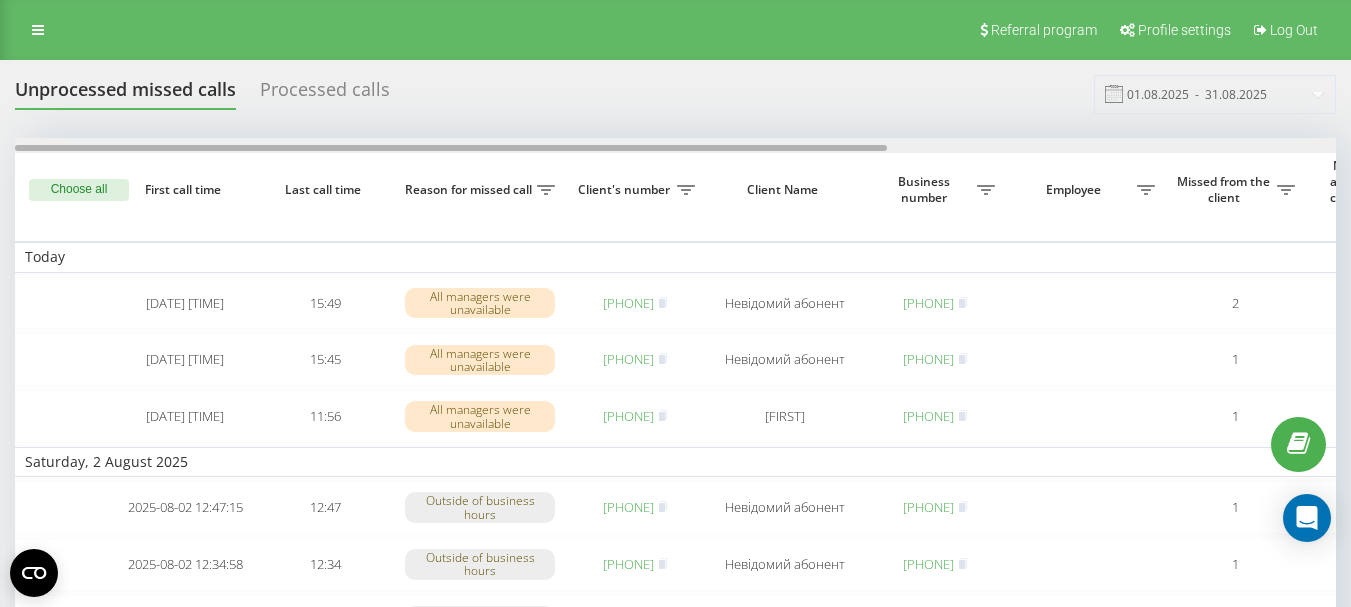 click at bounding box center [675, 145] 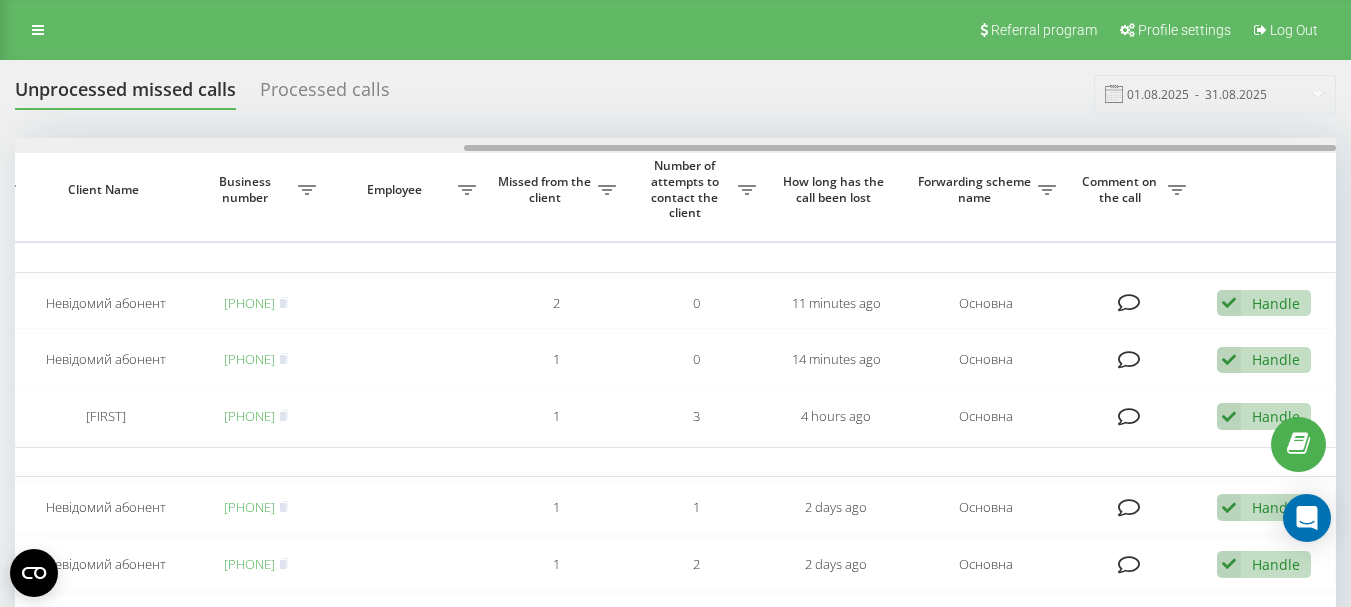 click at bounding box center [675, 145] 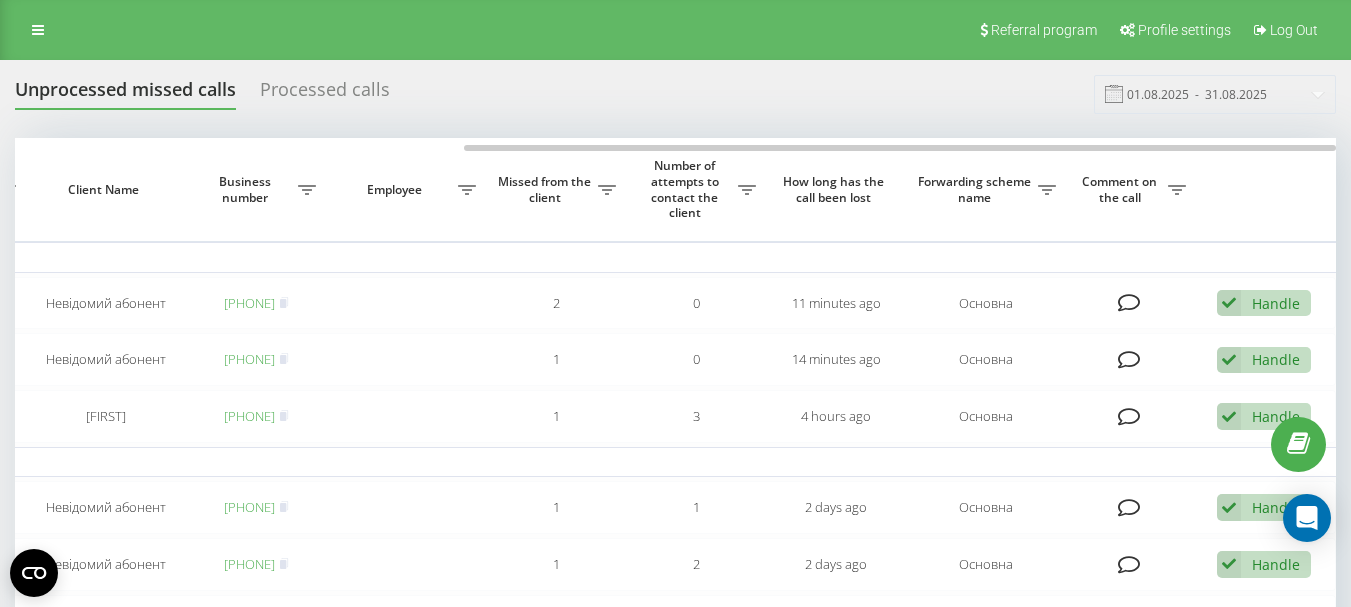 click on "Unprocessed missed calls Processed calls 01.08.2025  -  31.08.2025 Choose all First call time Last call time Reason for missed call Client's number Client Name Business number Employee Missed from the client Number of attempts to contact the client How long has the call been lost Forwarding scheme name Comment on the call Today 2025-08-04 15:48:53 15:49 All managers were unavailable 380637993480 Невідомий абонент 380987575745 2 0 11 minutes ago Основна Handle Failed to contact Contacted the client using another channel The client called back from another number Another variant 2025-08-04 15:45:22 15:45 All managers were unavailable 380989437519 Невідомий абонент 380987575745 1 0 14 minutes ago Основна Handle Failed to contact Contacted the client using another channel The client called back from another number Another variant 2025-08-04 11:56:10 11:56 All managers were unavailable 380980838583 Тома 380987575745 1 3 4 hours ago Основна Handle 12:47 1 1 1" at bounding box center [675, 633] 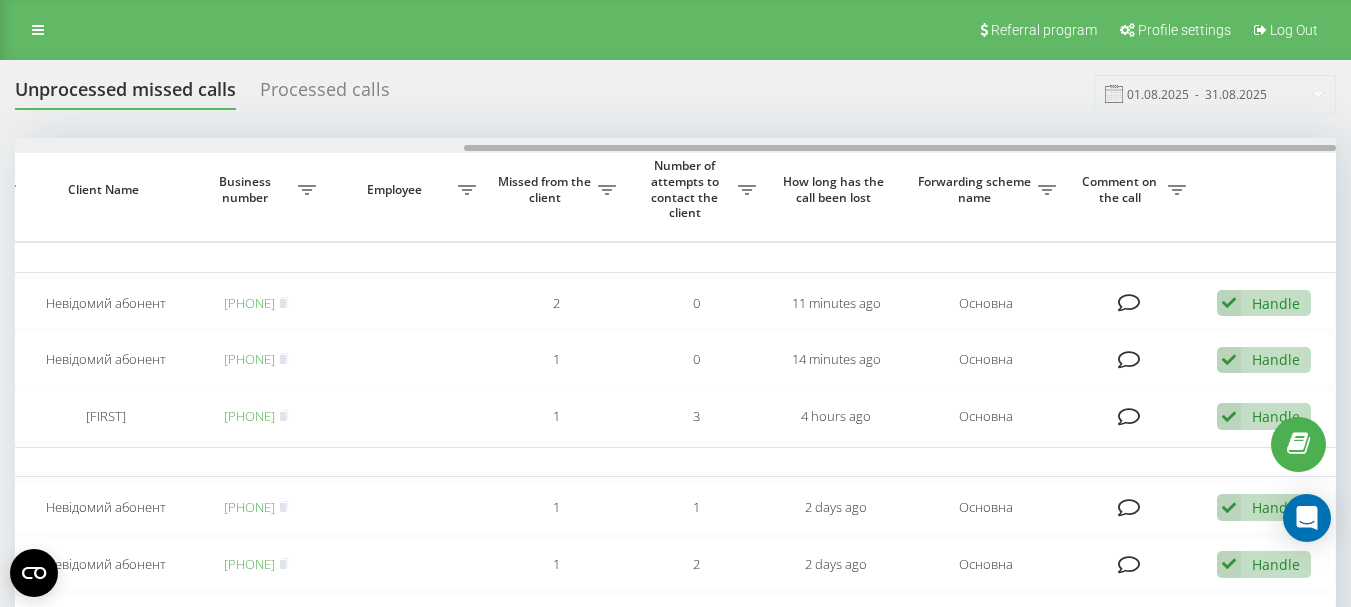 click at bounding box center [675, 145] 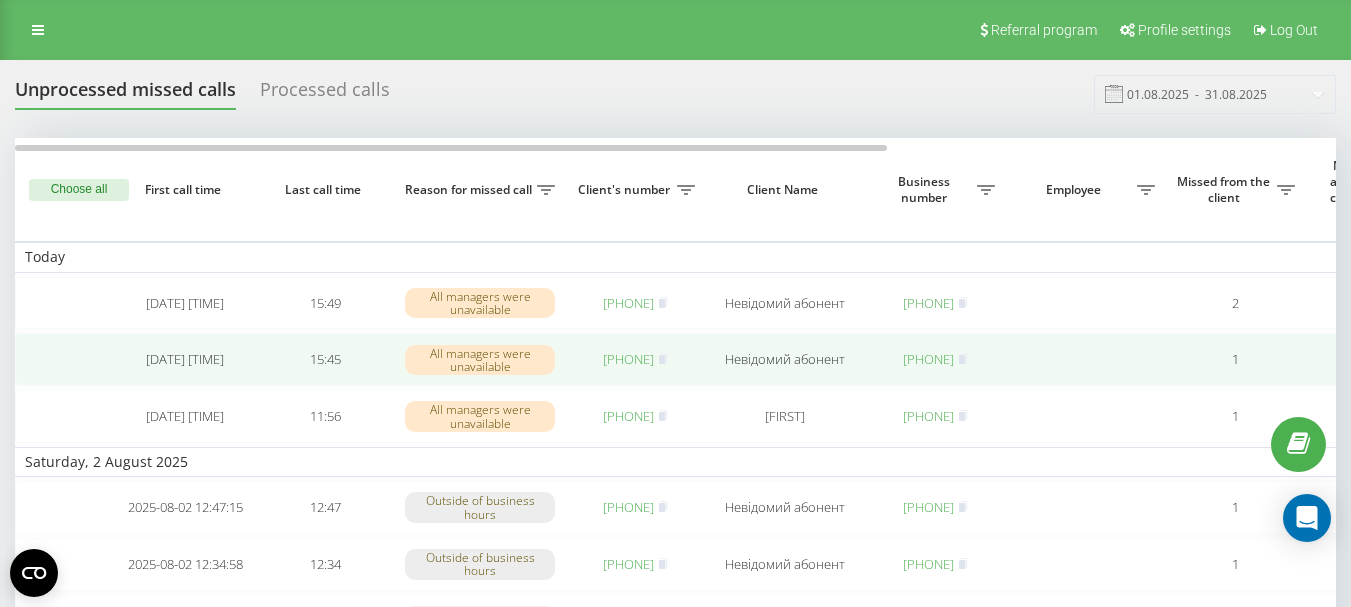 click on "380989437519" at bounding box center (628, 359) 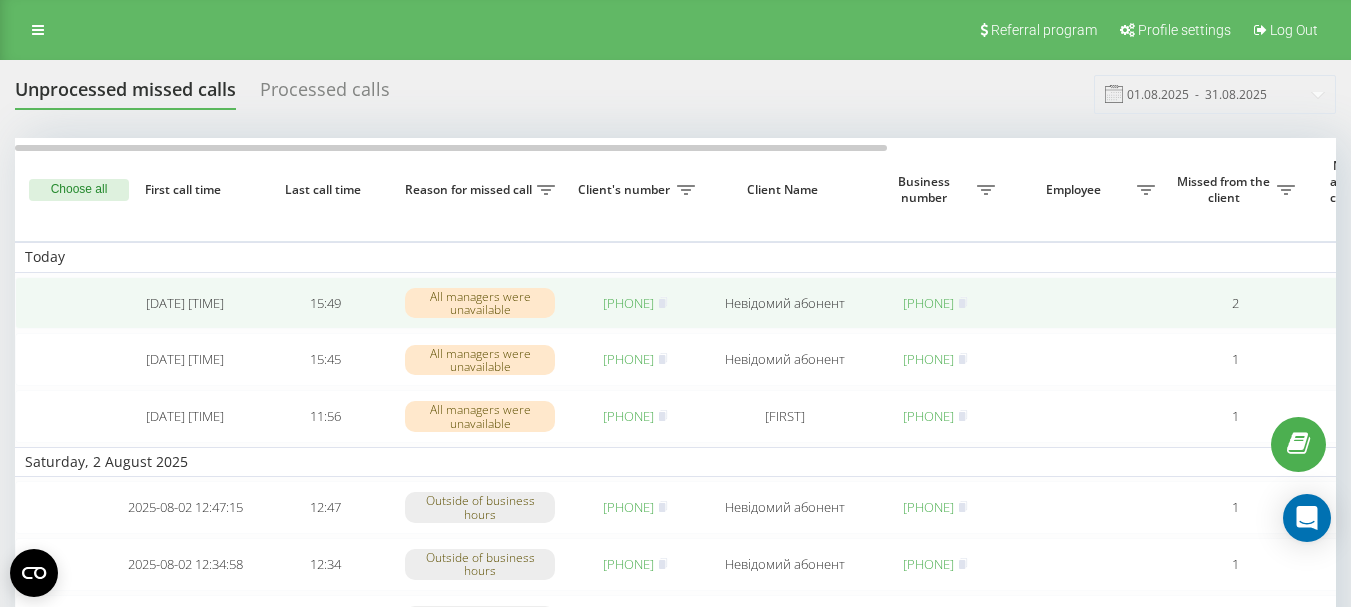 click on "380637993480" at bounding box center (628, 303) 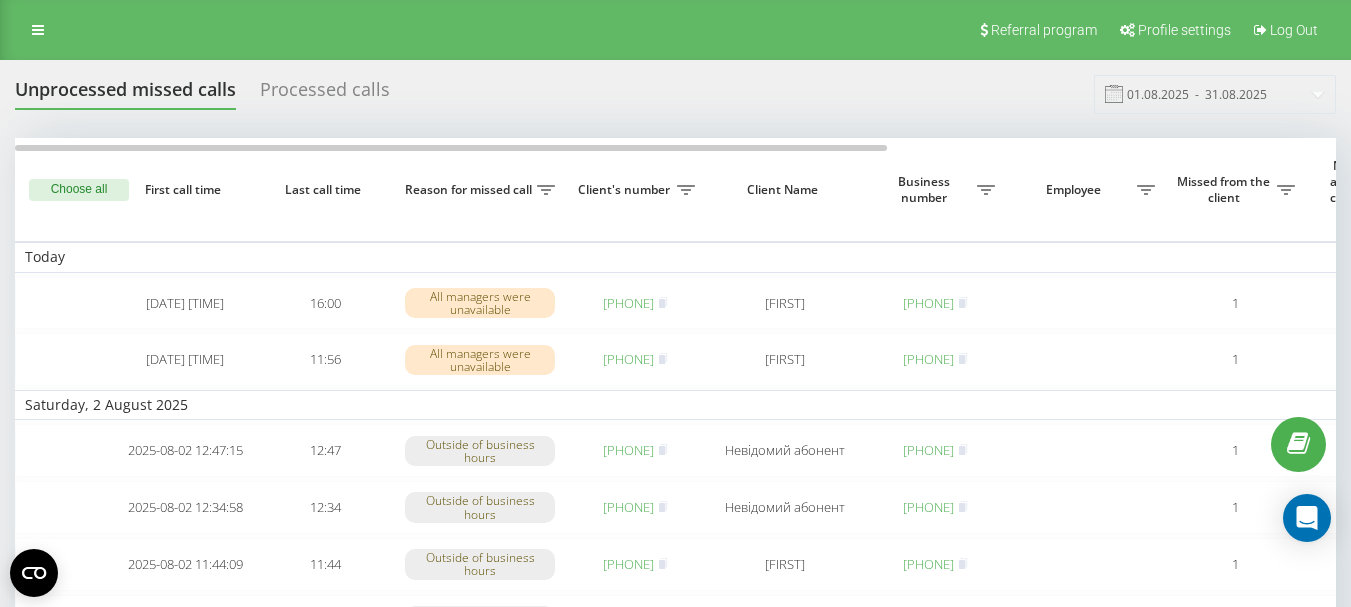 scroll, scrollTop: 0, scrollLeft: 0, axis: both 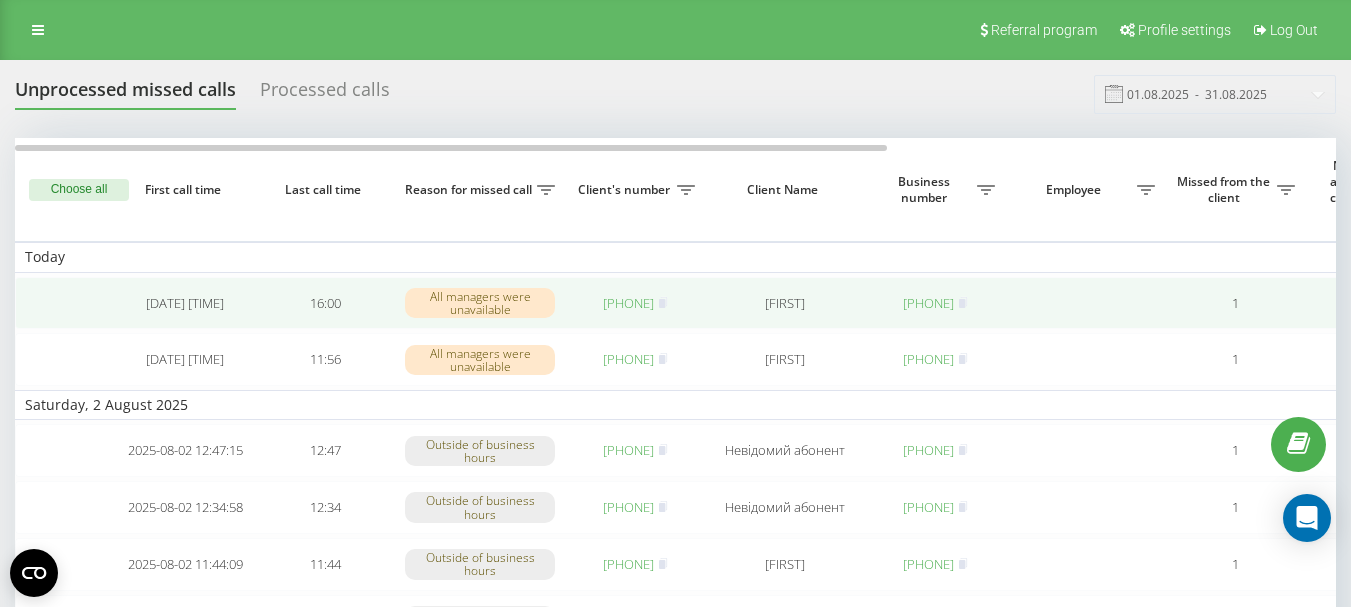 click on "[PHONE]" at bounding box center [628, 303] 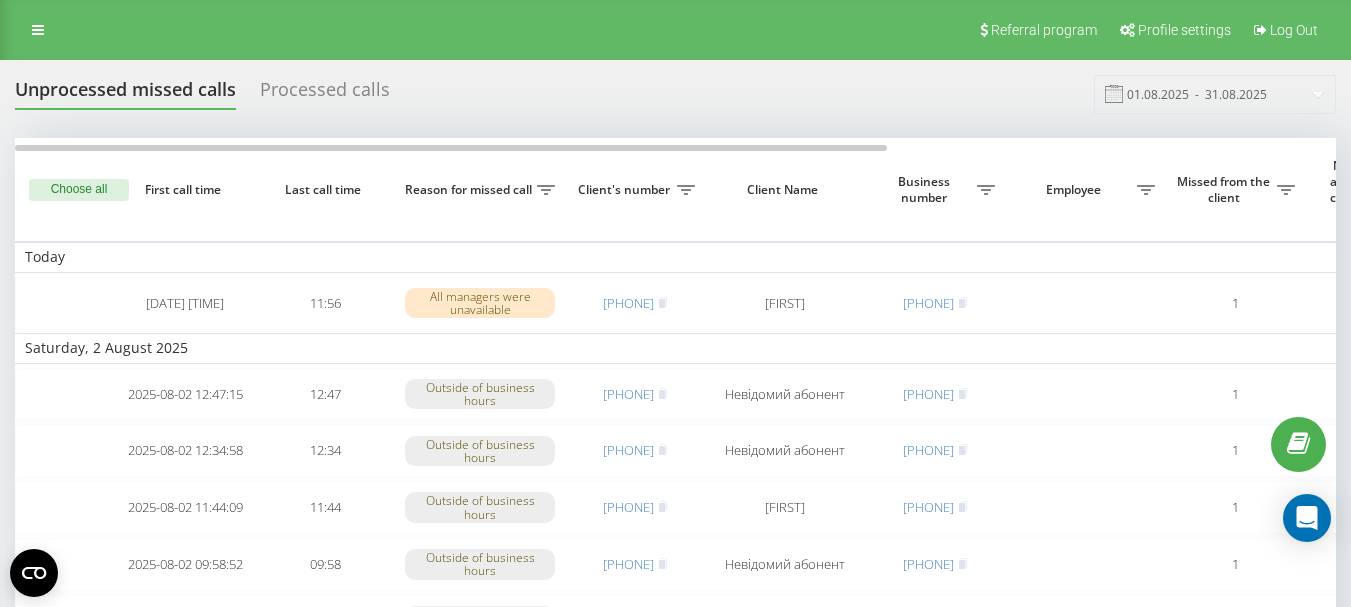 scroll, scrollTop: 0, scrollLeft: 0, axis: both 